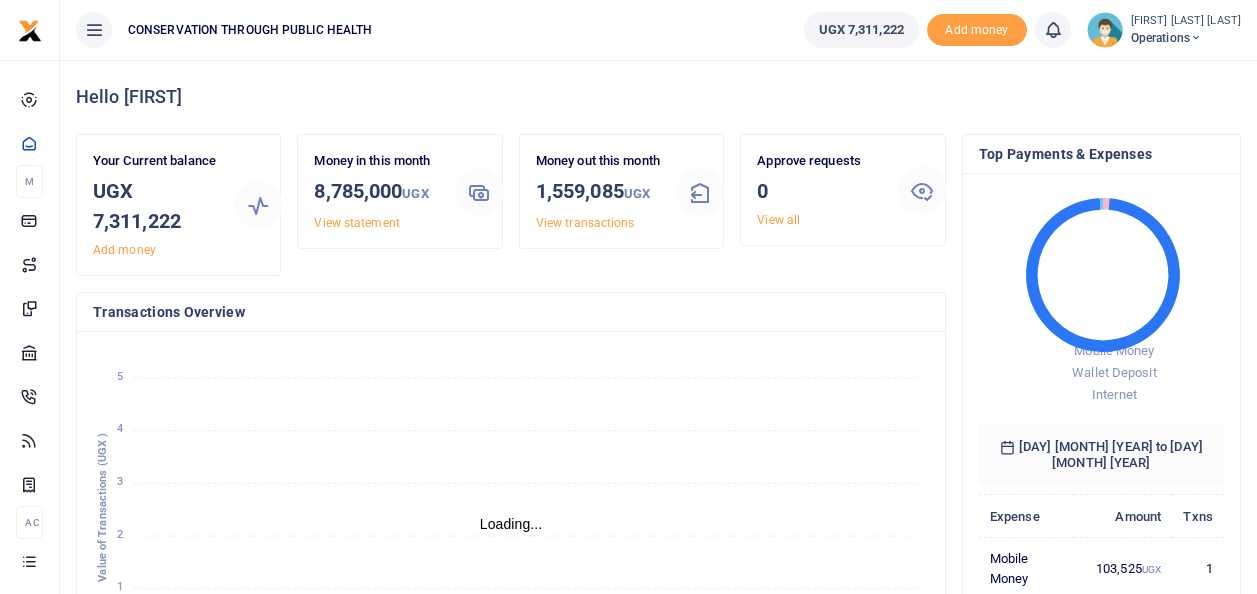 scroll, scrollTop: 0, scrollLeft: 0, axis: both 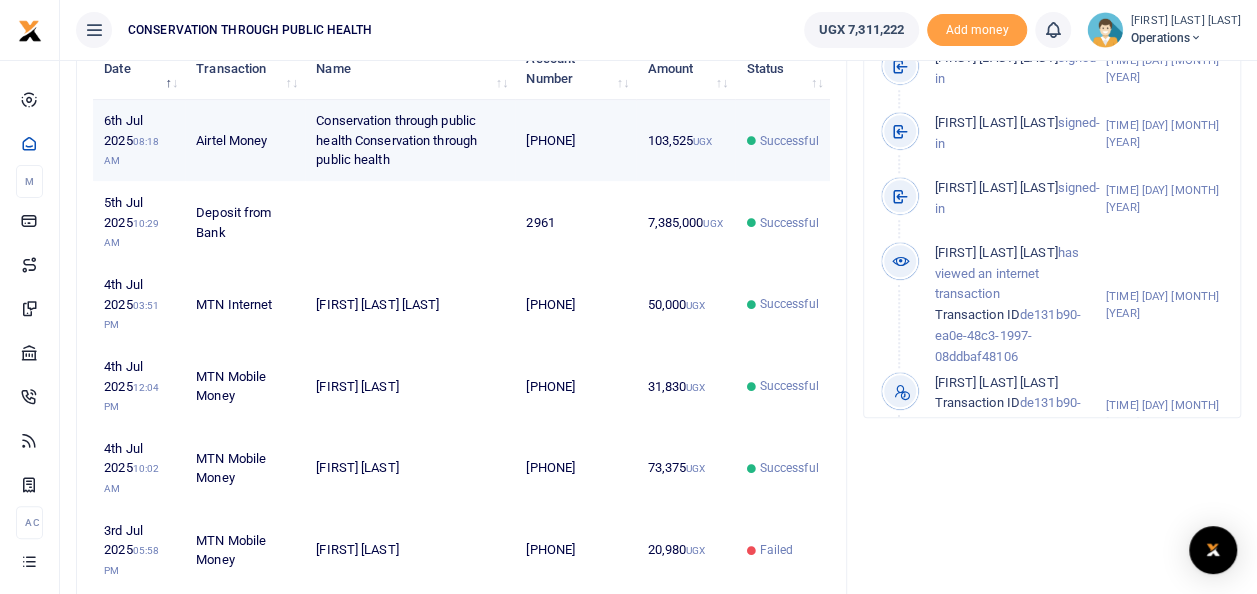 click on "Successful" at bounding box center (782, 141) 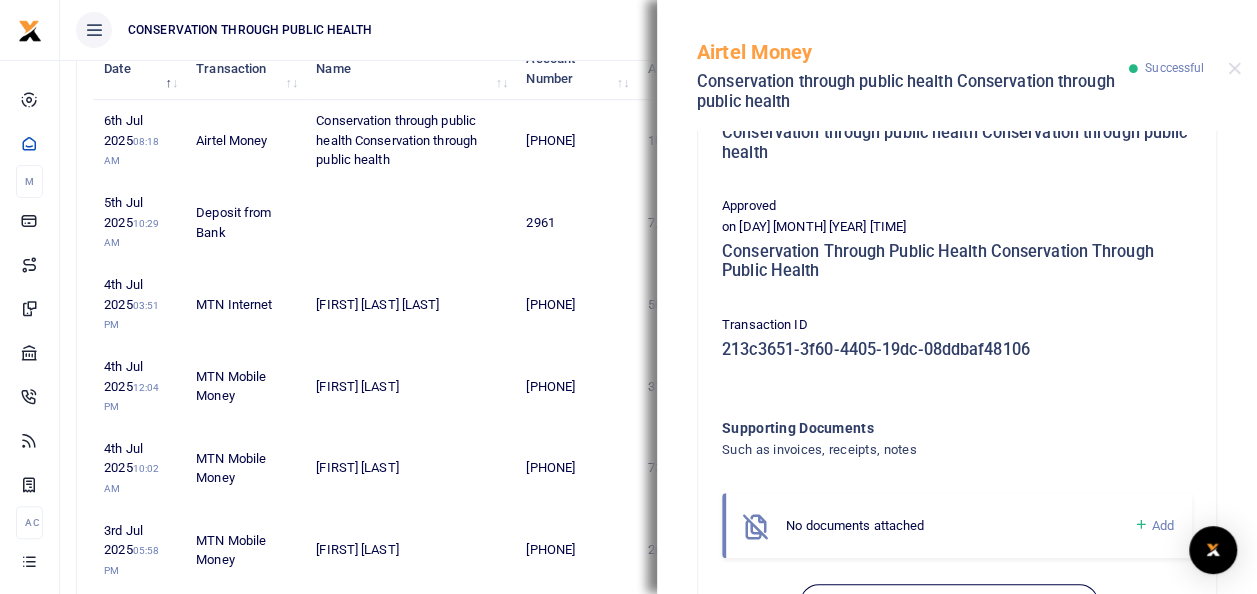 scroll, scrollTop: 560, scrollLeft: 0, axis: vertical 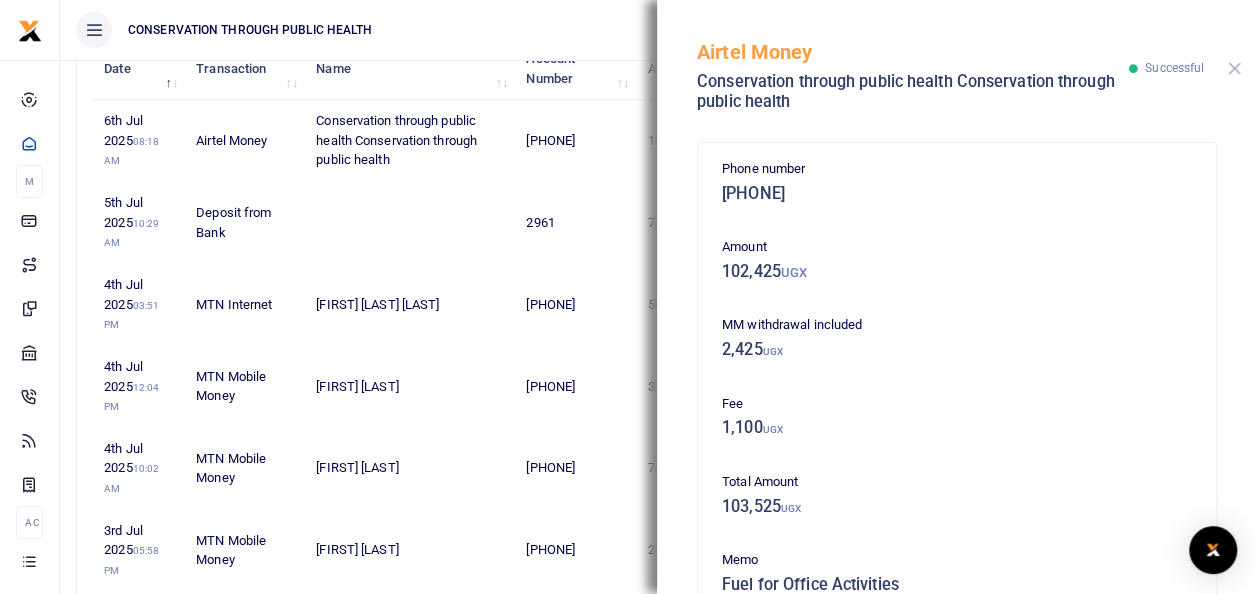 click at bounding box center (1234, 68) 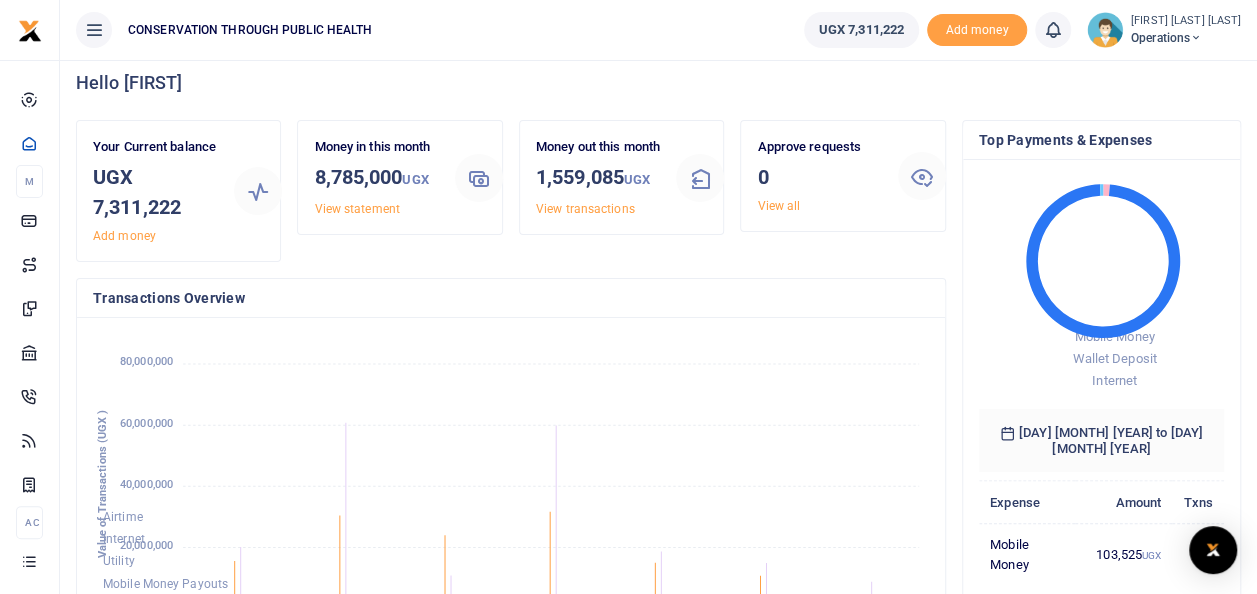 scroll, scrollTop: 0, scrollLeft: 0, axis: both 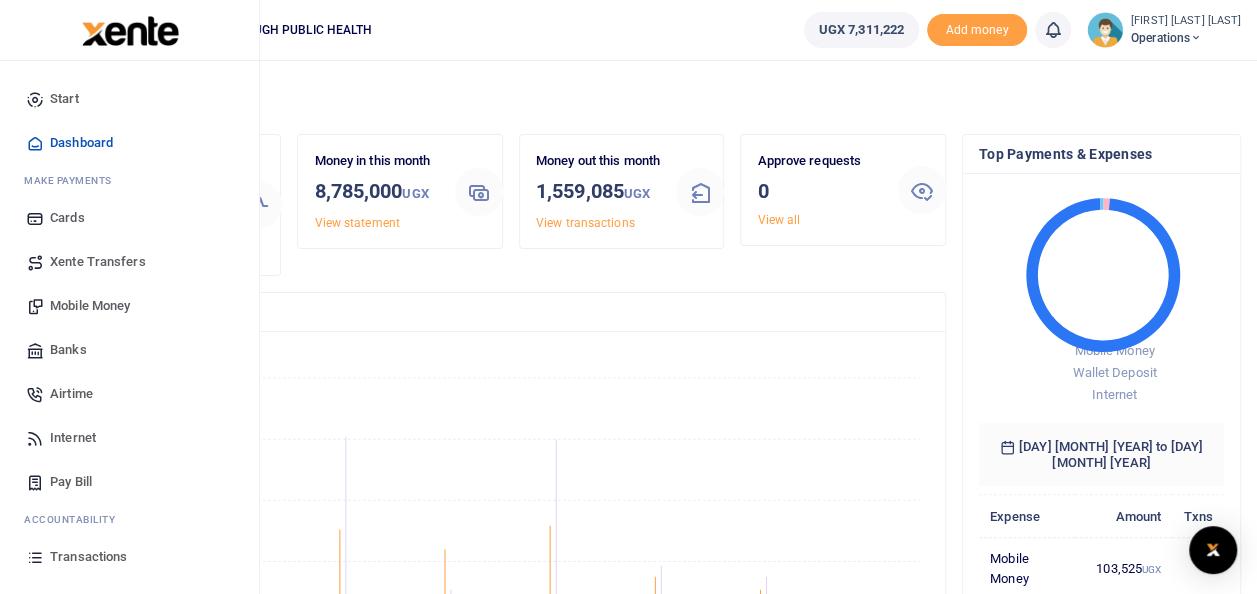 click on "Mobile Money" at bounding box center (90, 306) 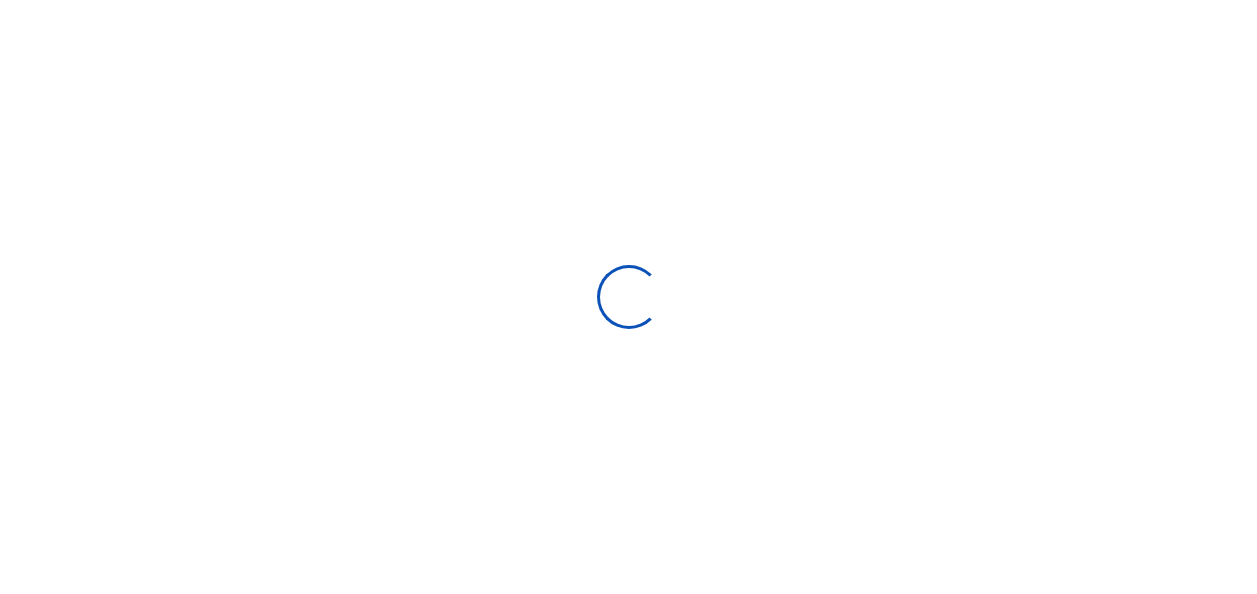 scroll, scrollTop: 0, scrollLeft: 0, axis: both 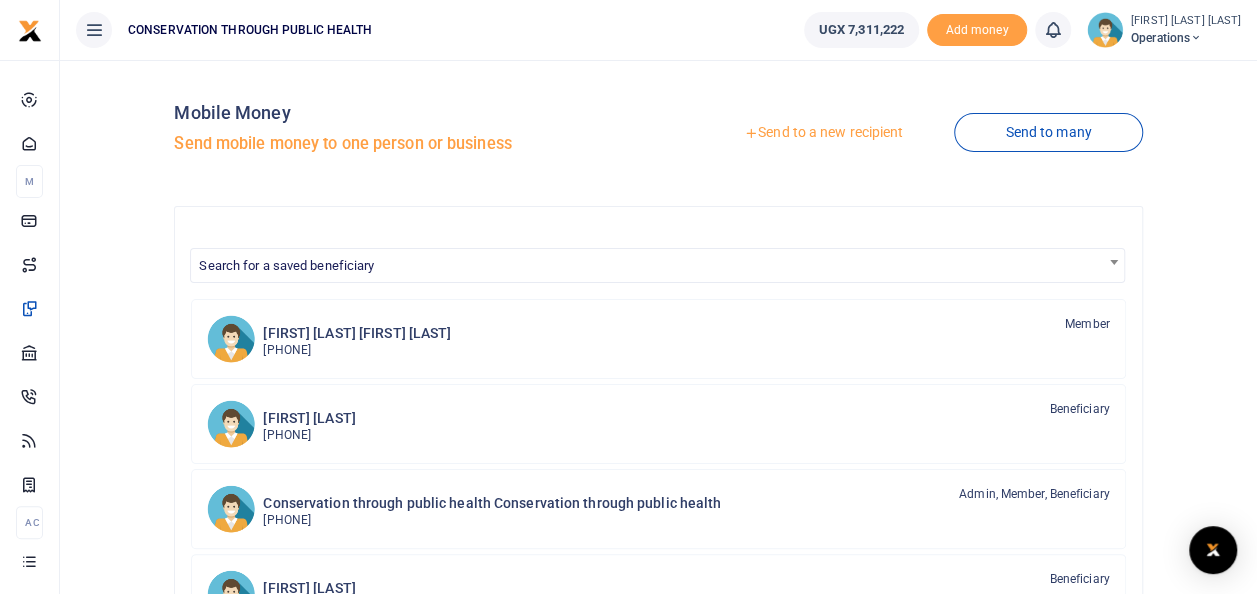 click on "Send to a new recipient" at bounding box center (823, 133) 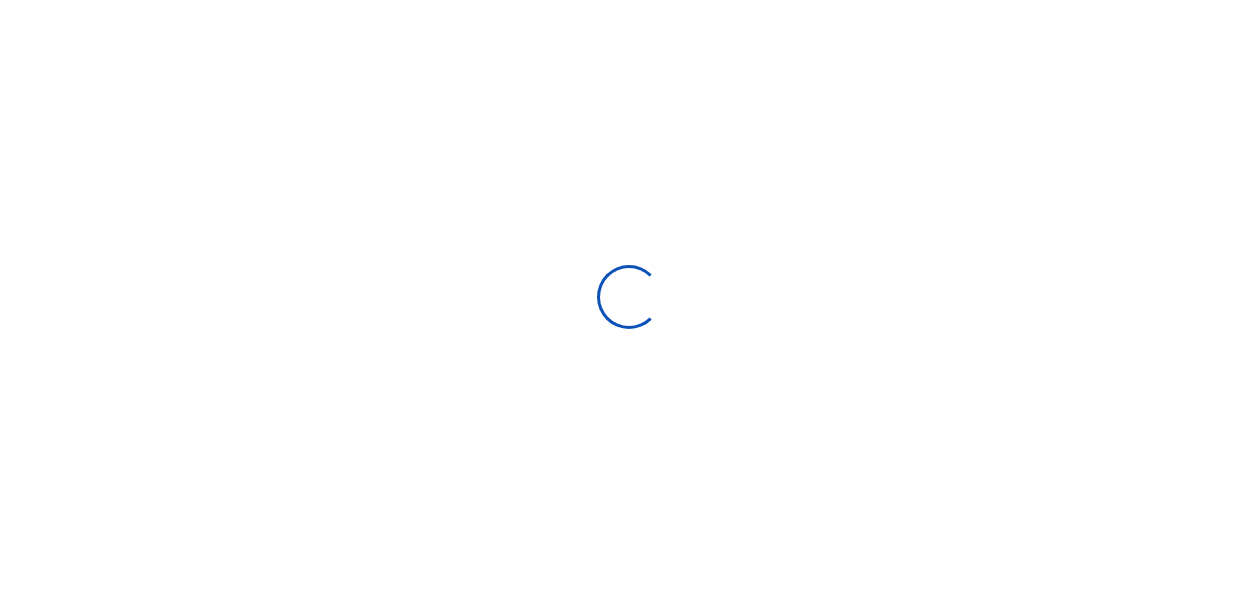 scroll, scrollTop: 0, scrollLeft: 0, axis: both 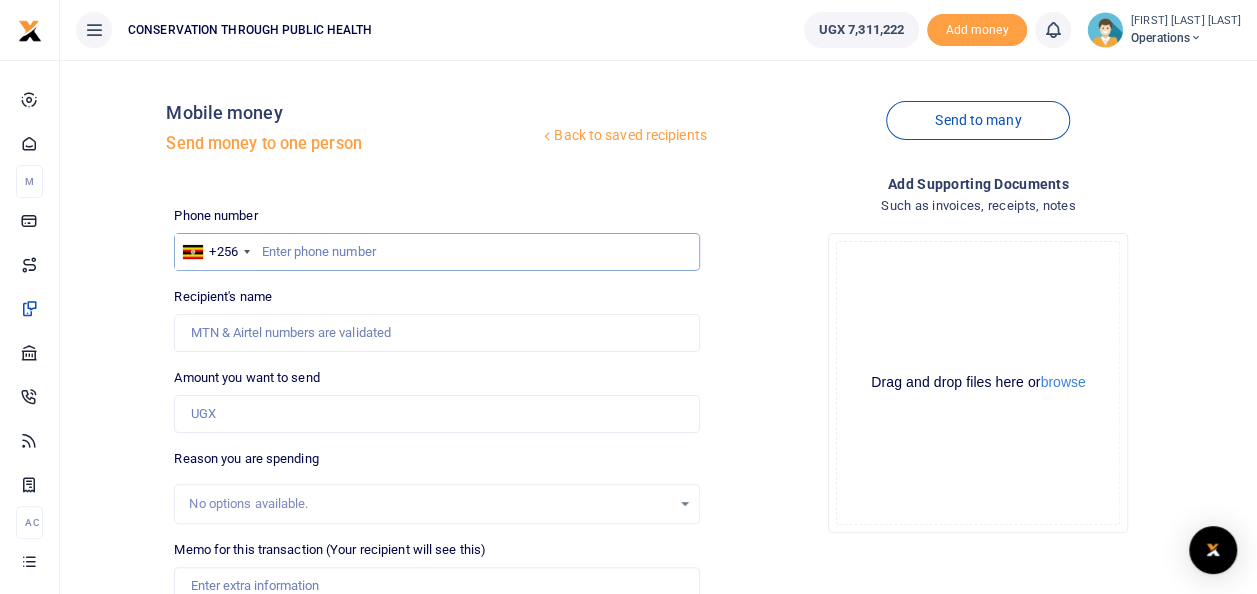 click at bounding box center [436, 252] 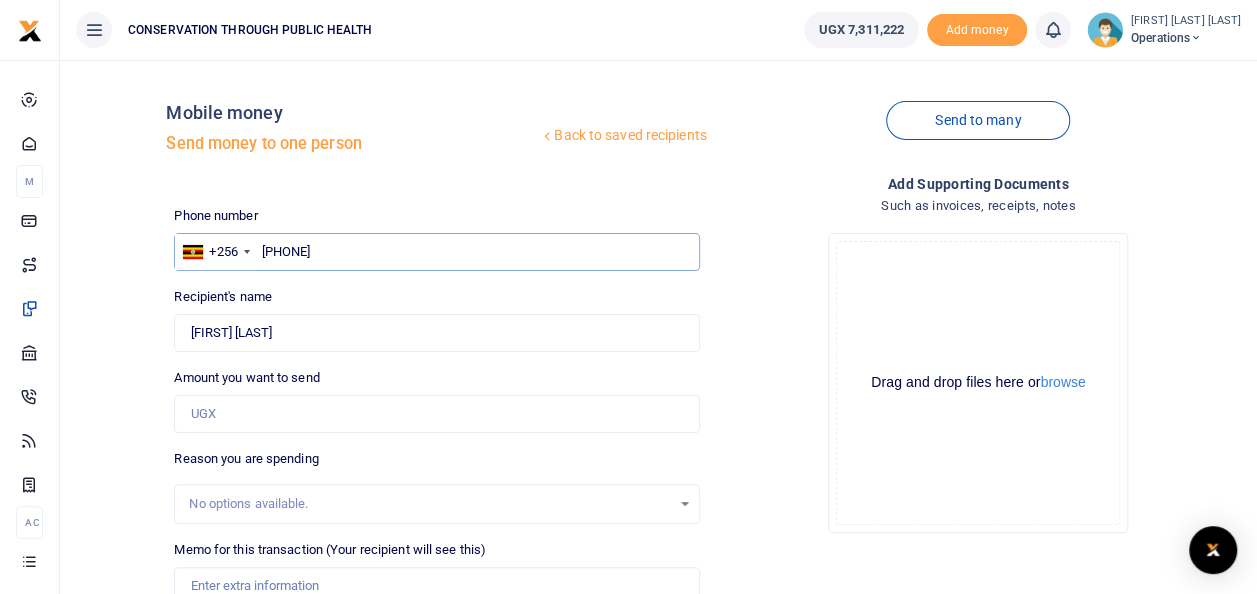 type on "256772532309" 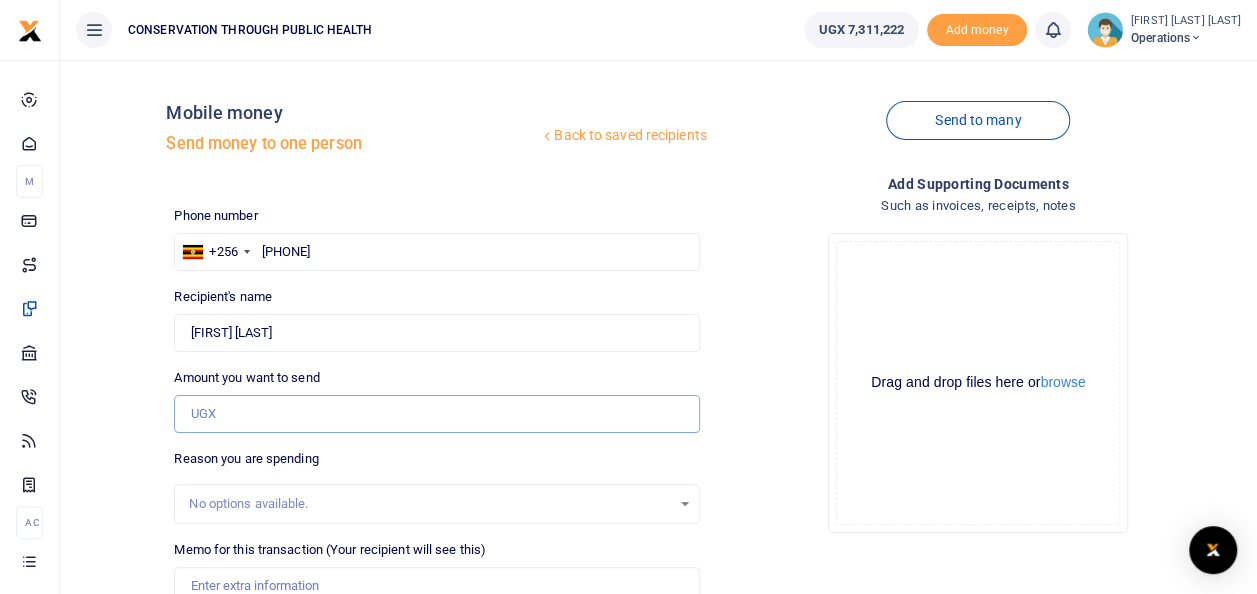 click on "Amount you want to send" at bounding box center [436, 414] 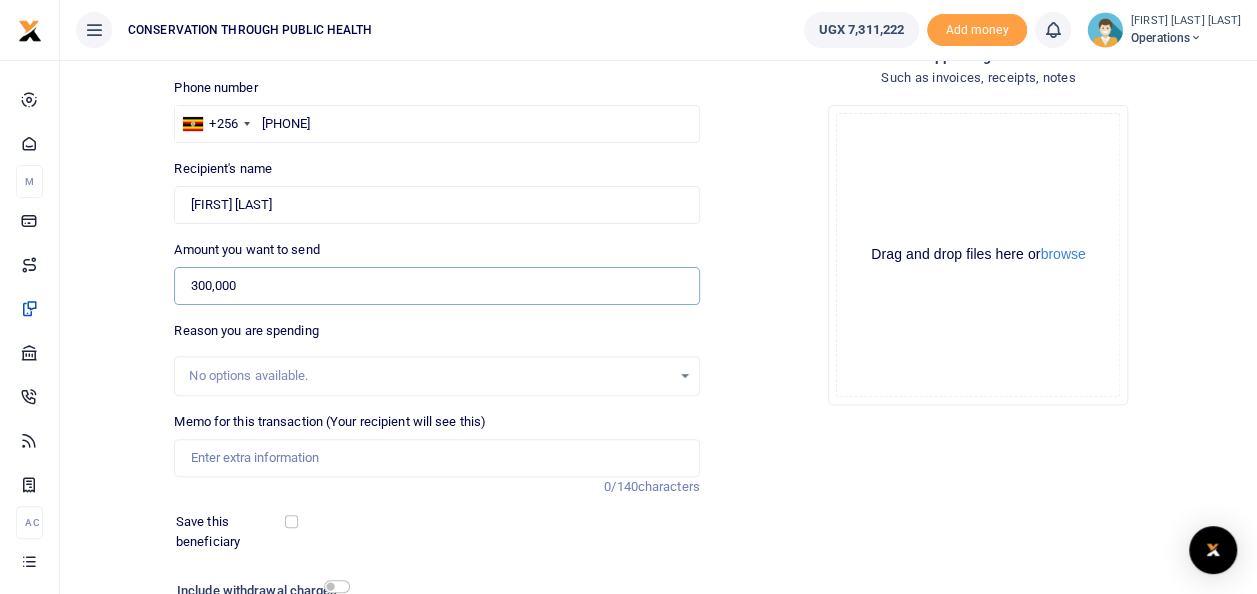 scroll, scrollTop: 202, scrollLeft: 0, axis: vertical 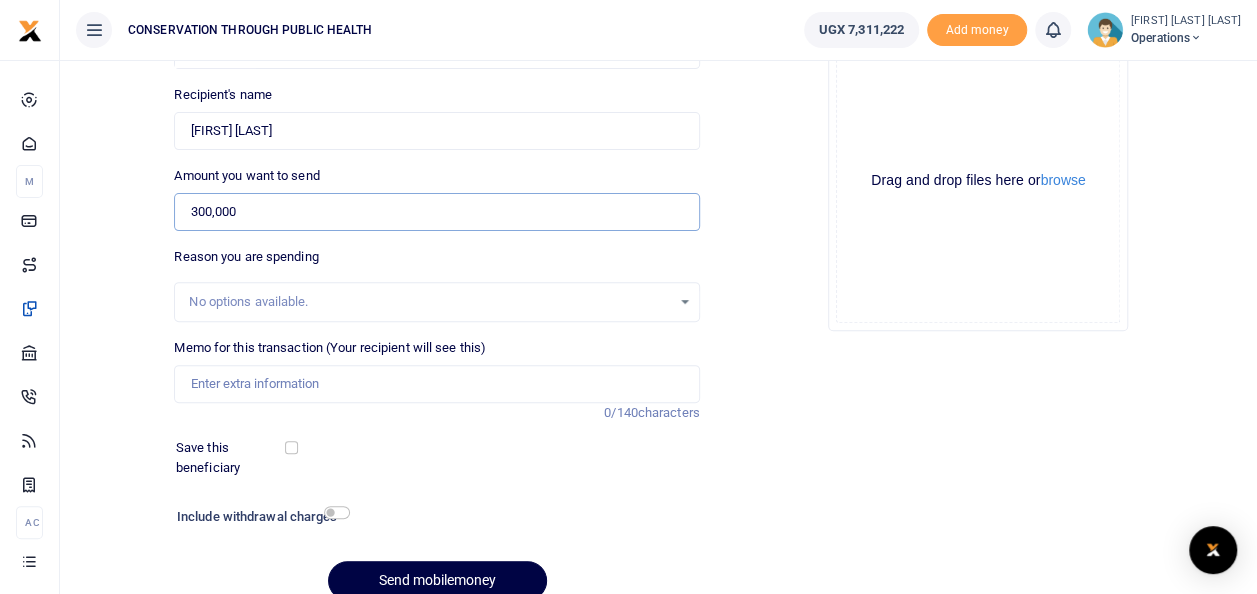 type on "300,000" 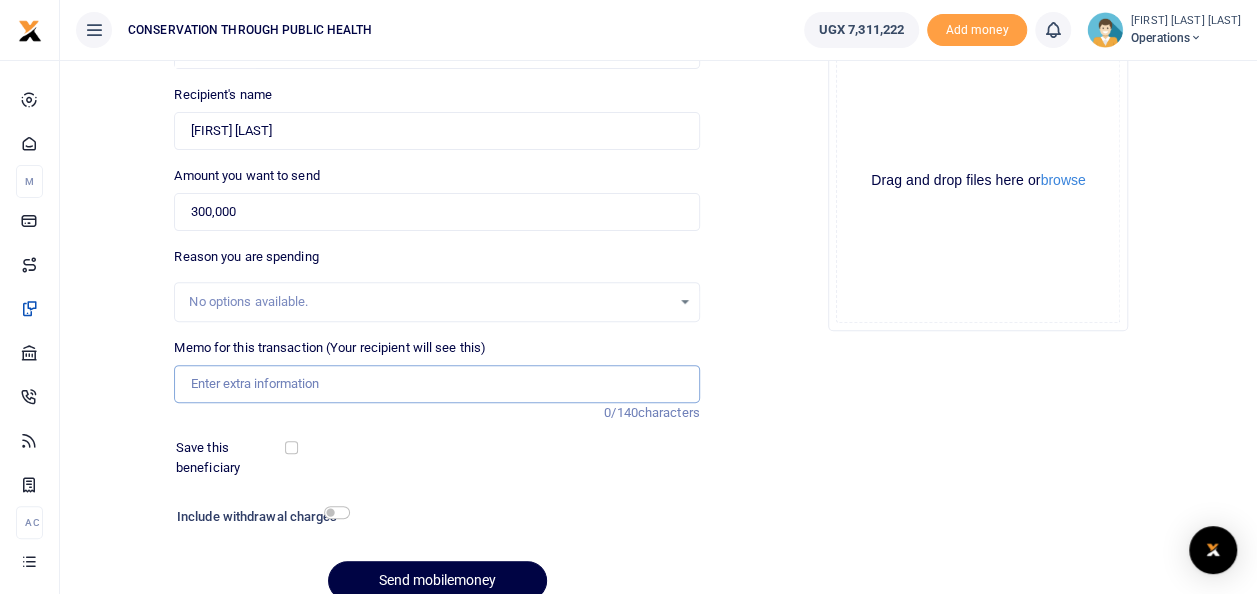 click on "Memo for this transaction (Your recipient will see this)" at bounding box center (436, 384) 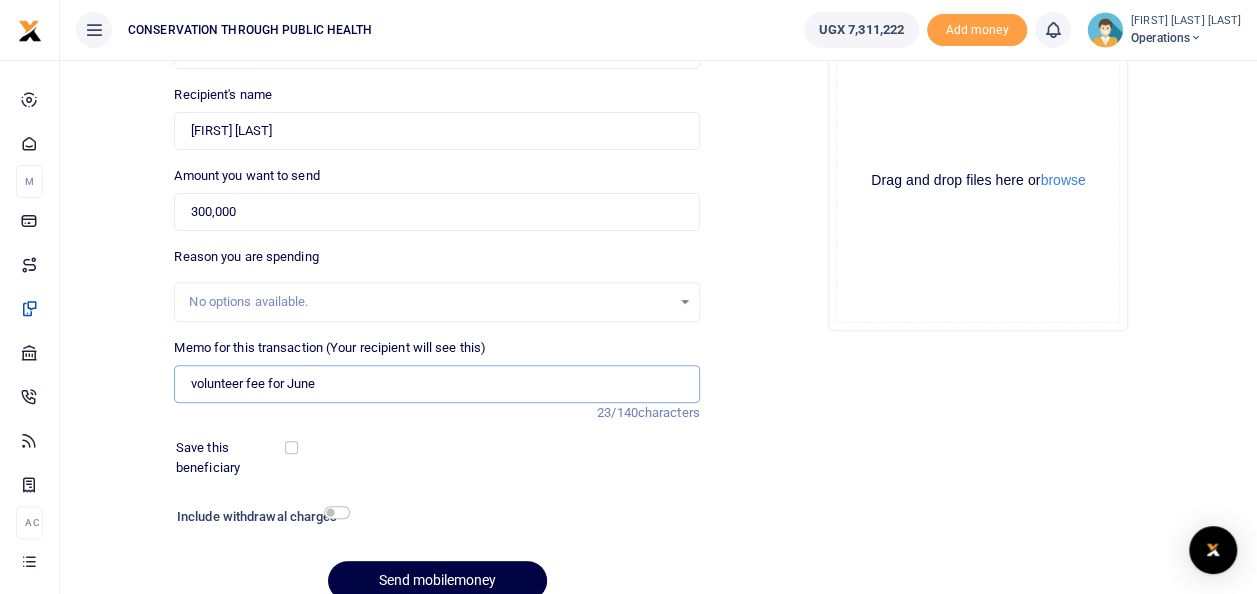 click on "volunteer fee for June" at bounding box center (436, 384) 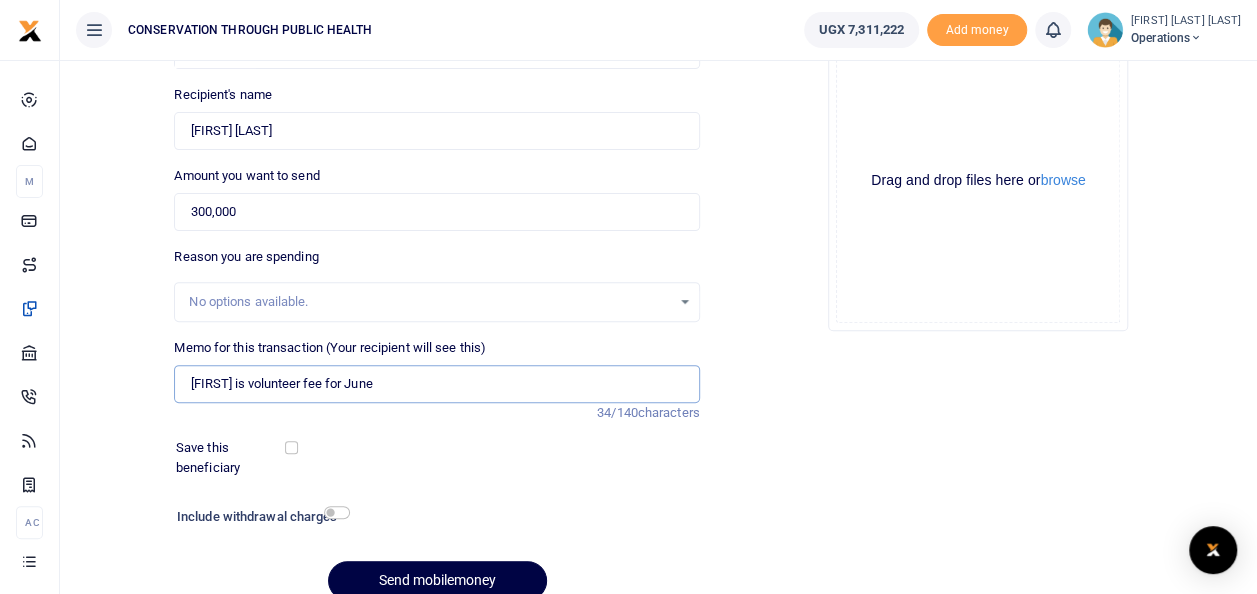 type on "Beverly is volunteer fee for June" 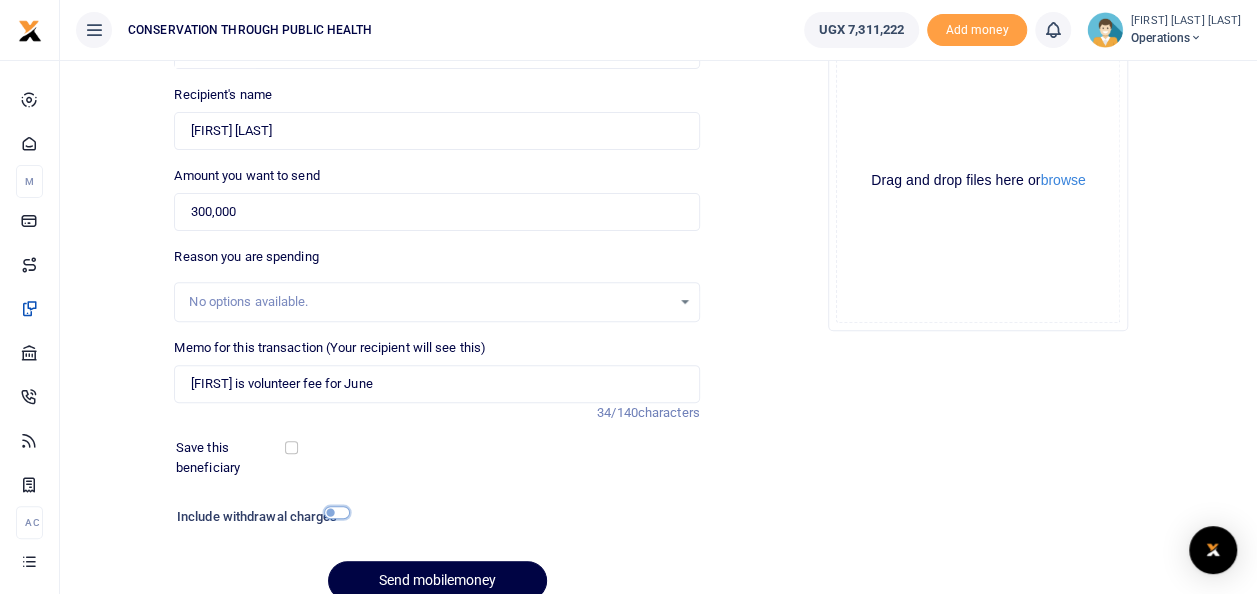 click at bounding box center [337, 512] 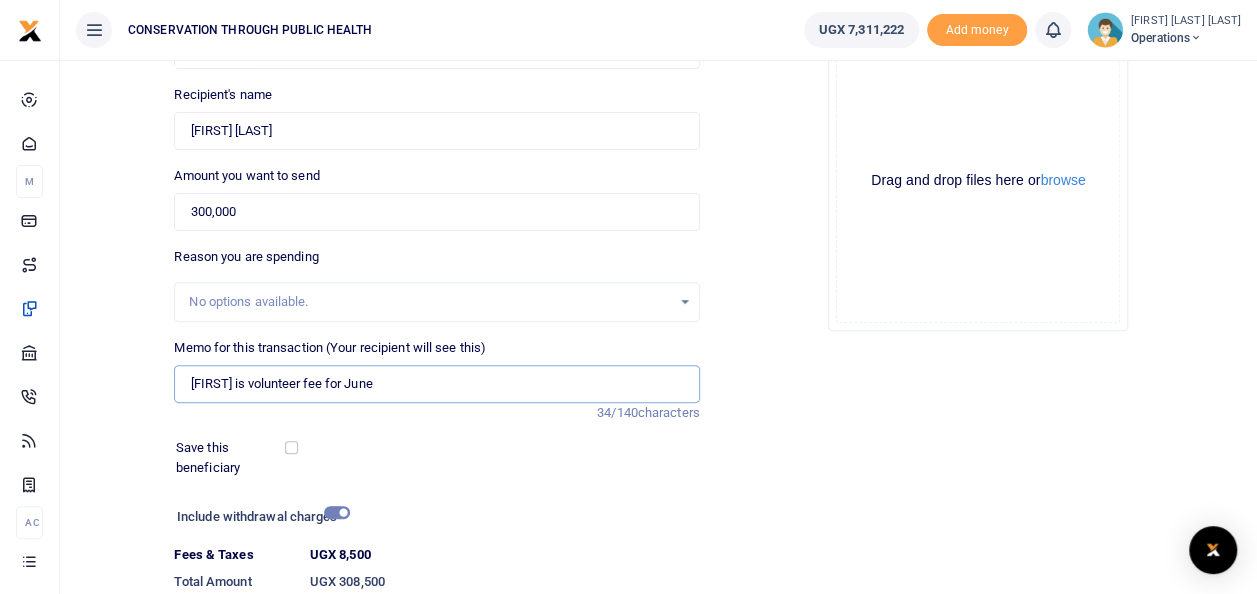 click on "Beverly is volunteer fee for June" at bounding box center [436, 384] 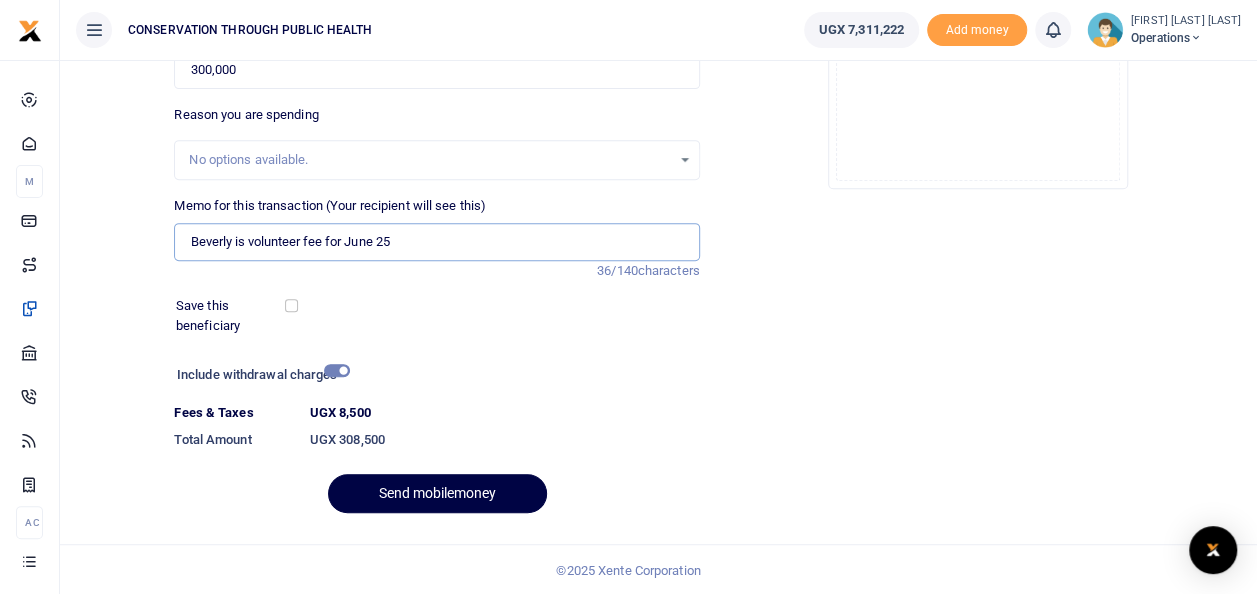 scroll, scrollTop: 345, scrollLeft: 0, axis: vertical 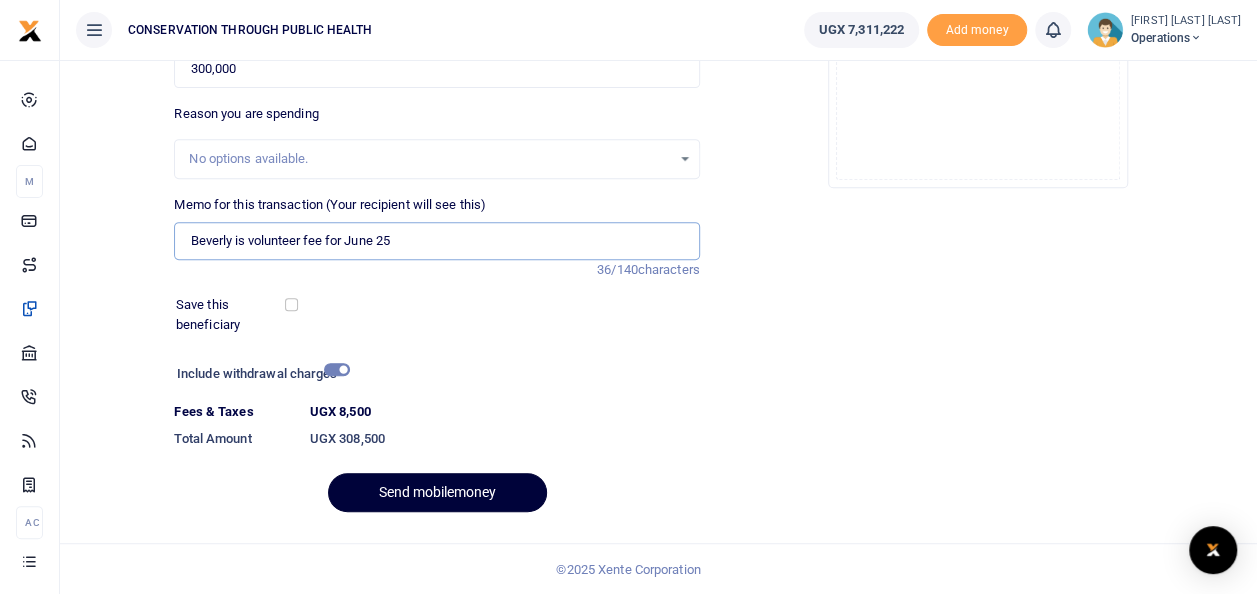 type on "Beverly is volunteer fee for June 25" 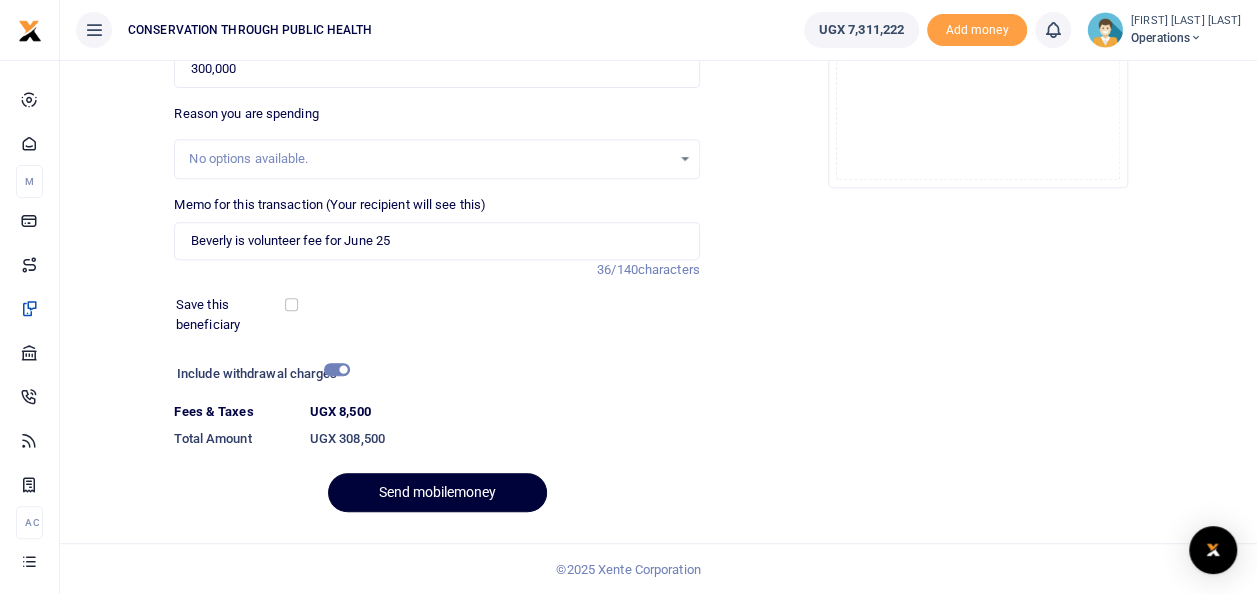 click on "Send mobilemoney" at bounding box center [437, 492] 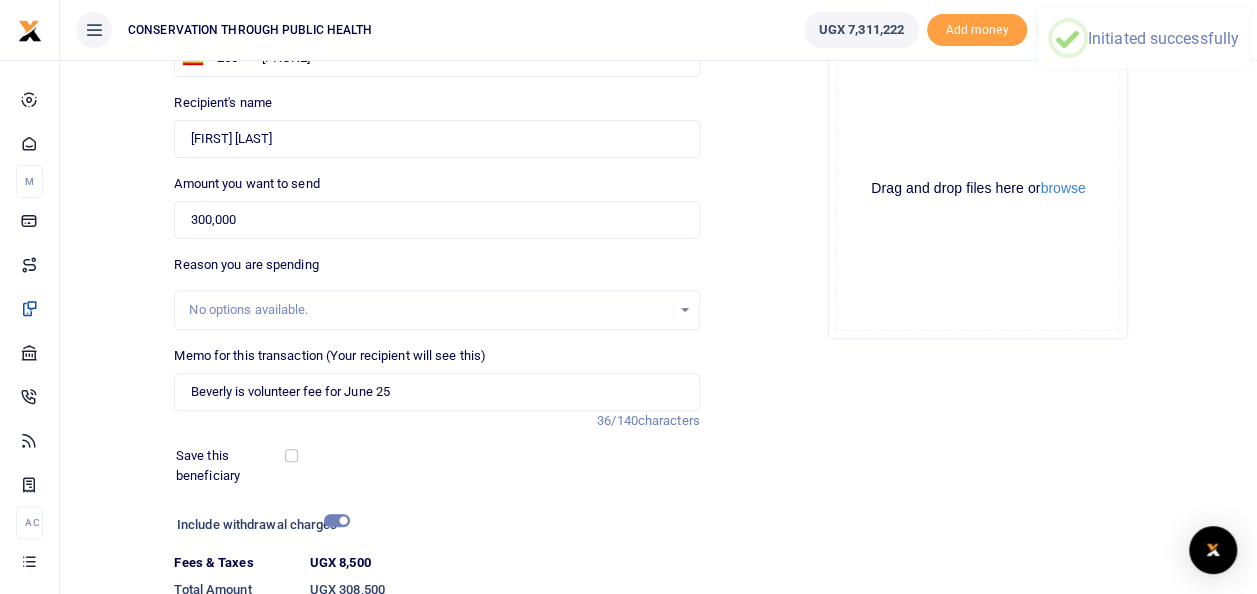scroll, scrollTop: 145, scrollLeft: 0, axis: vertical 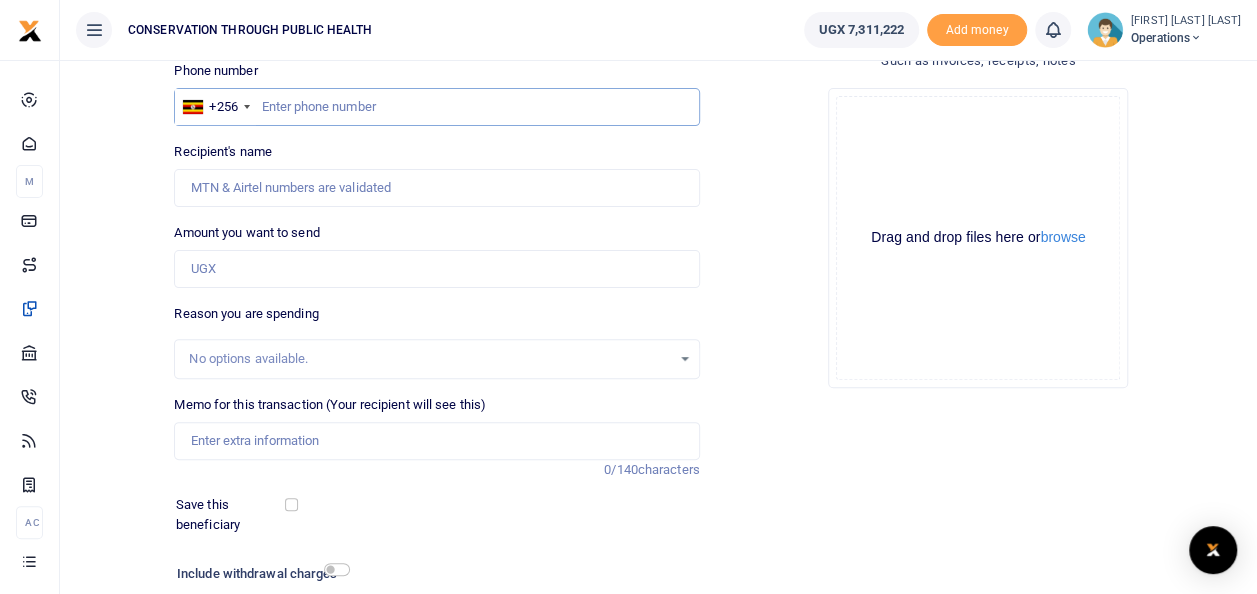 click at bounding box center (436, 107) 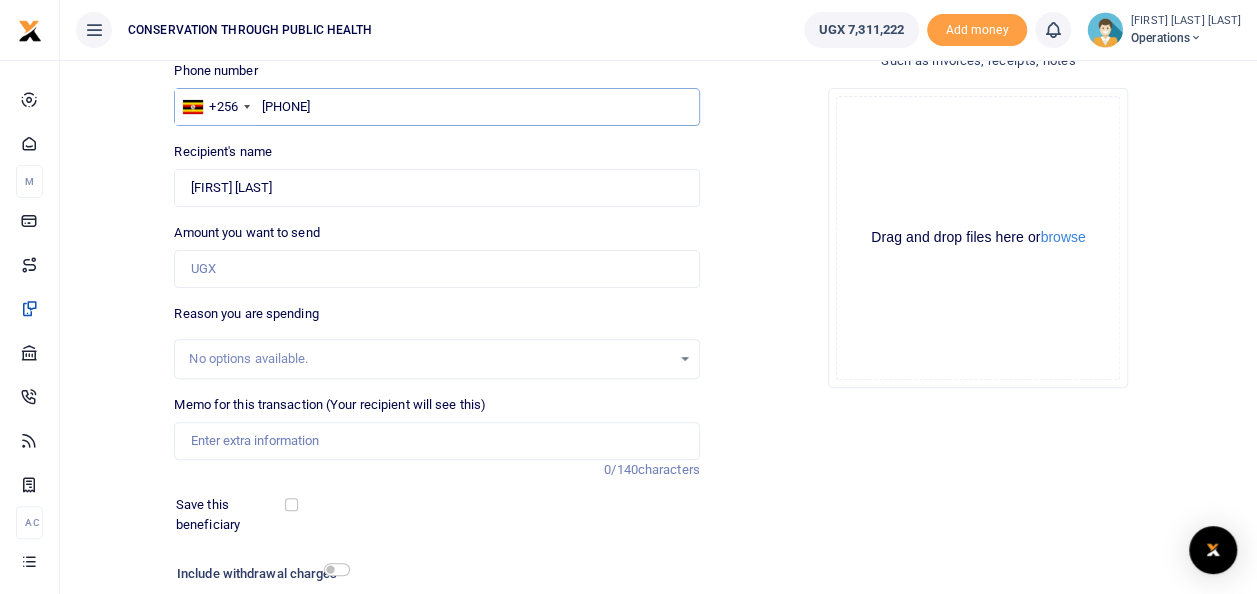 type on "256764932706" 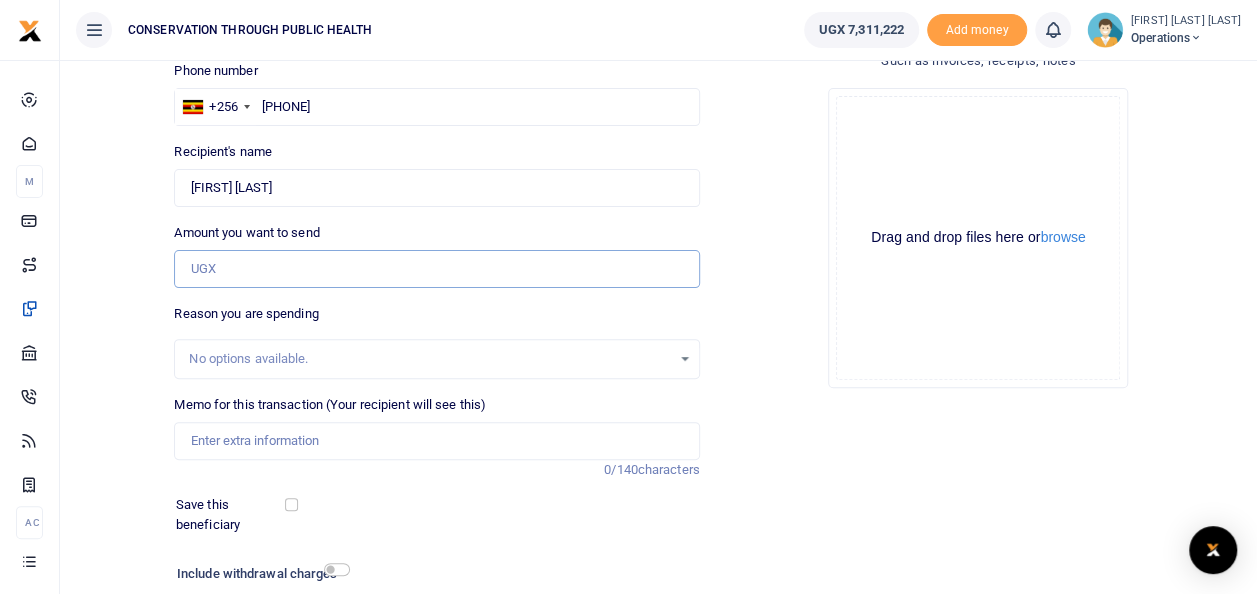 click on "Amount you want to send" at bounding box center (436, 269) 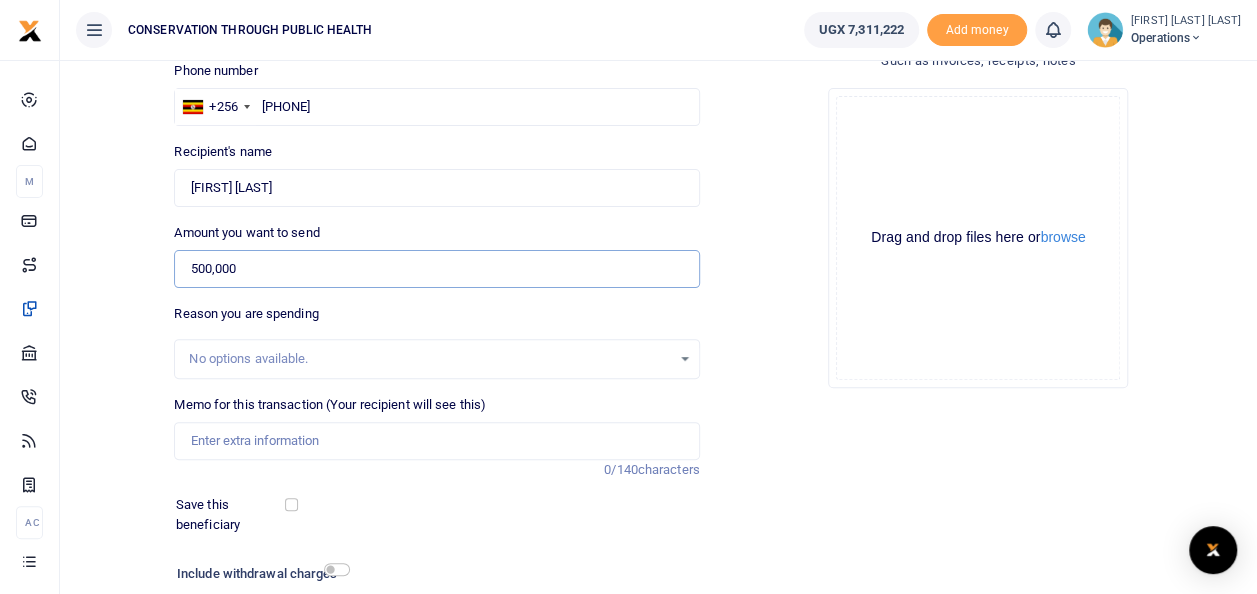 type on "500,000" 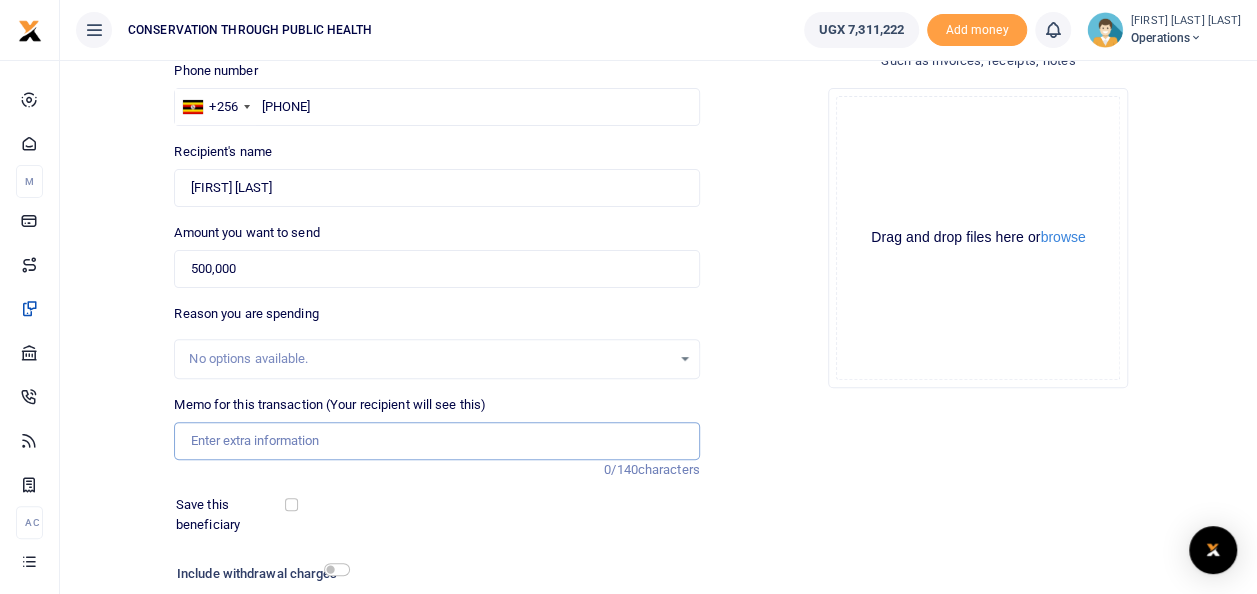 click on "Memo for this transaction (Your recipient will see this)" at bounding box center [436, 441] 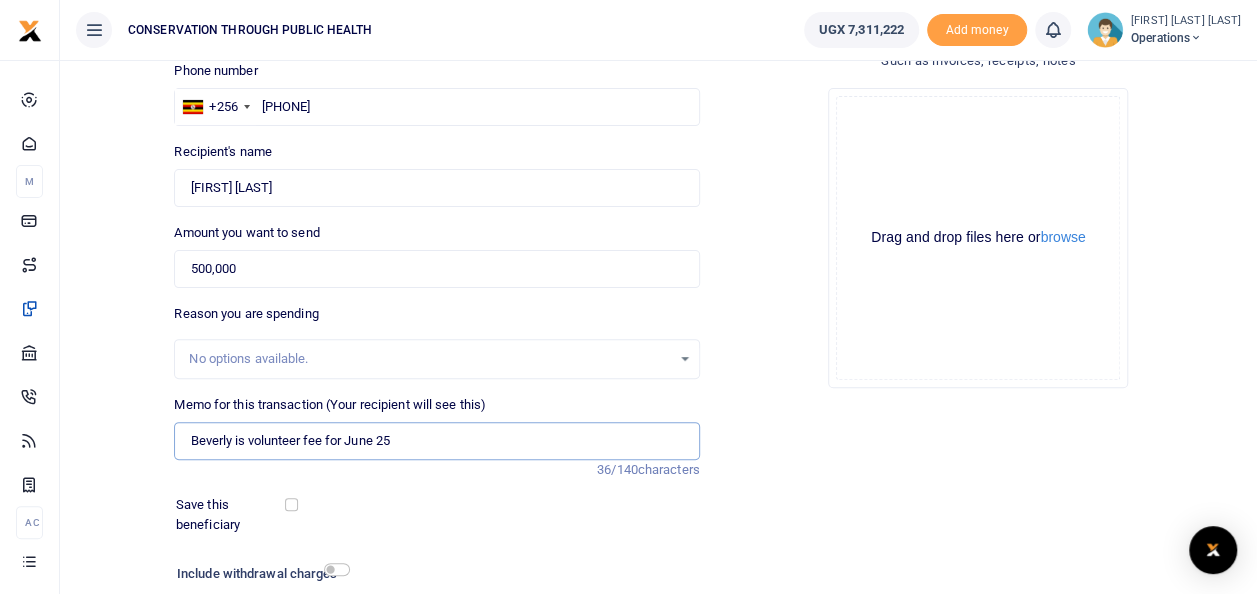 click on "Beverly is volunteer fee for June 25" at bounding box center (436, 441) 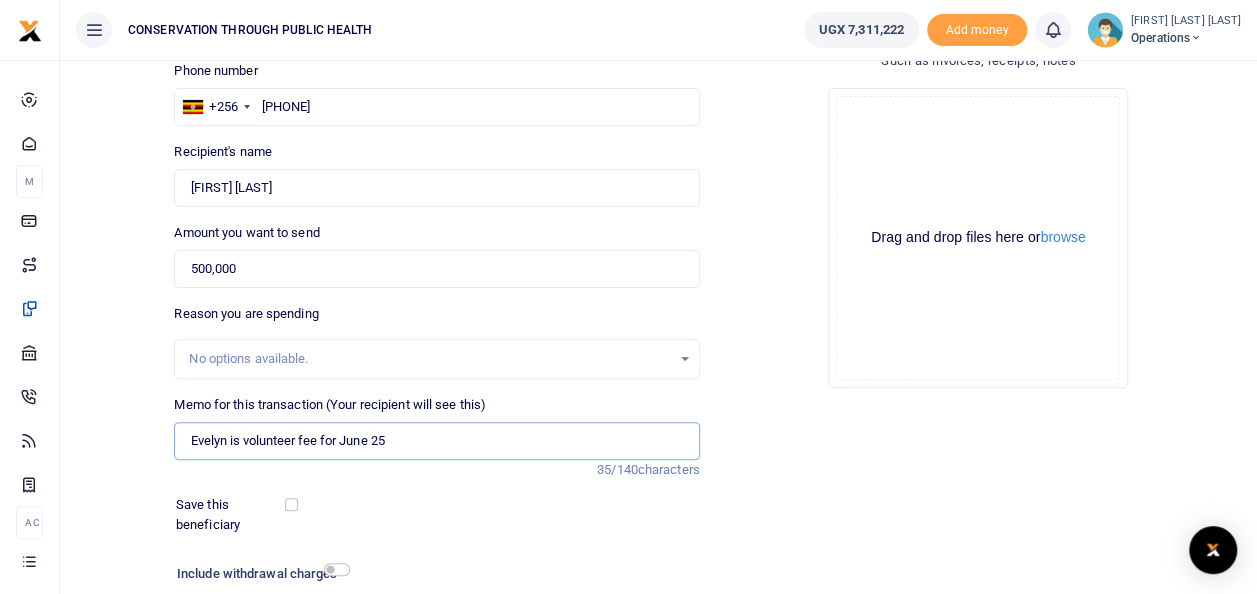 type on "Evelyn is volunteer fee for June 25" 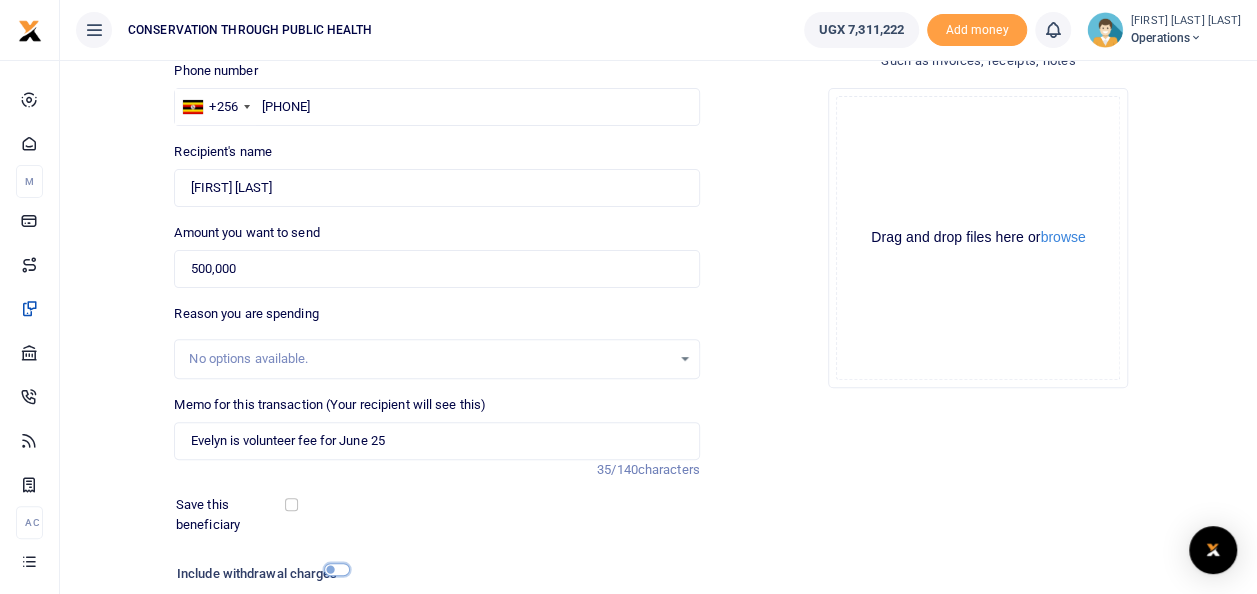 click at bounding box center [337, 569] 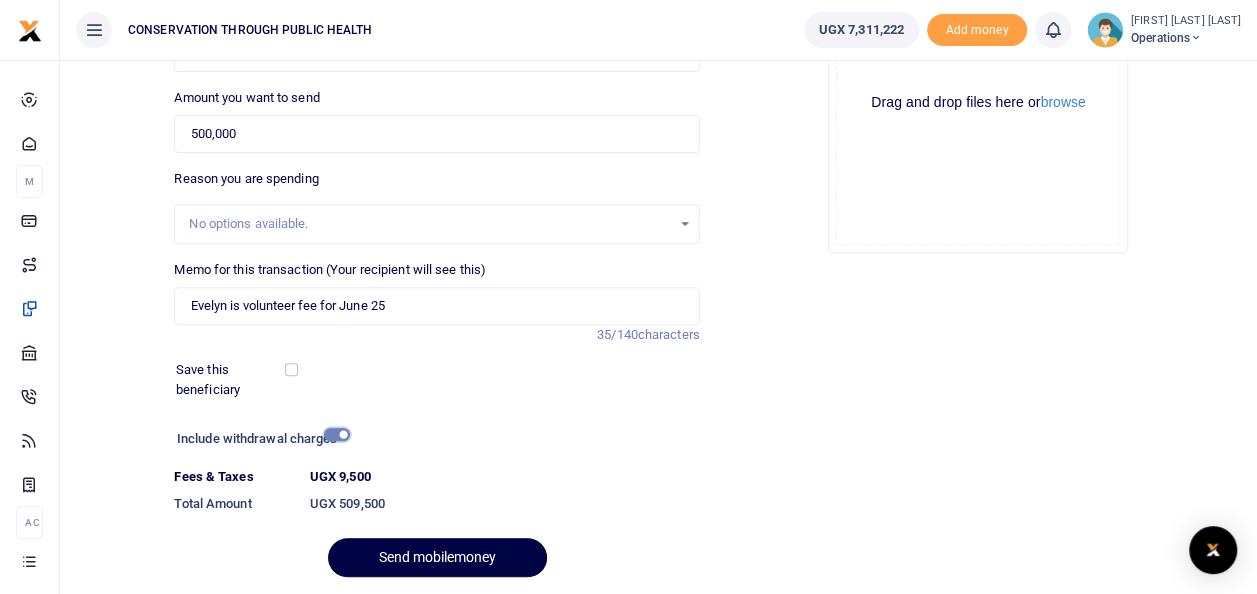 scroll, scrollTop: 305, scrollLeft: 0, axis: vertical 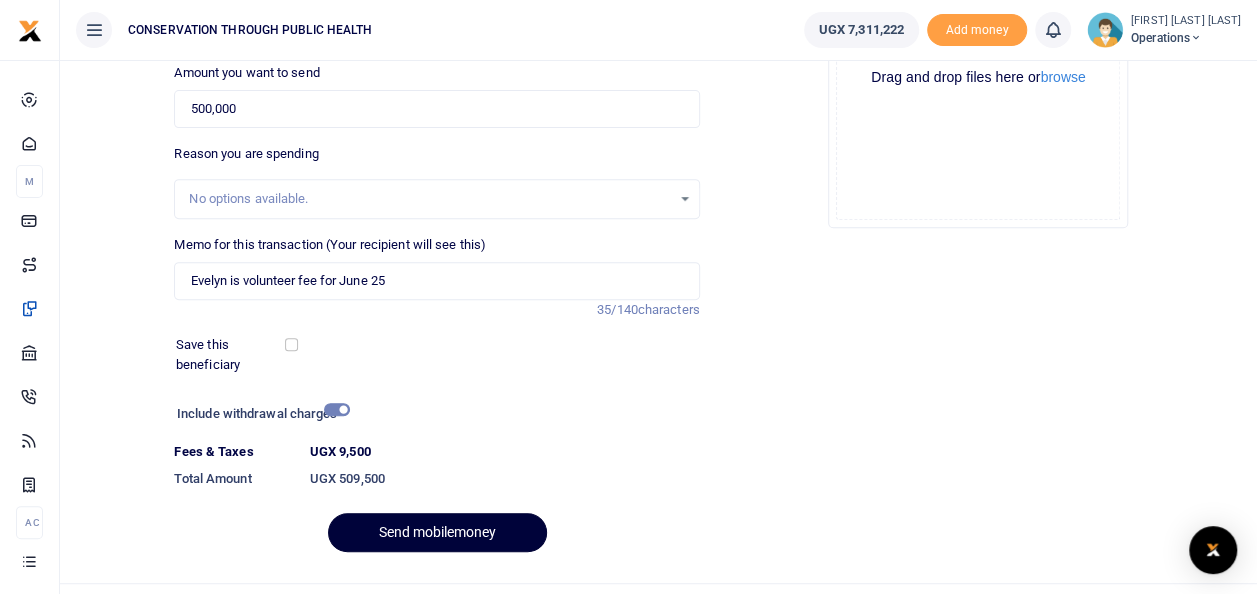 click on "Send mobilemoney" at bounding box center (437, 532) 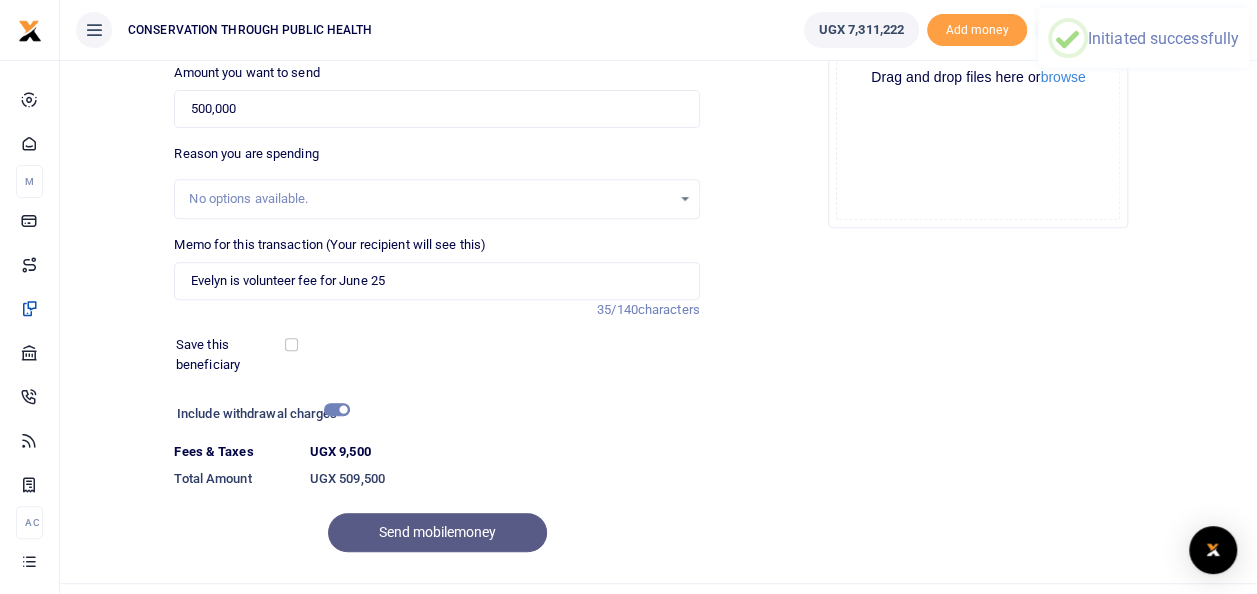 scroll, scrollTop: 0, scrollLeft: 0, axis: both 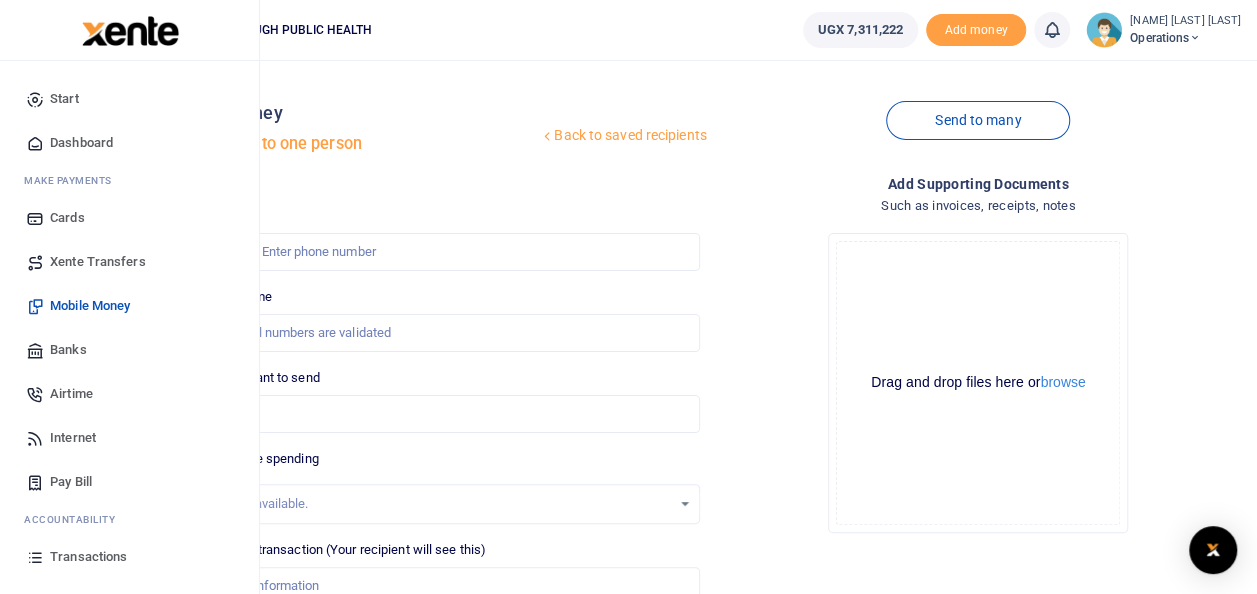 click on "Airtime" at bounding box center [71, 394] 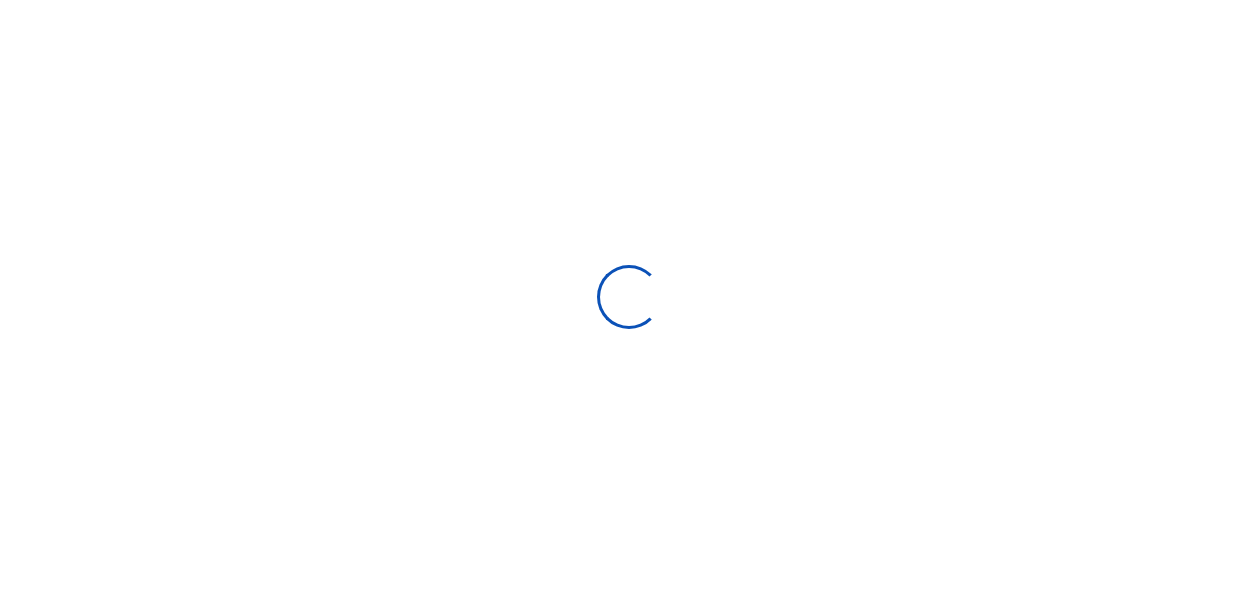 scroll, scrollTop: 0, scrollLeft: 0, axis: both 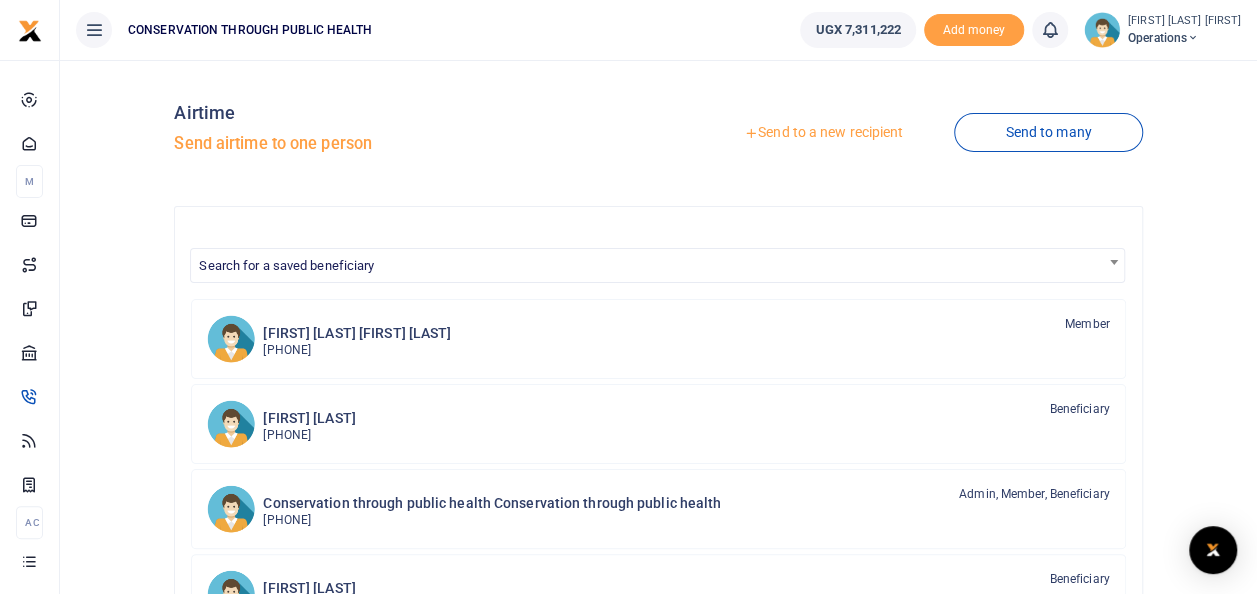 click on "Send to a new recipient" at bounding box center [823, 133] 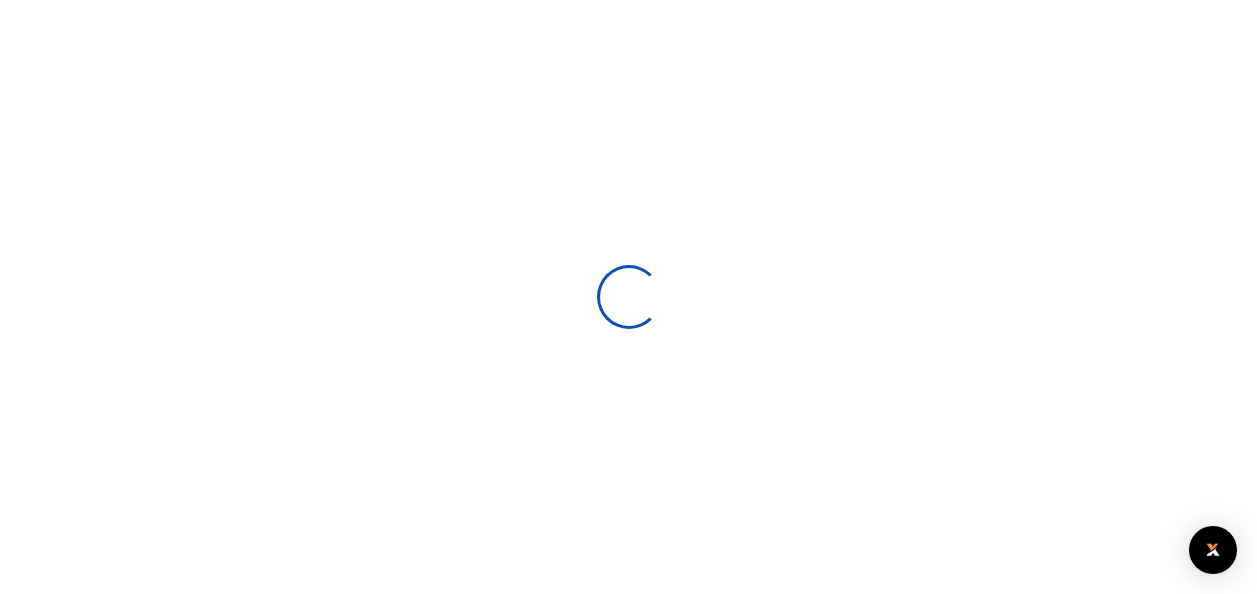 scroll, scrollTop: 0, scrollLeft: 0, axis: both 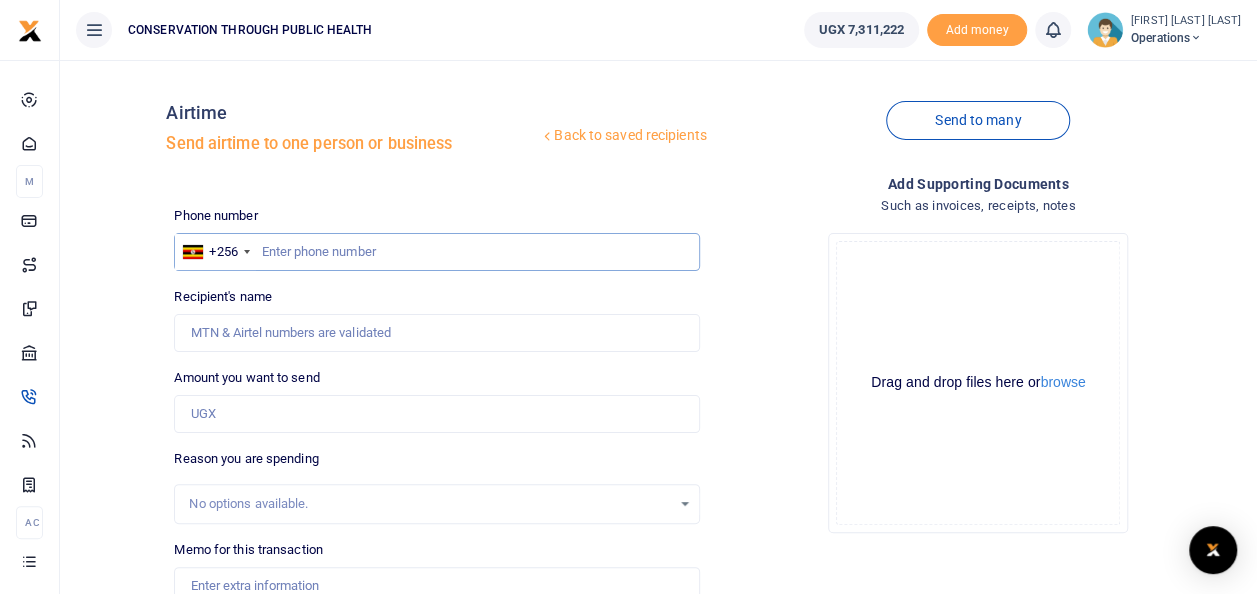click at bounding box center (436, 252) 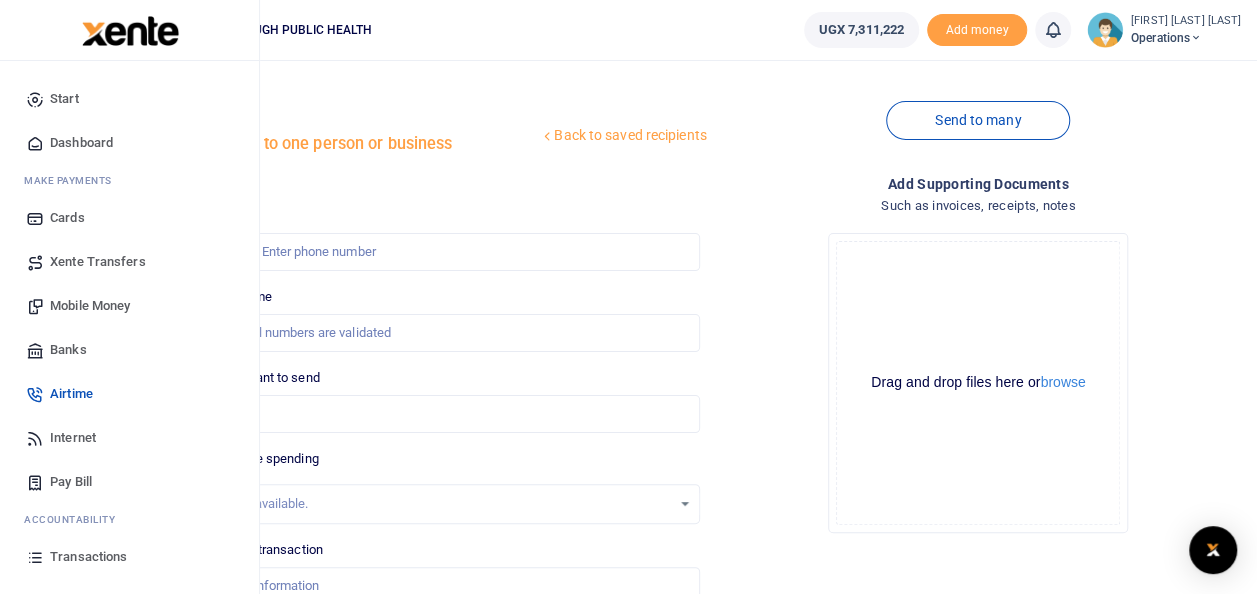 click on "Internet" at bounding box center [73, 438] 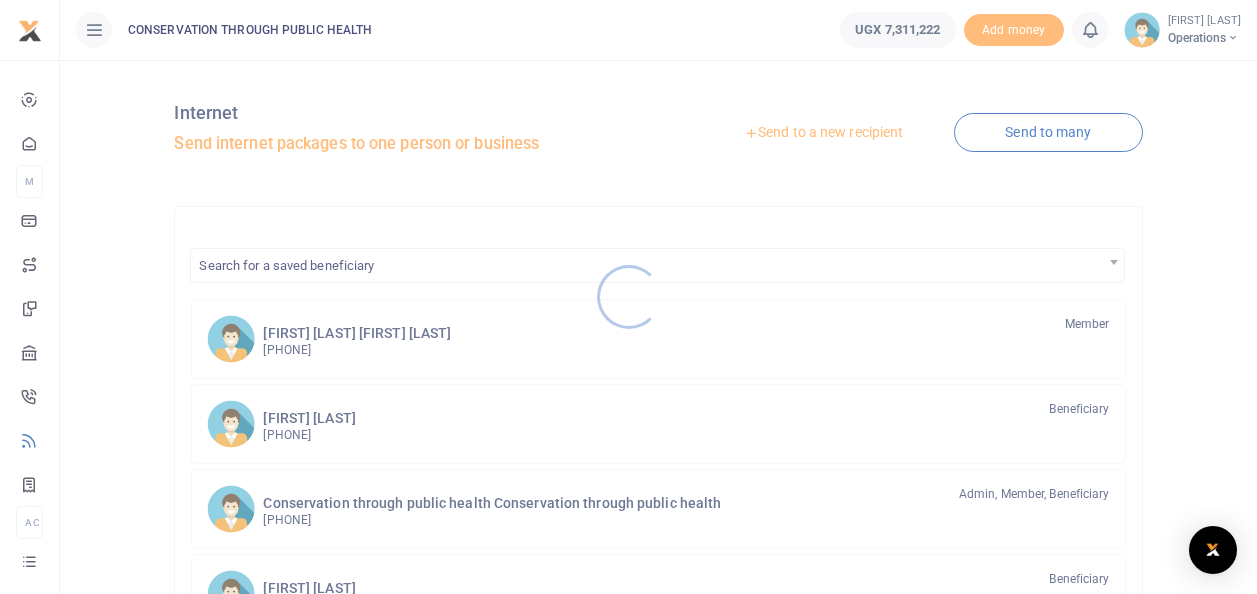 scroll, scrollTop: 0, scrollLeft: 0, axis: both 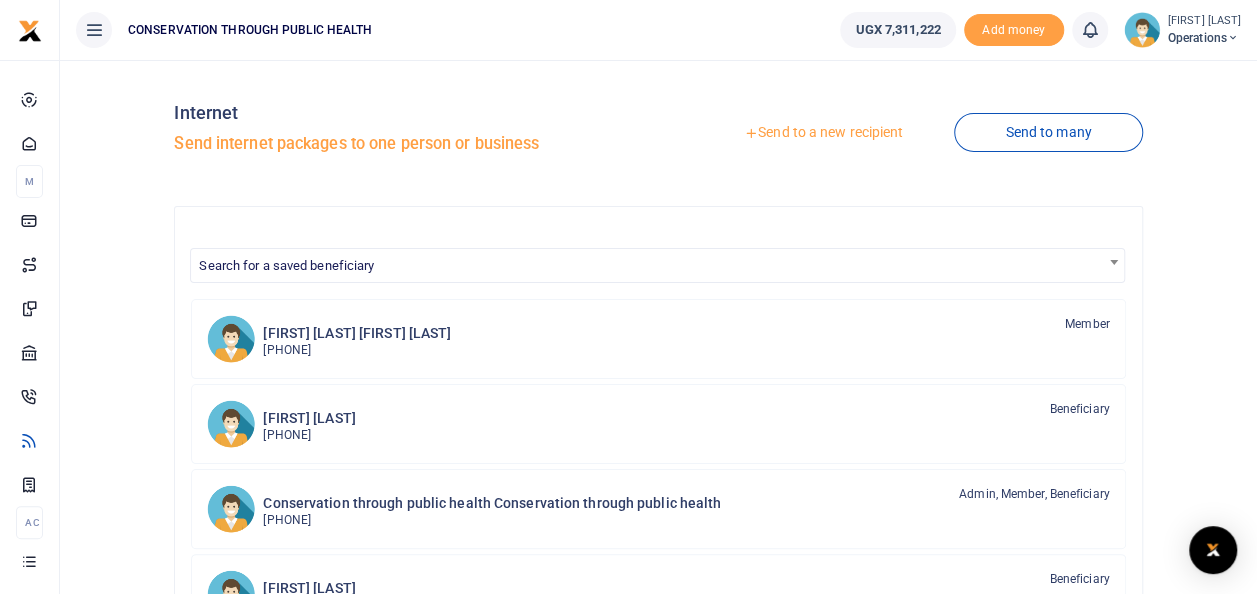 click on "Send to a new recipient" at bounding box center [823, 133] 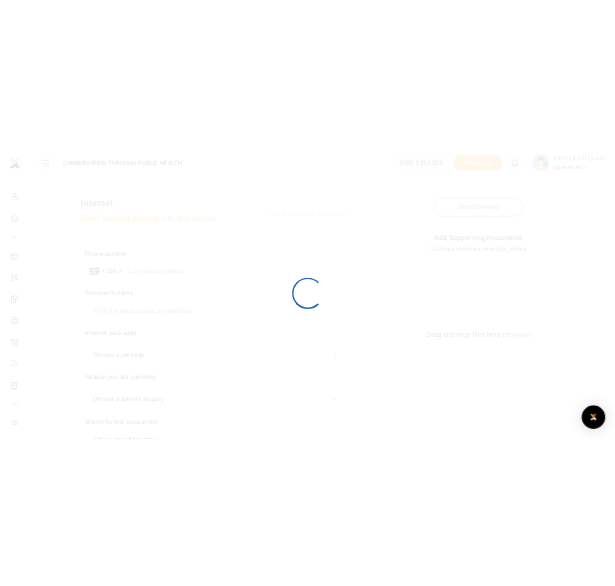 scroll, scrollTop: 0, scrollLeft: 0, axis: both 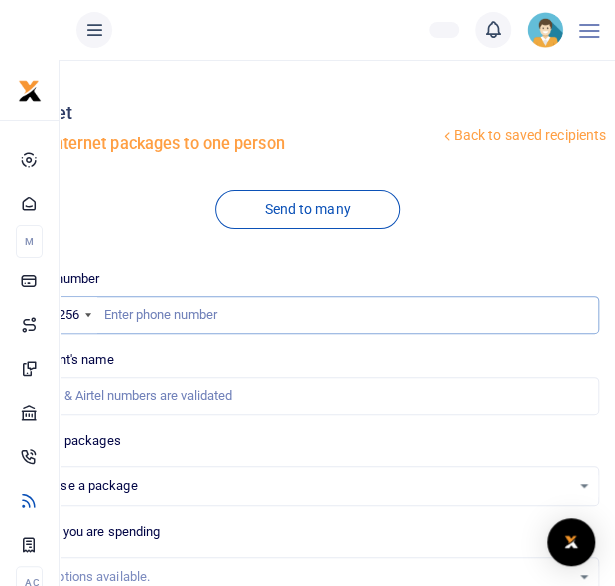 click at bounding box center [307, 315] 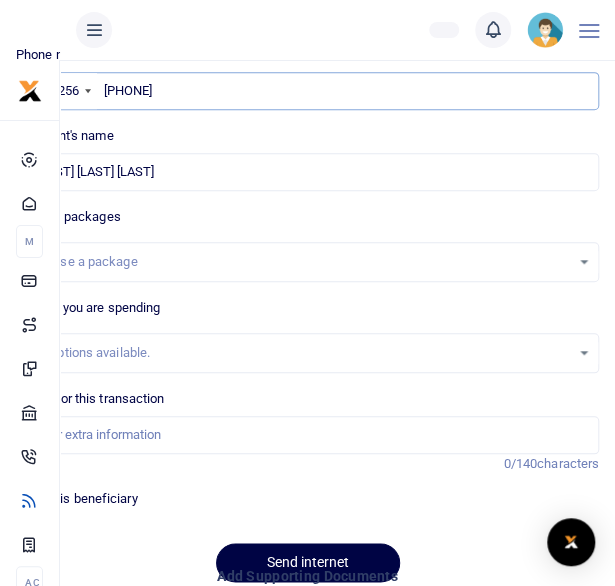 scroll, scrollTop: 240, scrollLeft: 0, axis: vertical 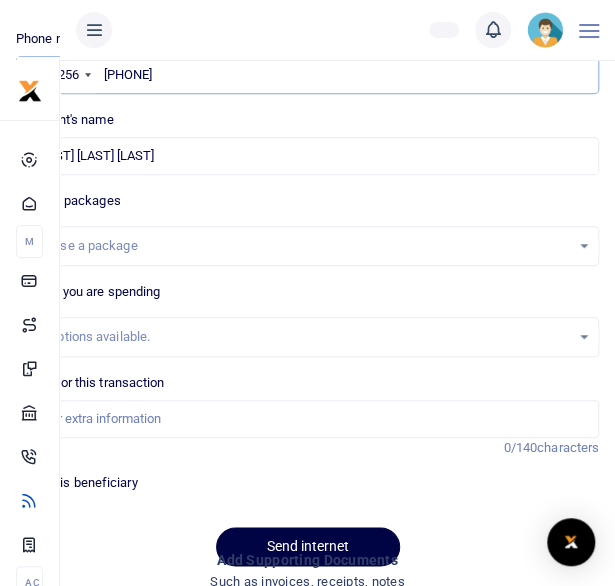 type on "256776695804" 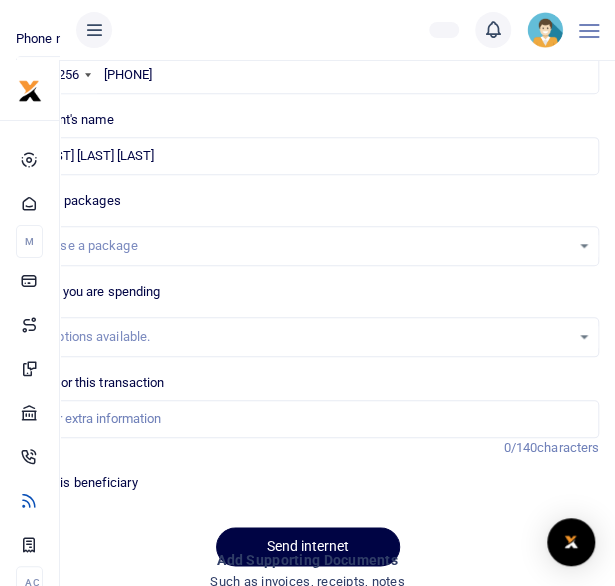 click on "Choose a package" at bounding box center [307, 246] 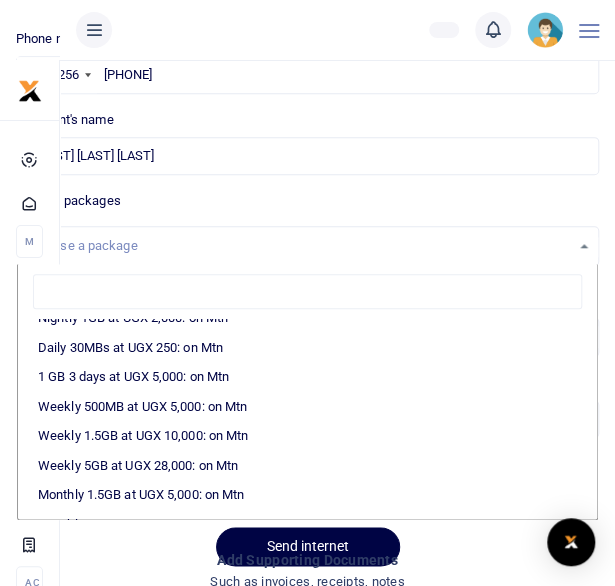 scroll, scrollTop: 174, scrollLeft: 0, axis: vertical 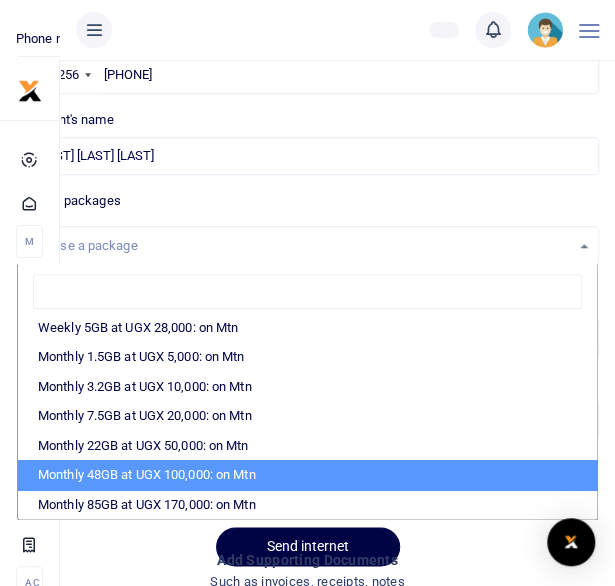 click on "Monthly 48GB at UGX  100,000: on Mtn" at bounding box center (307, 475) 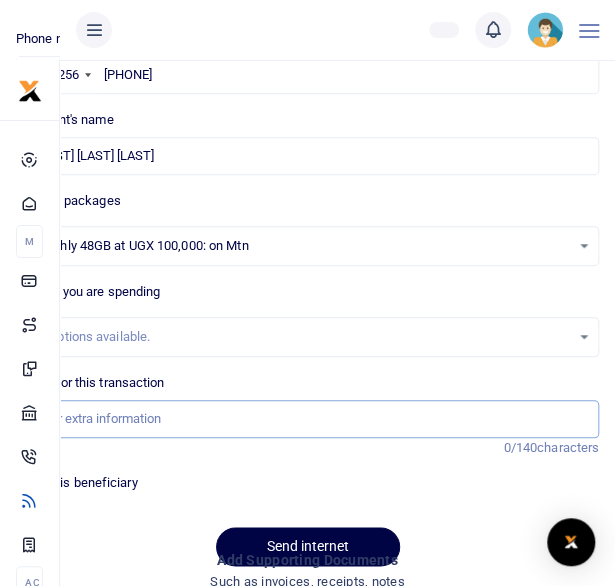 click on "Memo for this transaction" at bounding box center [307, 419] 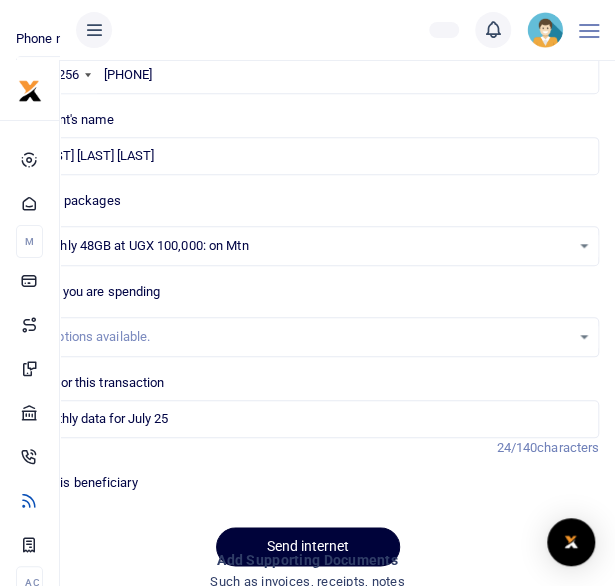 click on "Send internet" at bounding box center (308, 546) 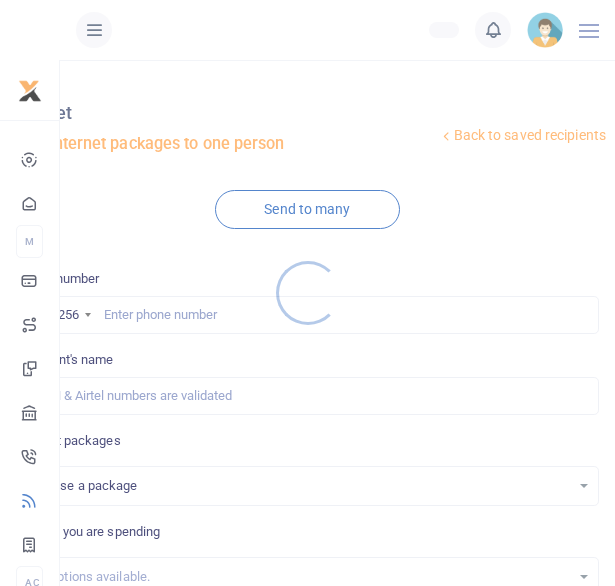 scroll, scrollTop: 240, scrollLeft: 0, axis: vertical 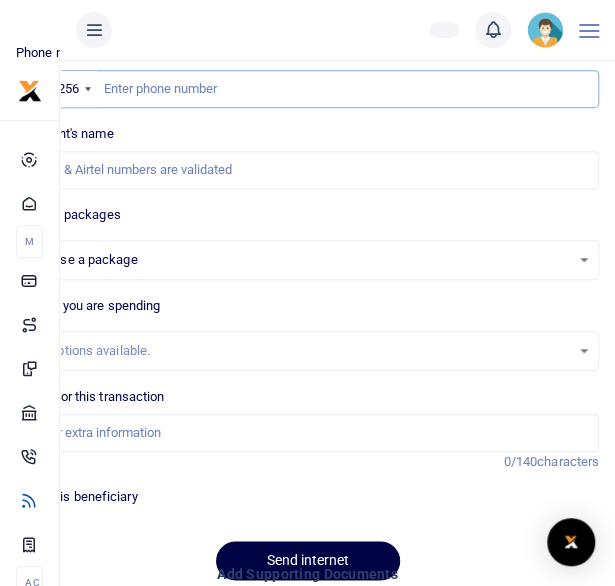 click at bounding box center [307, 89] 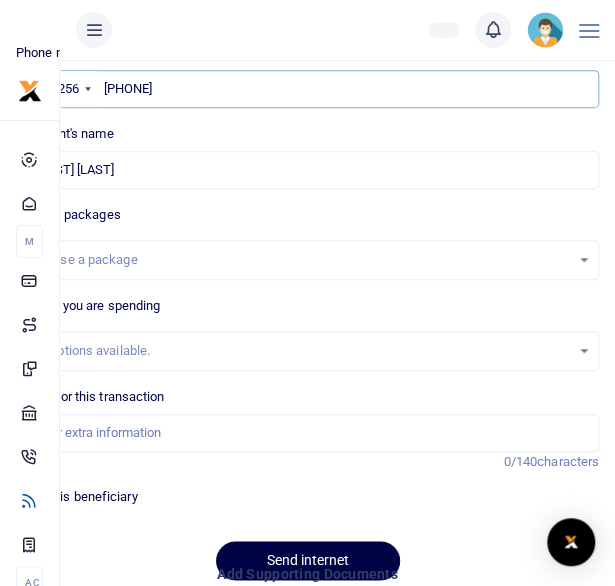 type on "[PHONE]" 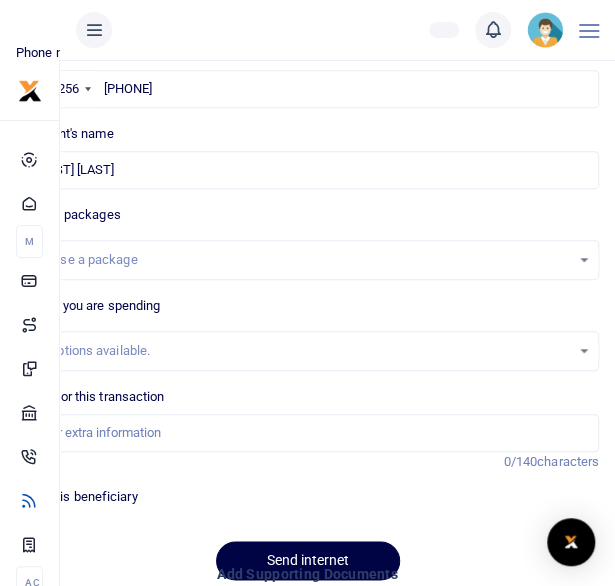 click on "Choose a package" at bounding box center (307, 260) 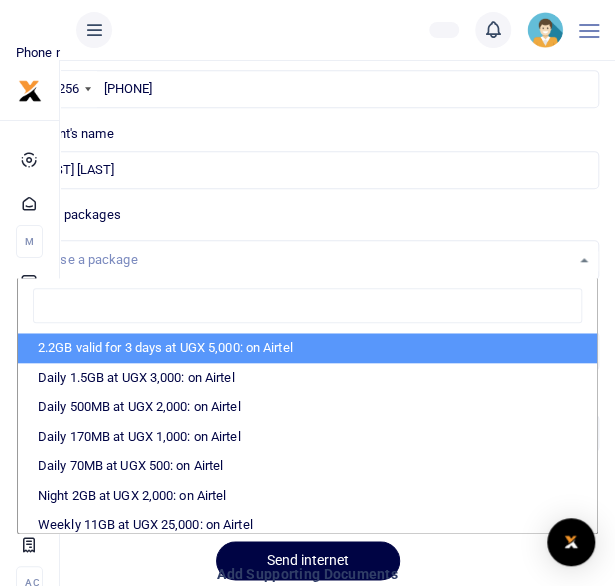 scroll, scrollTop: 175, scrollLeft: 0, axis: vertical 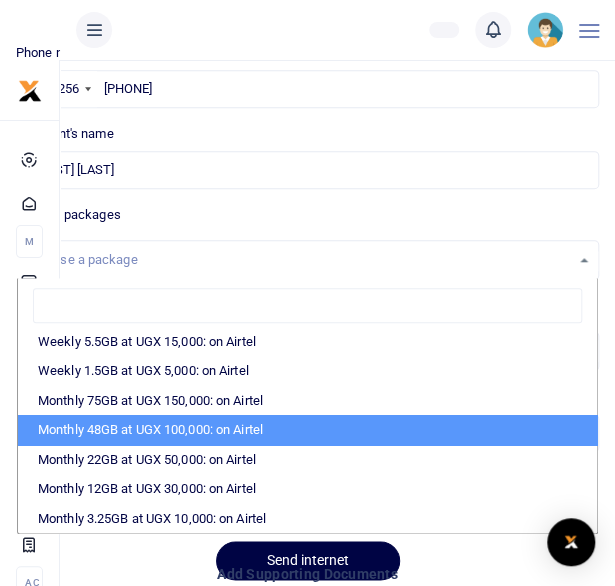 click on "Monthly 48GB at UGX  100,000: on Airtel" at bounding box center [307, 430] 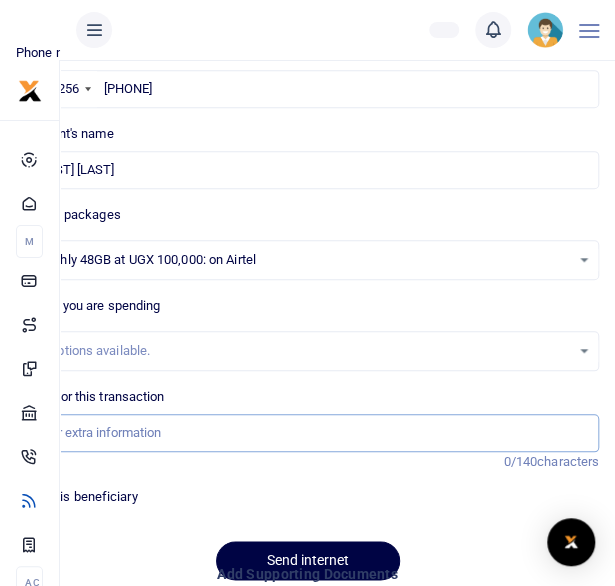click on "Memo for this transaction" at bounding box center [307, 433] 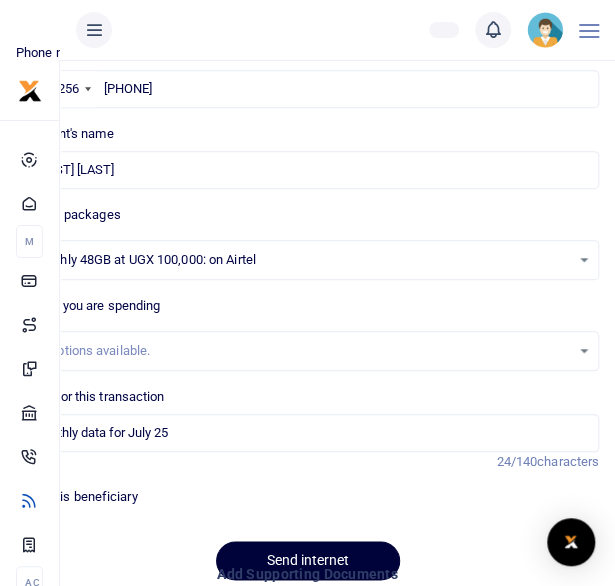 click on "Send internet" at bounding box center (308, 560) 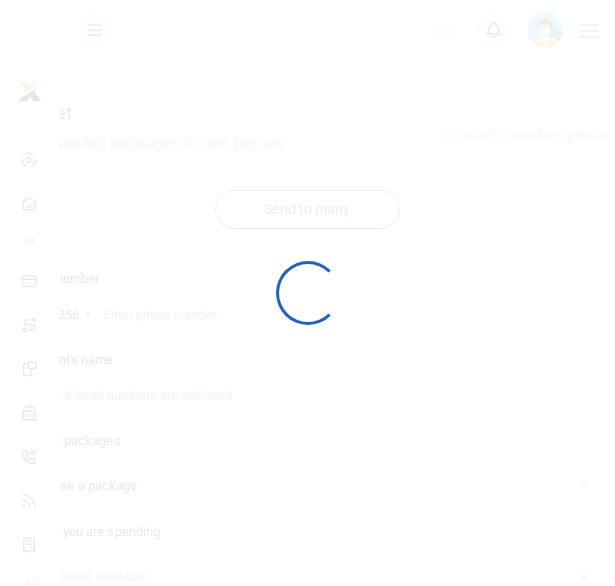 scroll, scrollTop: 226, scrollLeft: 0, axis: vertical 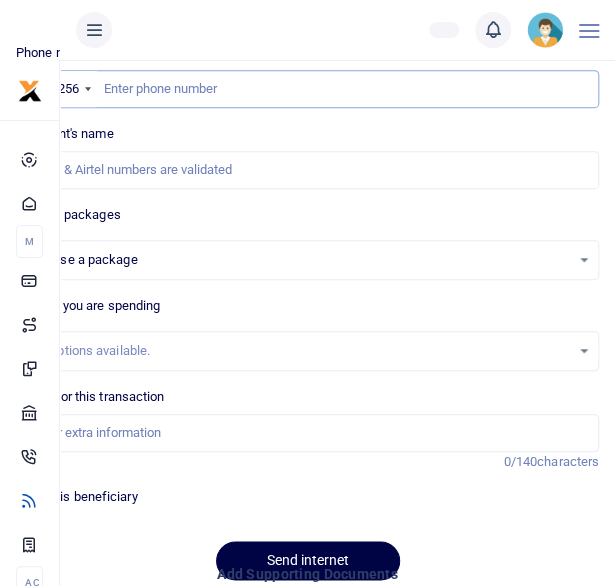 click at bounding box center [307, 89] 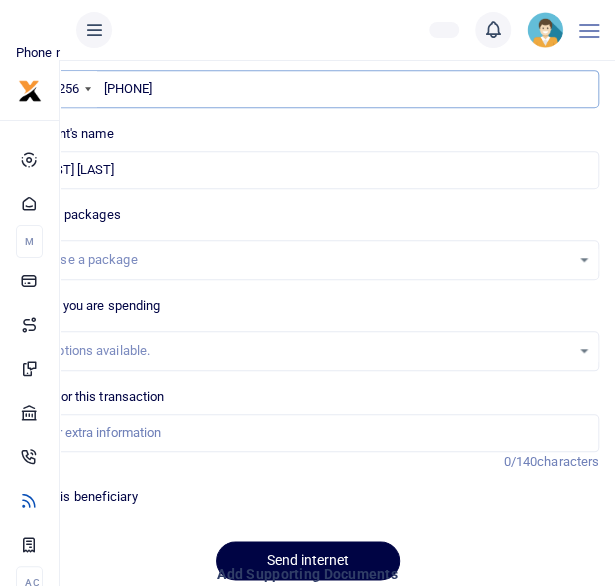 type on "256763914907" 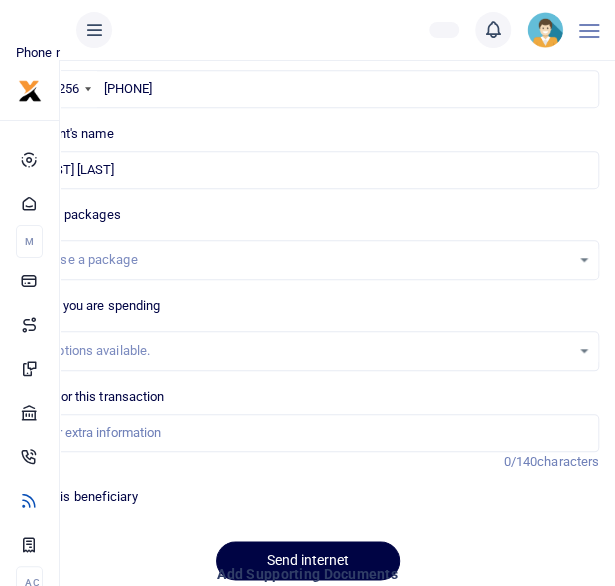 click on "Choose a package" at bounding box center [307, 260] 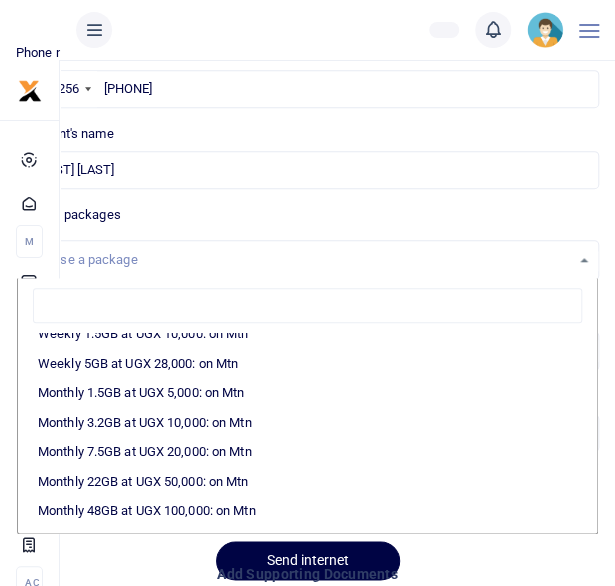 scroll, scrollTop: 272, scrollLeft: 0, axis: vertical 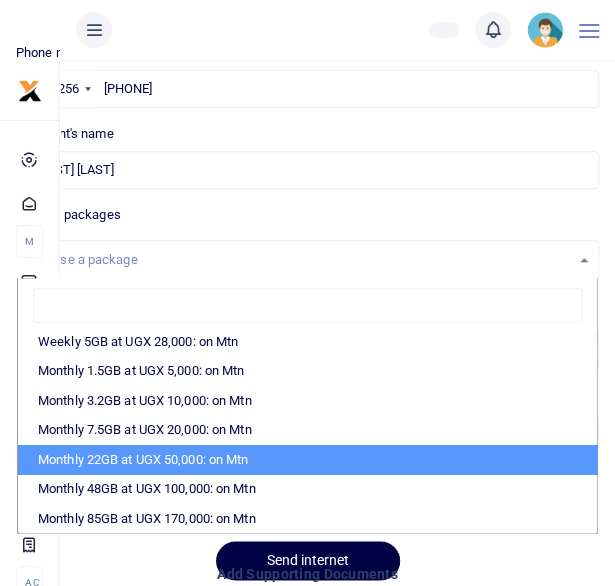click on "Monthly 22GB at UGX  50,000: on Mtn" at bounding box center (307, 460) 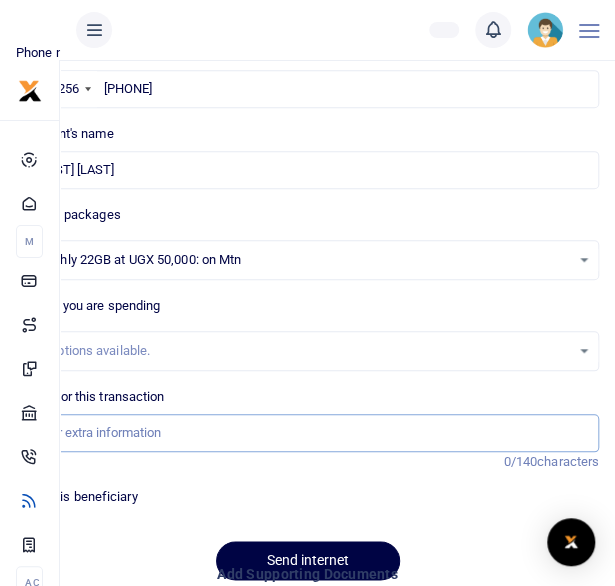 click on "Memo for this transaction" at bounding box center (307, 433) 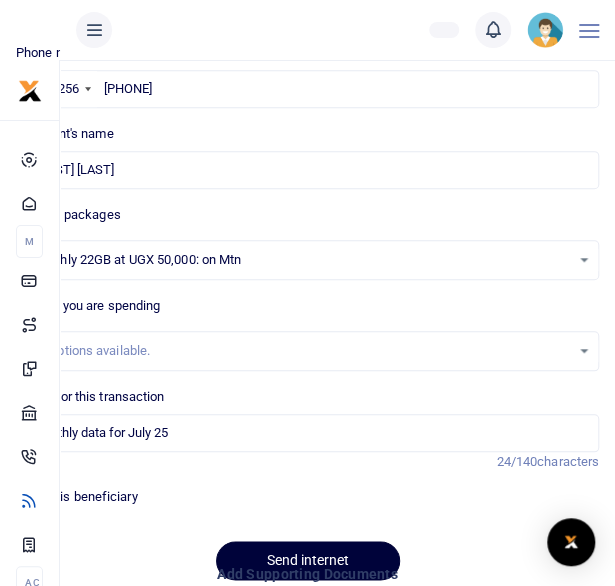 click on "Send internet" at bounding box center (308, 560) 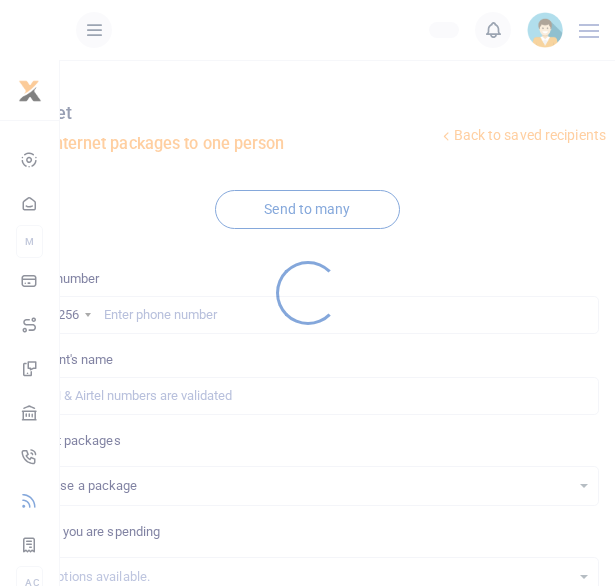 scroll, scrollTop: 226, scrollLeft: 0, axis: vertical 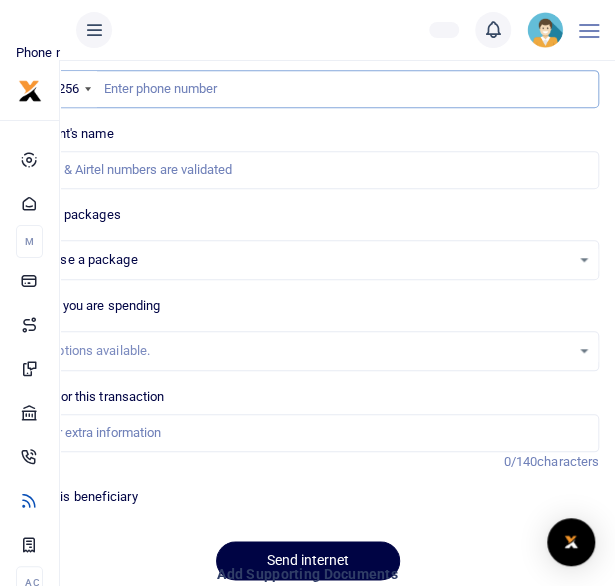click at bounding box center (307, 89) 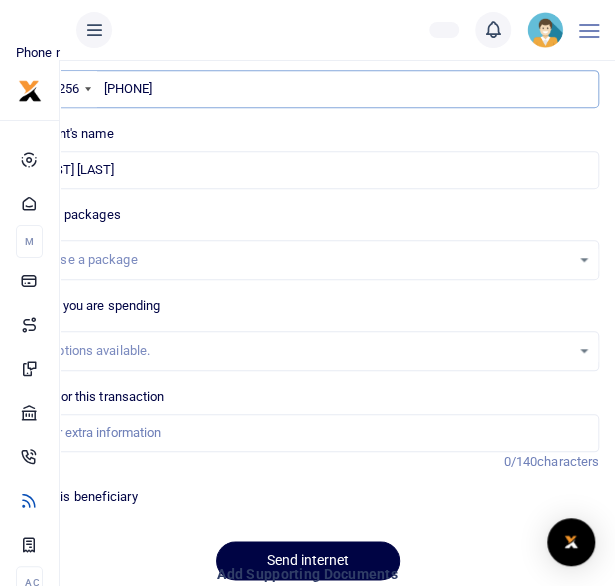 type on "[PHONE]" 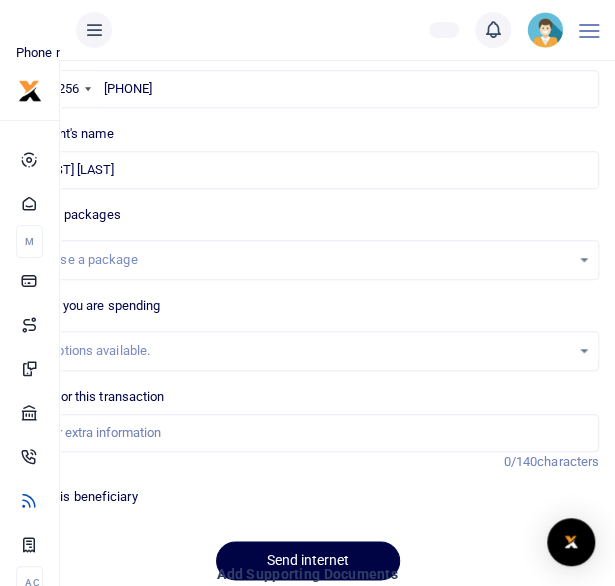 click on "Choose a package" at bounding box center (307, 260) 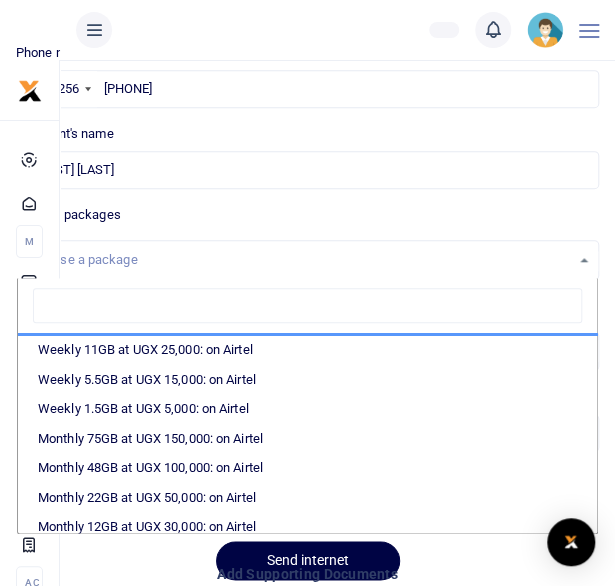 scroll, scrollTop: 213, scrollLeft: 0, axis: vertical 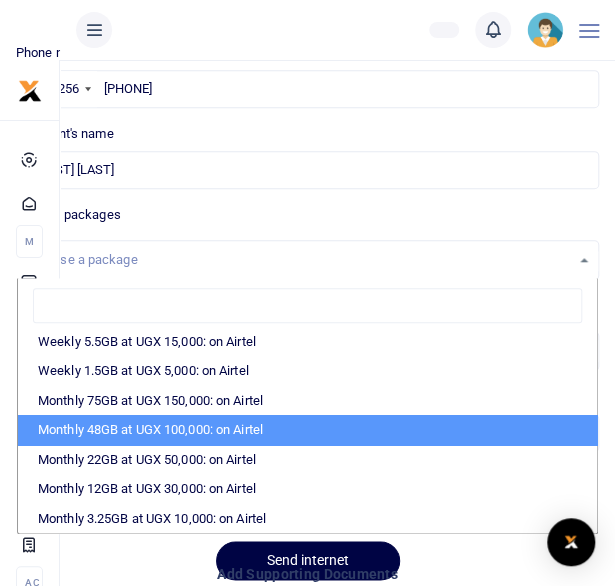 click on "Monthly 48GB at UGX  100,000: on Airtel" at bounding box center (307, 430) 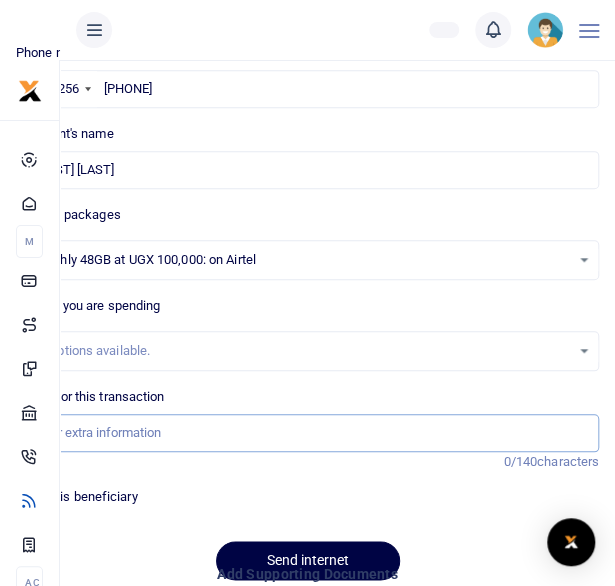 click on "Memo for this transaction" at bounding box center [307, 433] 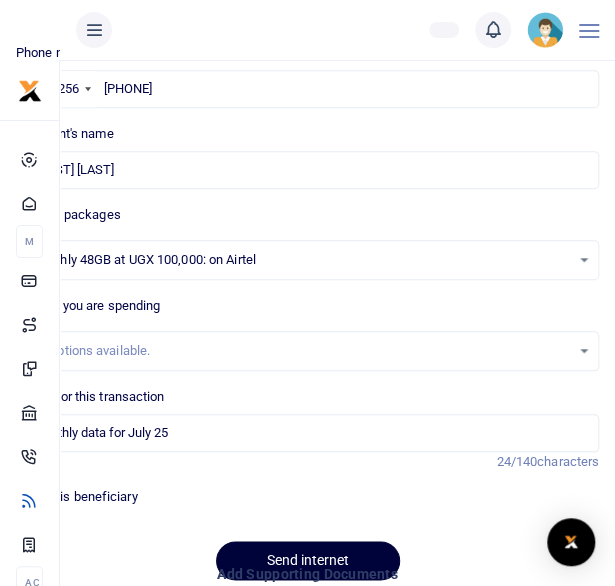 click on "Send internet" at bounding box center (308, 560) 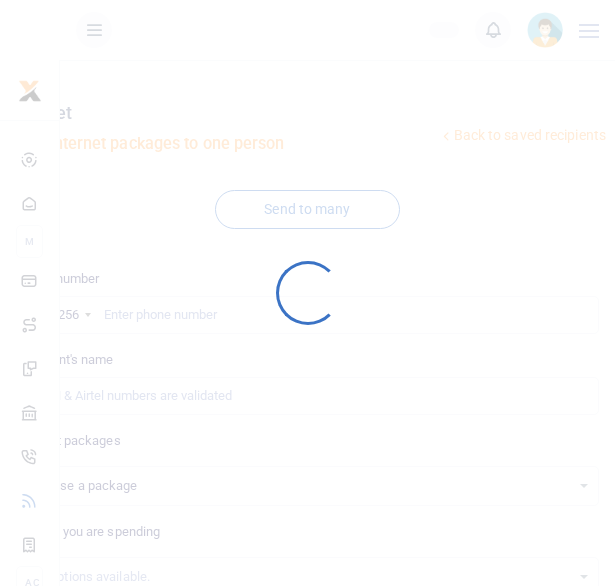 scroll, scrollTop: 226, scrollLeft: 0, axis: vertical 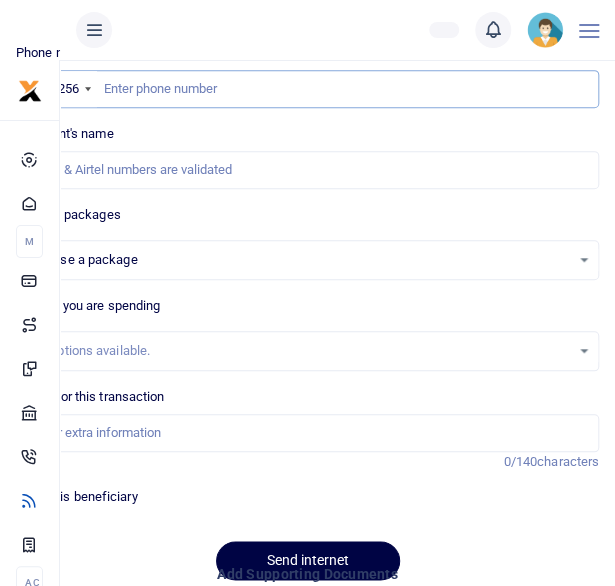 click at bounding box center (307, 89) 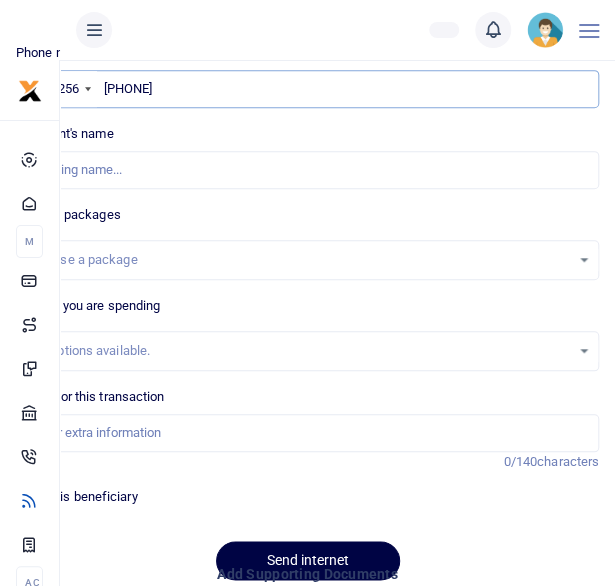 type on "256740512160" 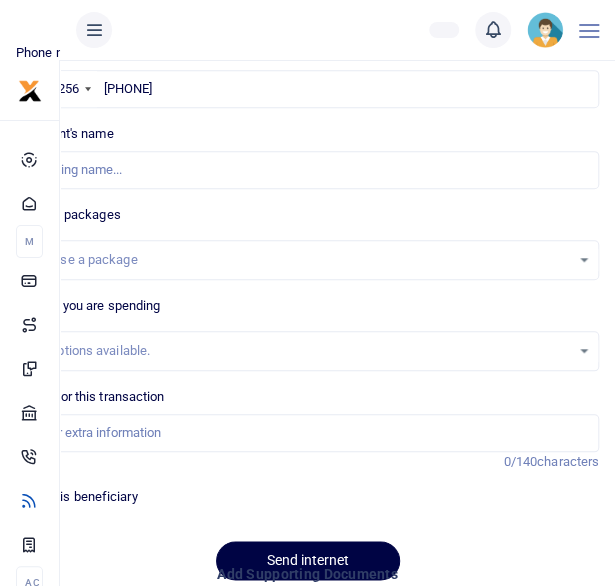 click on "Choose a package" at bounding box center (307, 260) 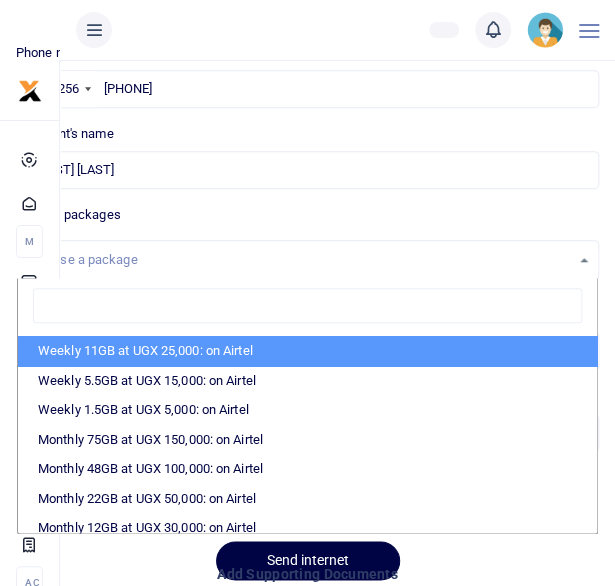 scroll, scrollTop: 213, scrollLeft: 0, axis: vertical 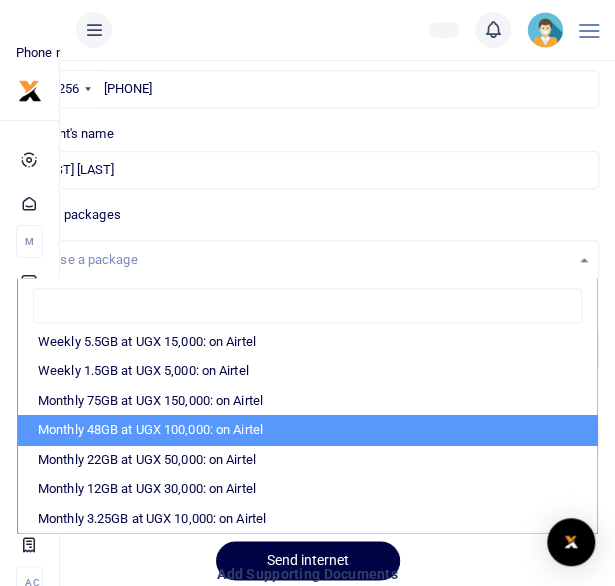 click on "Monthly 48GB at UGX  100,000: on Airtel" at bounding box center (307, 430) 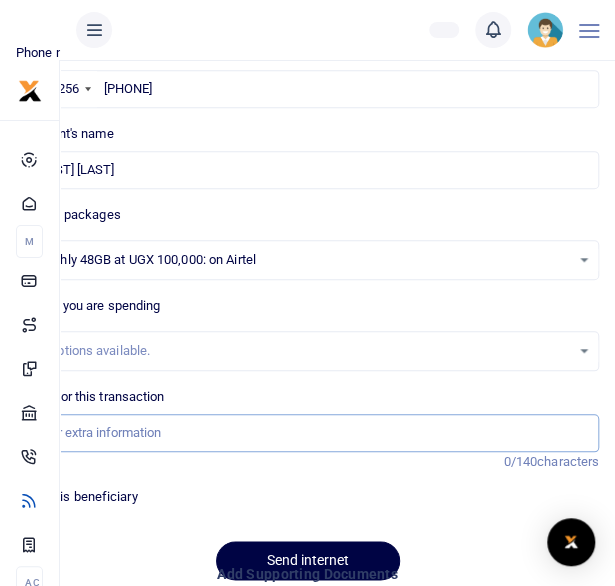 click on "Memo for this transaction" at bounding box center (307, 433) 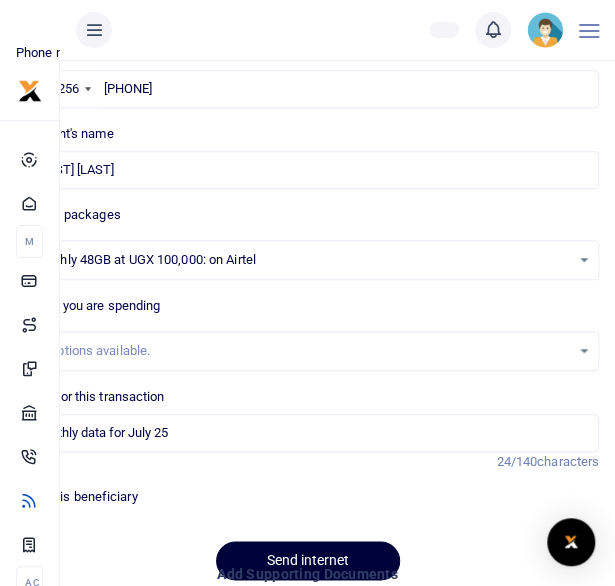 click on "Send internet" at bounding box center [308, 560] 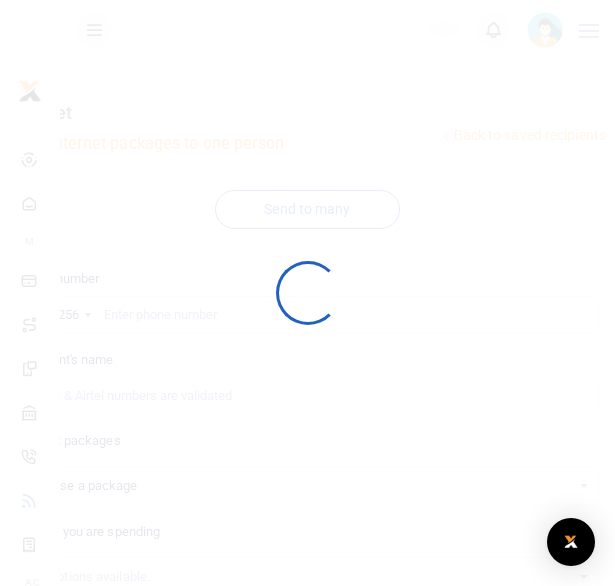 scroll, scrollTop: 226, scrollLeft: 0, axis: vertical 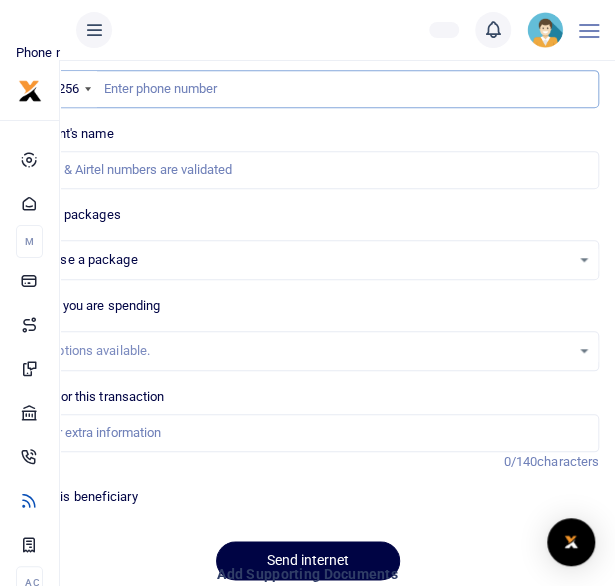 click at bounding box center [307, 89] 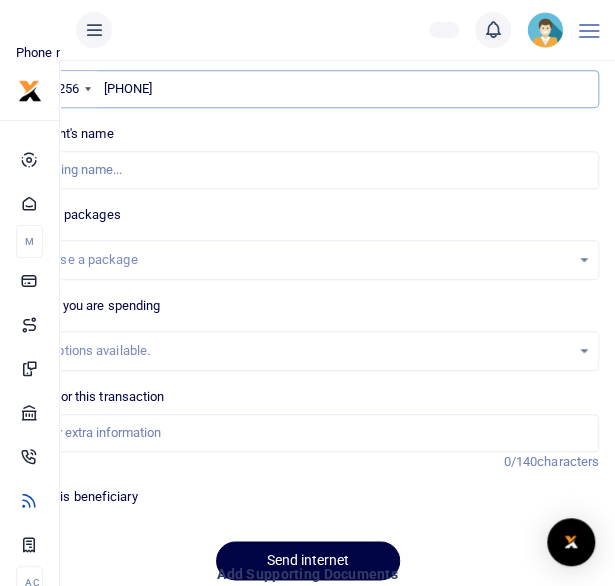 type on "[PHONE]" 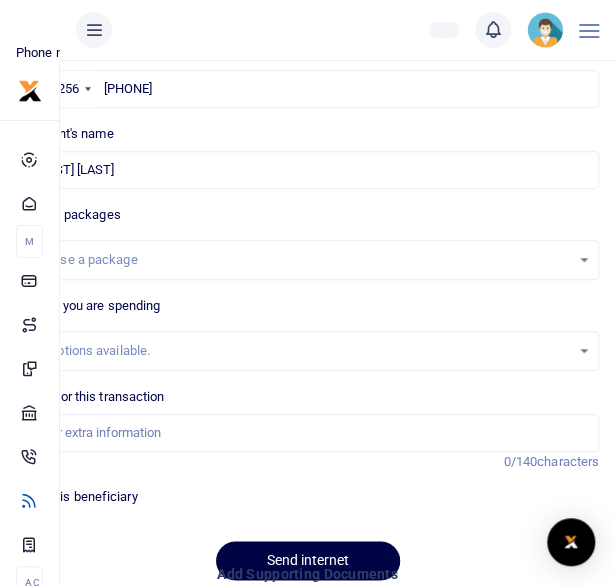 click on "Choose a package" at bounding box center (307, 260) 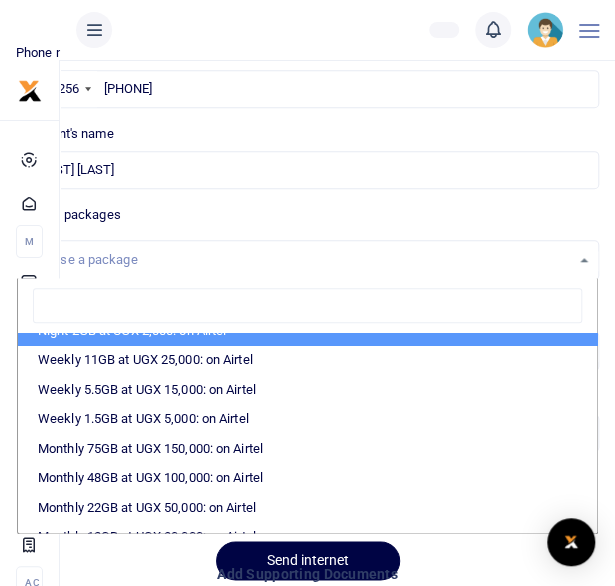 scroll, scrollTop: 175, scrollLeft: 0, axis: vertical 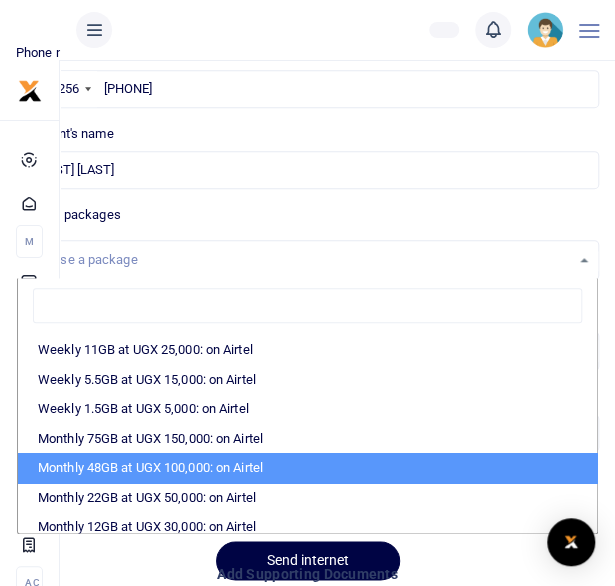click on "Monthly 48GB at UGX  100,000: on Airtel" at bounding box center (307, 468) 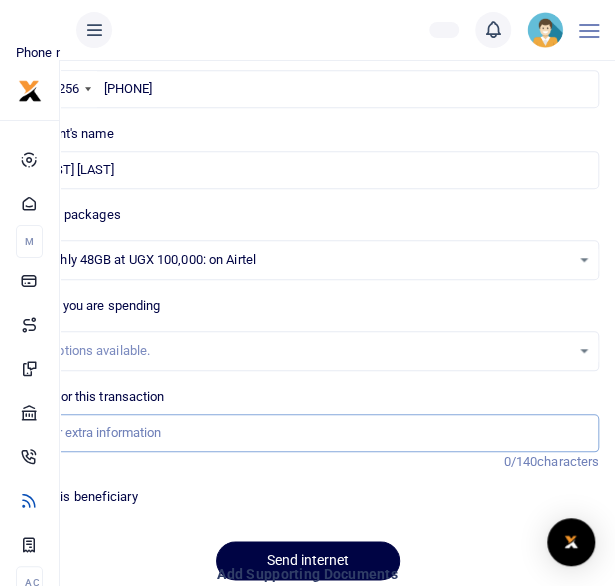 click on "Memo for this transaction" at bounding box center [307, 433] 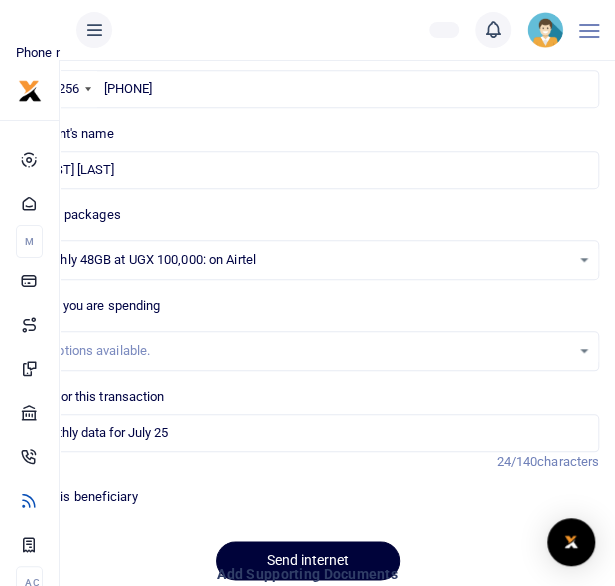 click on "Send internet" at bounding box center [308, 560] 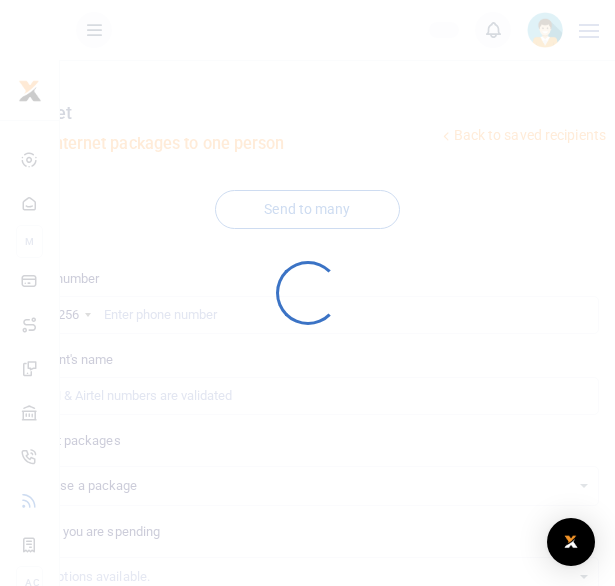 scroll, scrollTop: 226, scrollLeft: 0, axis: vertical 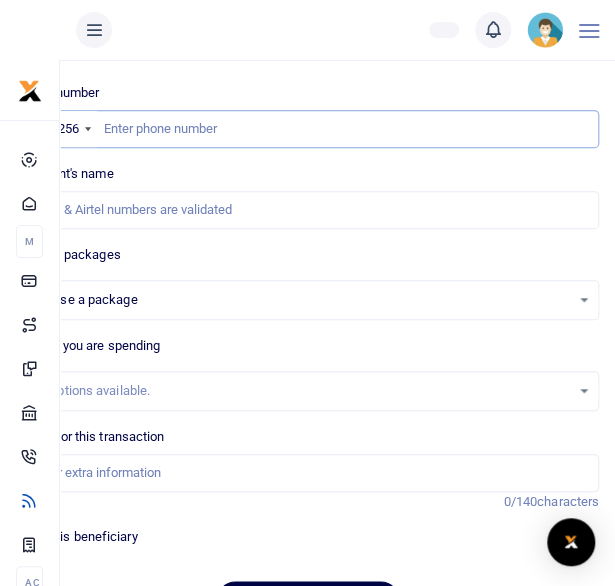 click at bounding box center (307, 129) 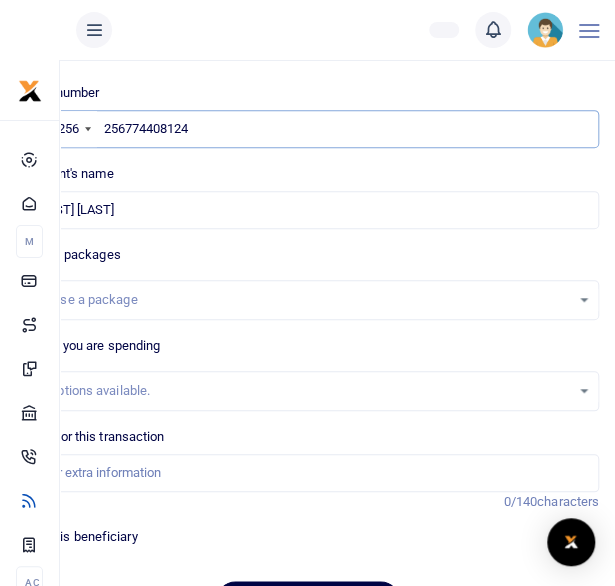 type on "256774408124" 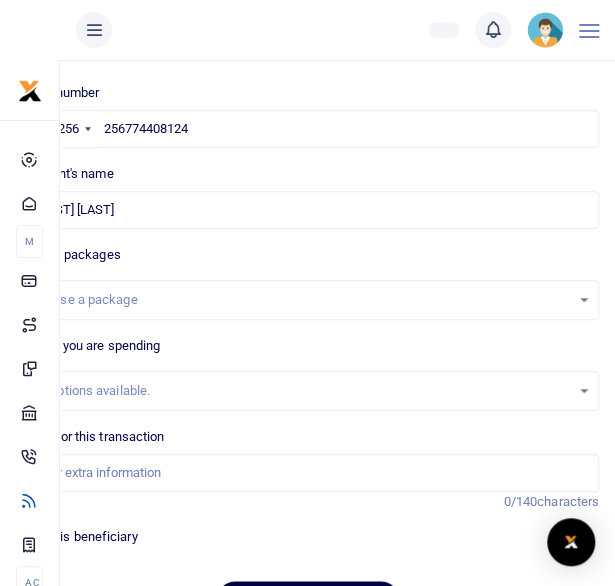 click on "Choose a package" at bounding box center [307, 300] 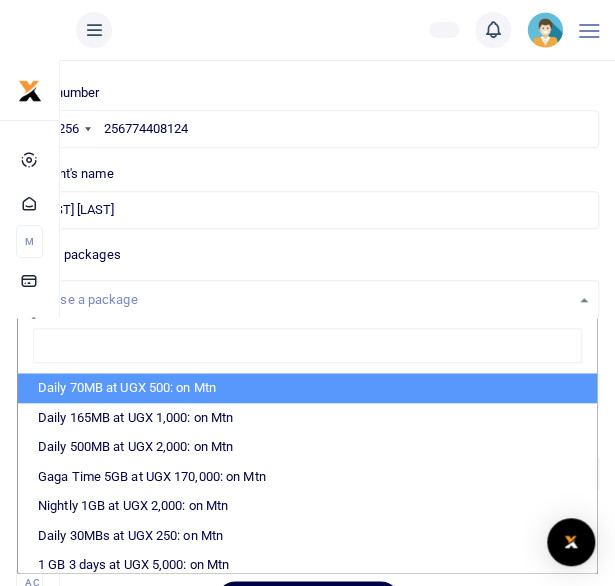 scroll, scrollTop: 175, scrollLeft: 0, axis: vertical 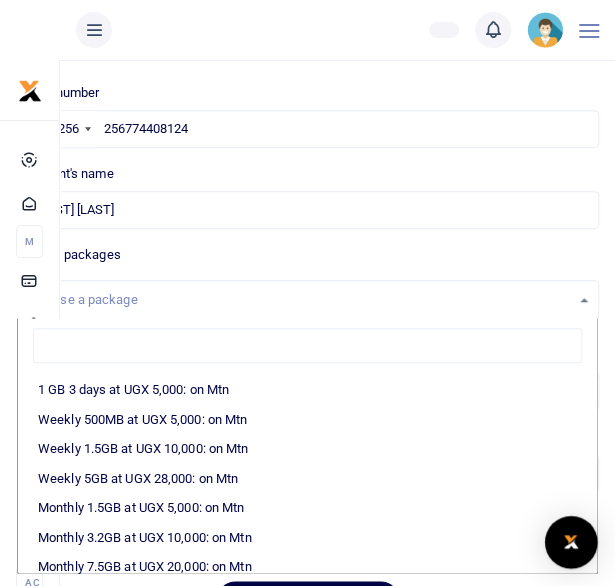 click on "Start
Dashboard
M ake Payments
Cards
Xente Transfers
Mobile Money
Banks
Airtime Ac" at bounding box center (307, 430) 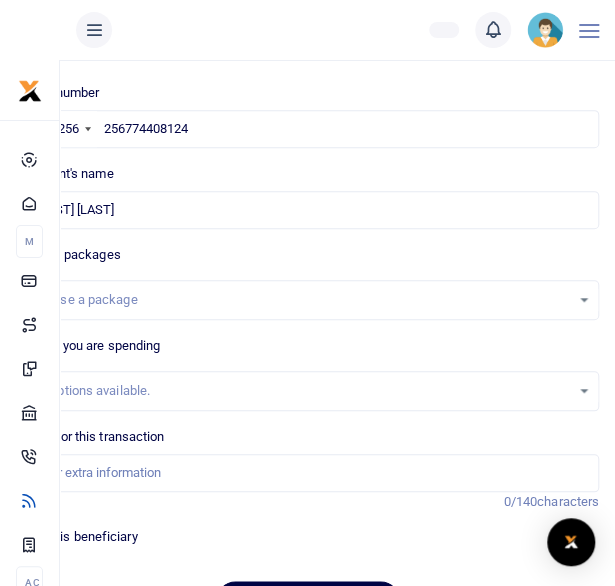 click on "Choose a package" at bounding box center (307, 300) 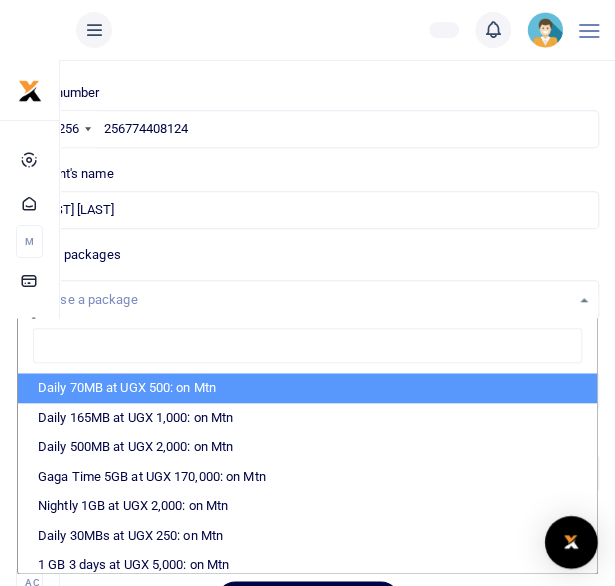 click on "Start
Dashboard
M ake Payments
Cards
Xente Transfers
Mobile Money
Banks
Airtime Ac" at bounding box center [307, 430] 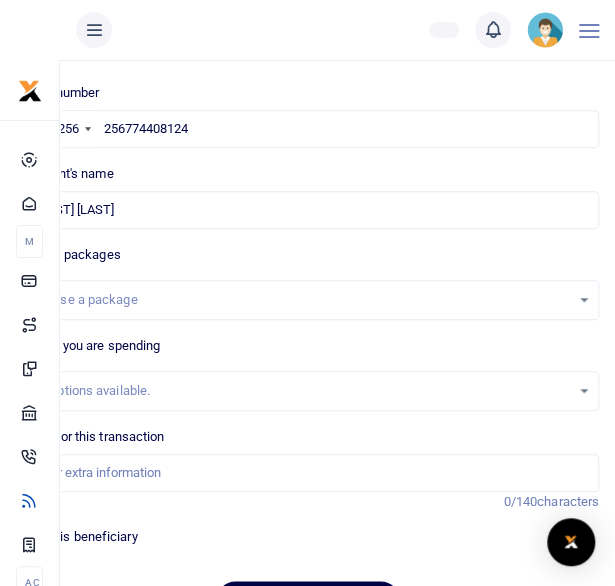 click on "Choose a package" at bounding box center [307, 300] 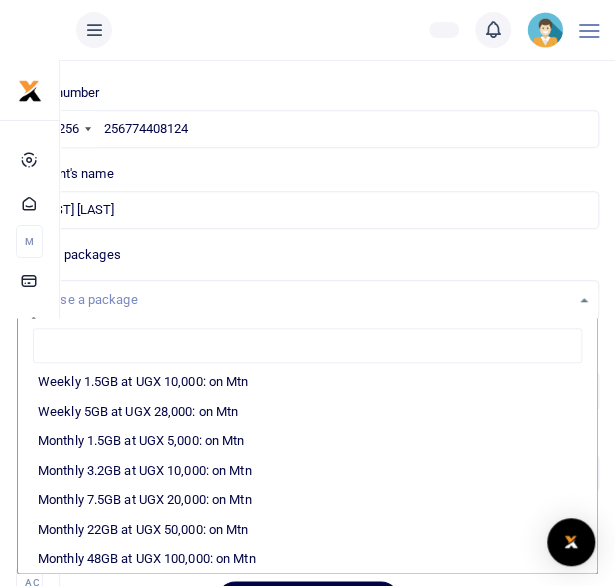 scroll, scrollTop: 272, scrollLeft: 0, axis: vertical 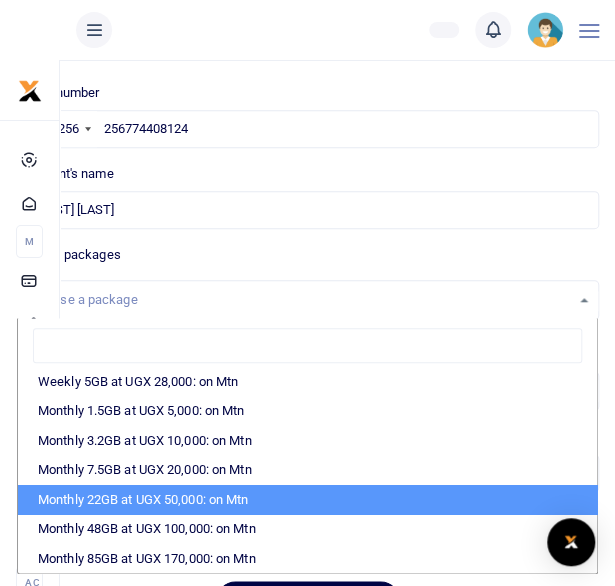 click on "Monthly 22GB at UGX  50,000: on Mtn" at bounding box center (307, 500) 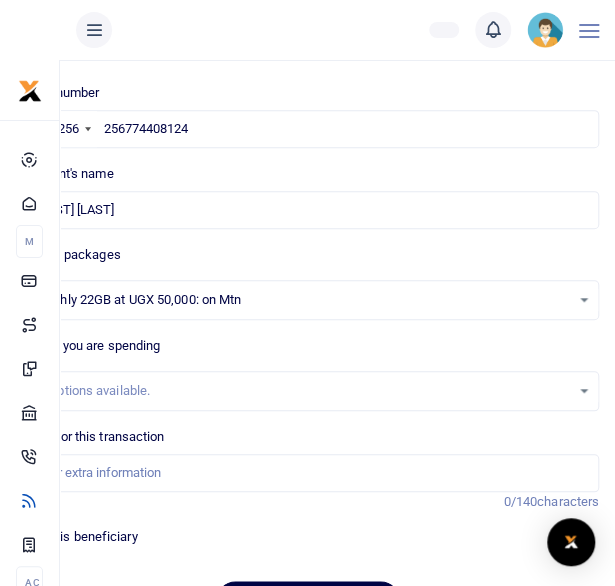 click on "No options available." at bounding box center [307, 300] 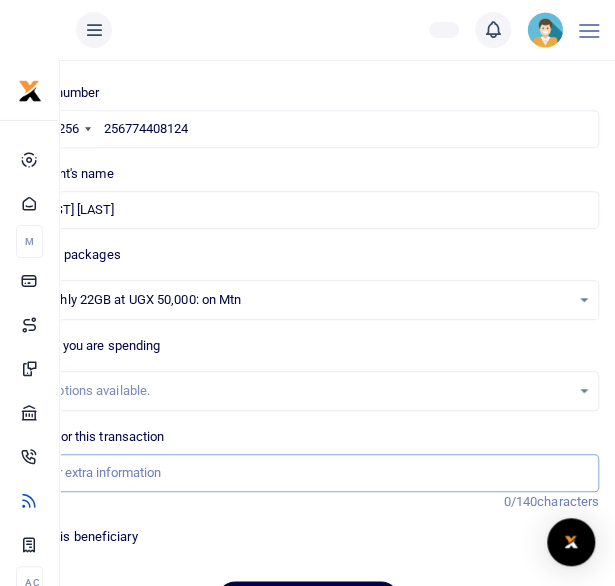 click on "Memo for this transaction" at bounding box center (307, 473) 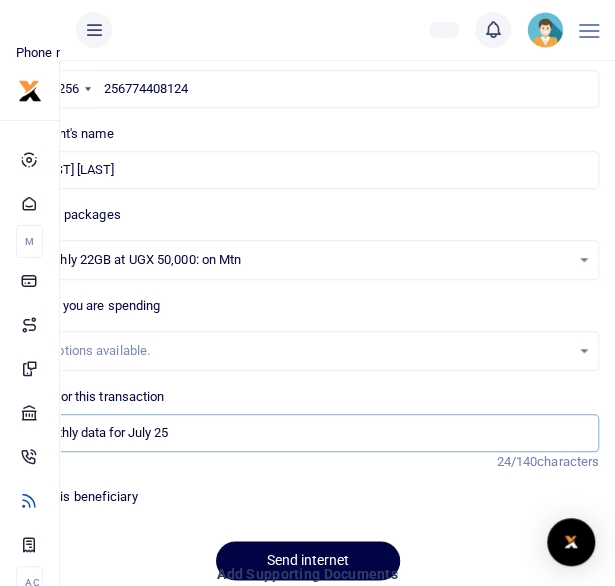 scroll, scrollTop: 225, scrollLeft: 0, axis: vertical 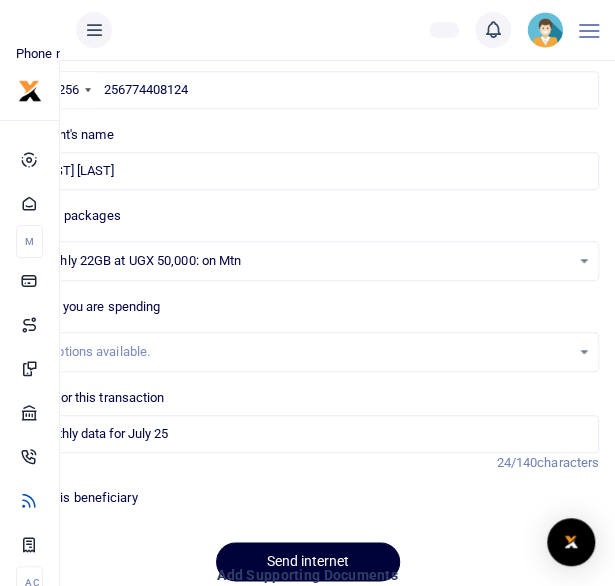 click on "Send internet" at bounding box center [308, 561] 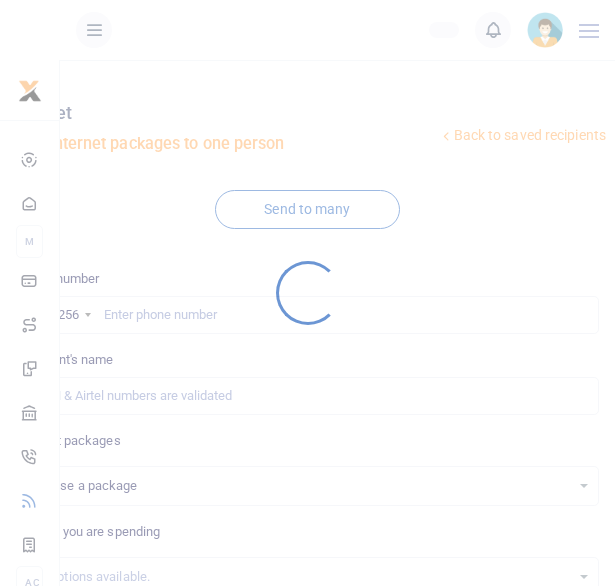 scroll, scrollTop: 225, scrollLeft: 0, axis: vertical 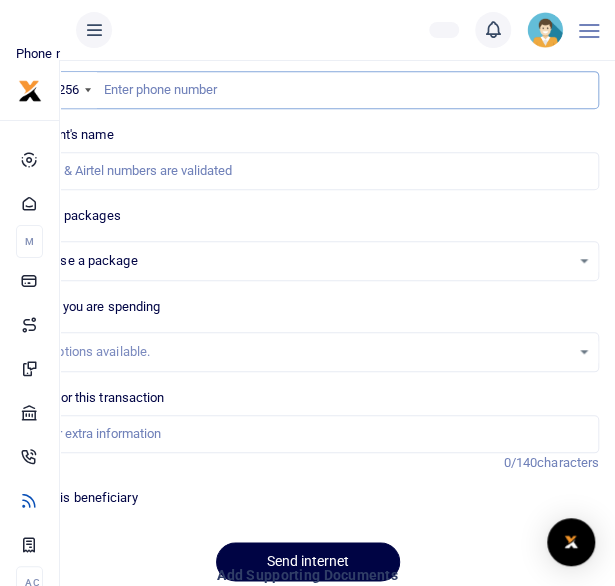 click at bounding box center [307, 90] 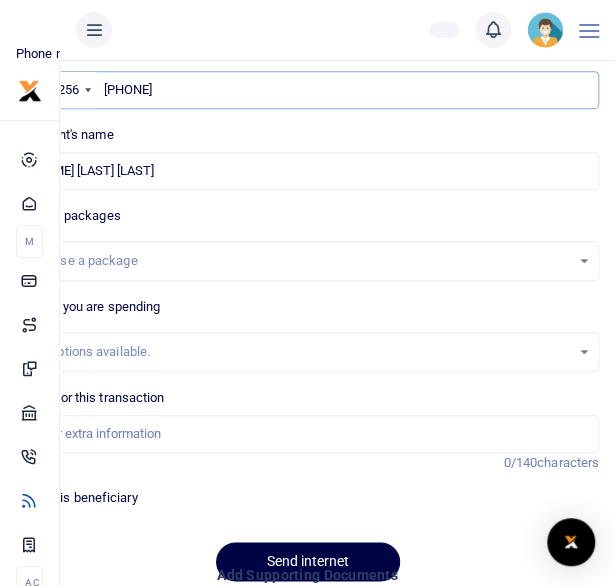type on "[PHONE]" 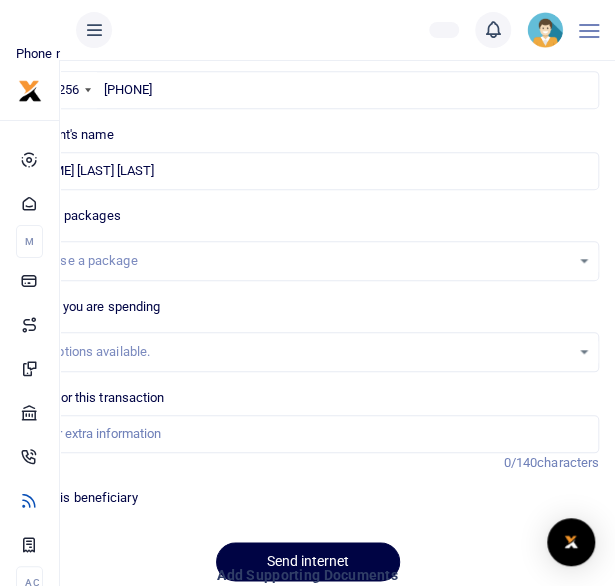 click on "Choose a package" at bounding box center [307, 261] 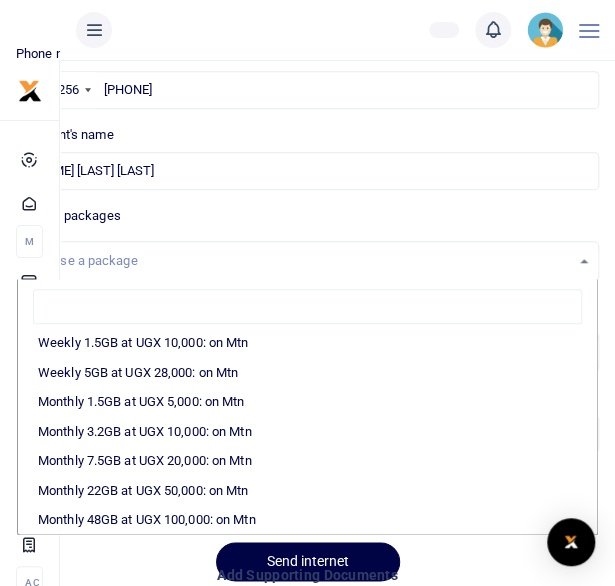 scroll, scrollTop: 272, scrollLeft: 0, axis: vertical 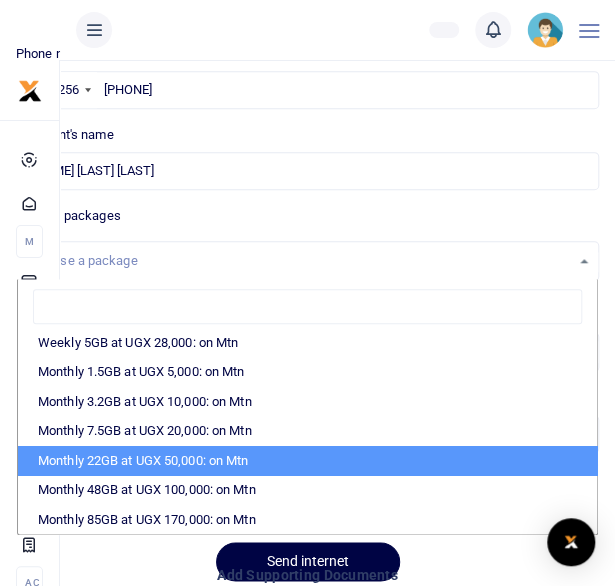 click on "Monthly 22GB at UGX  50,000: on Mtn" at bounding box center (307, 461) 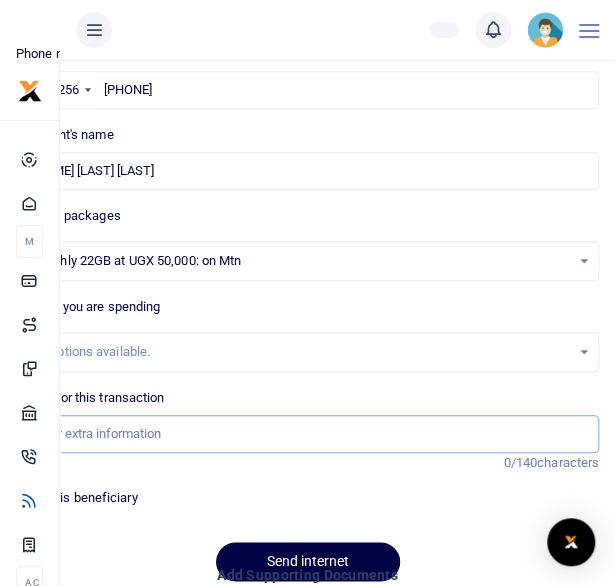 click on "Memo for this transaction" at bounding box center (307, 434) 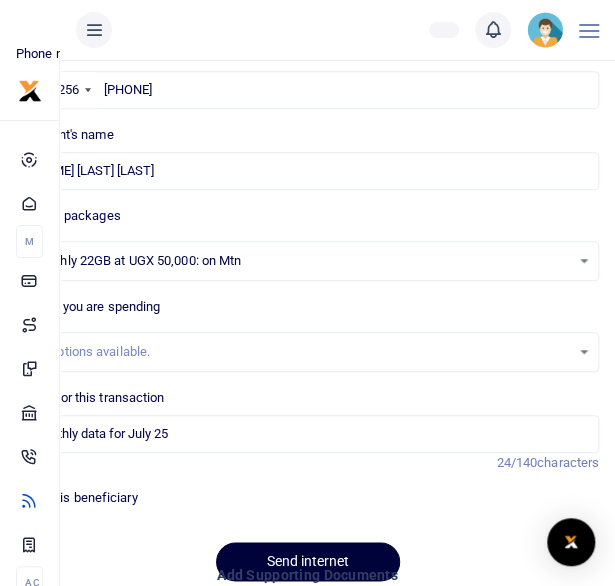 click on "Send internet" at bounding box center [308, 561] 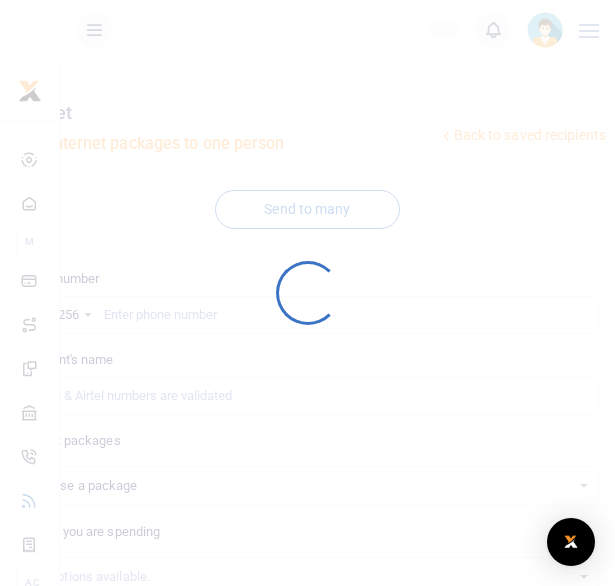 scroll, scrollTop: 225, scrollLeft: 0, axis: vertical 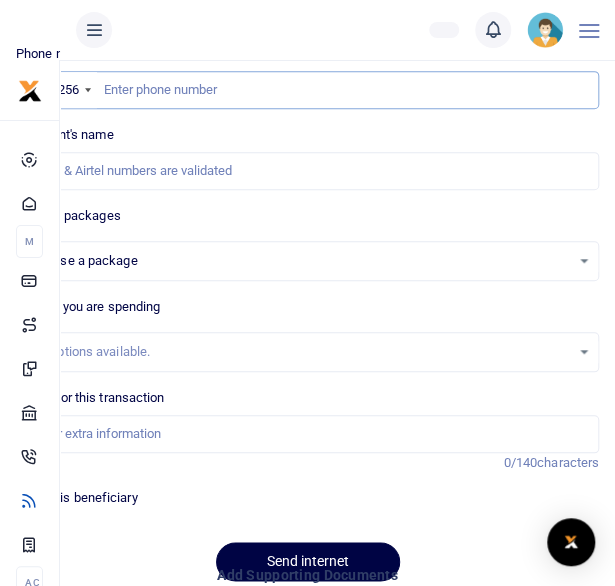 click at bounding box center [307, 90] 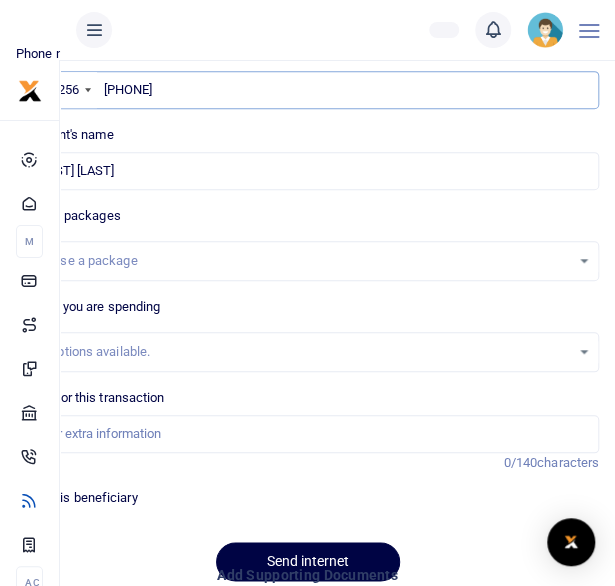 type on "256784972973" 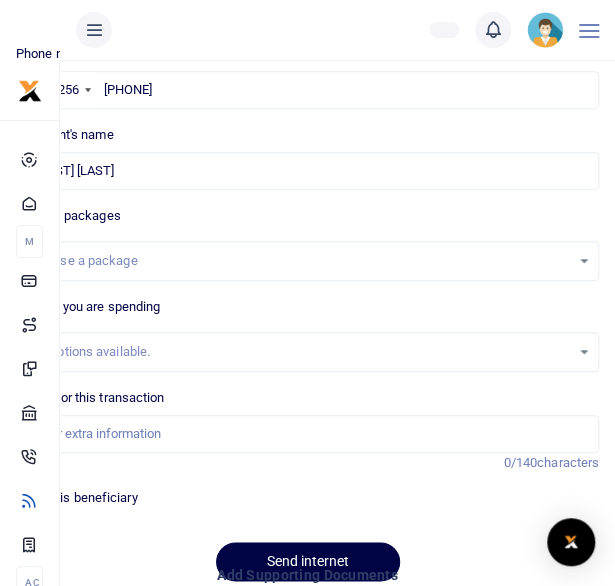 click on "Choose a package" at bounding box center (307, 261) 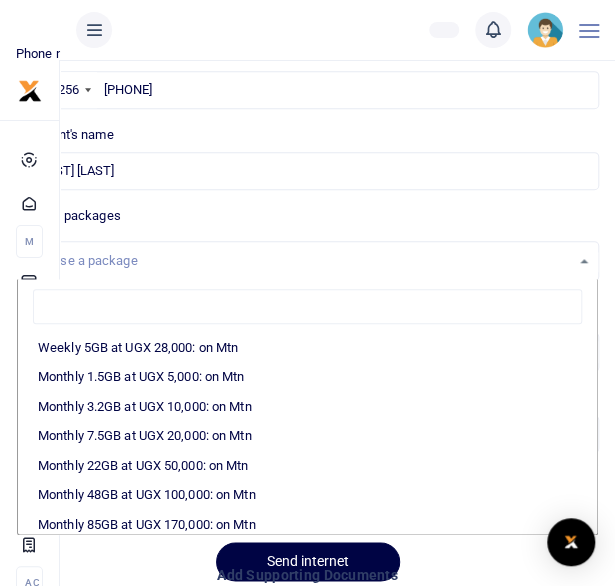 scroll, scrollTop: 269, scrollLeft: 0, axis: vertical 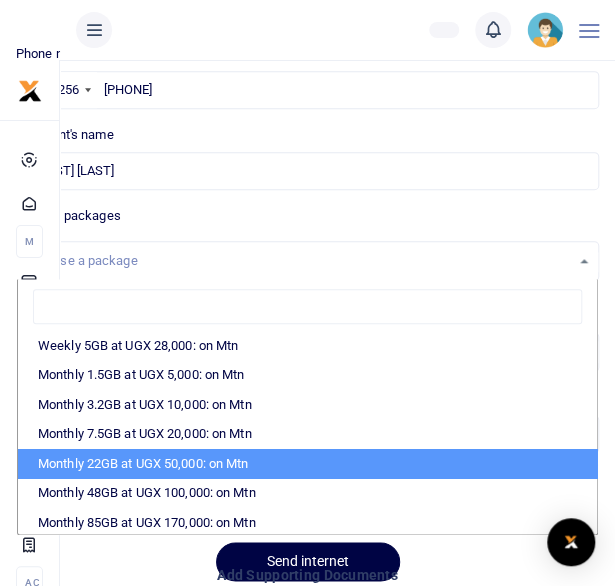 click on "Monthly 22GB at UGX  50,000: on Mtn" at bounding box center [307, 464] 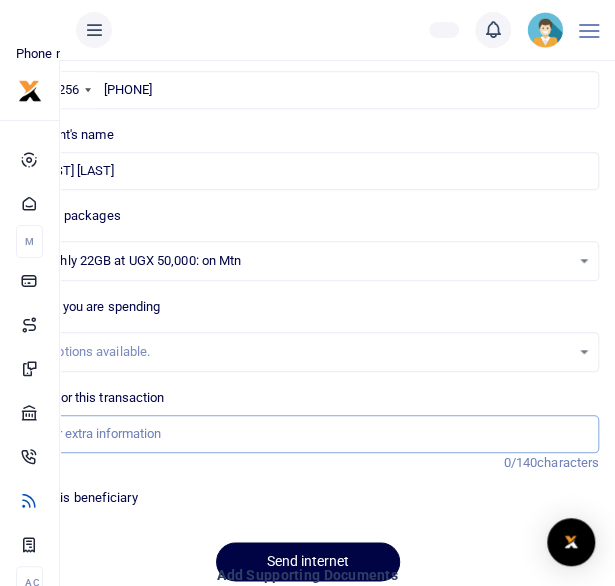 click on "Memo for this transaction" at bounding box center [307, 434] 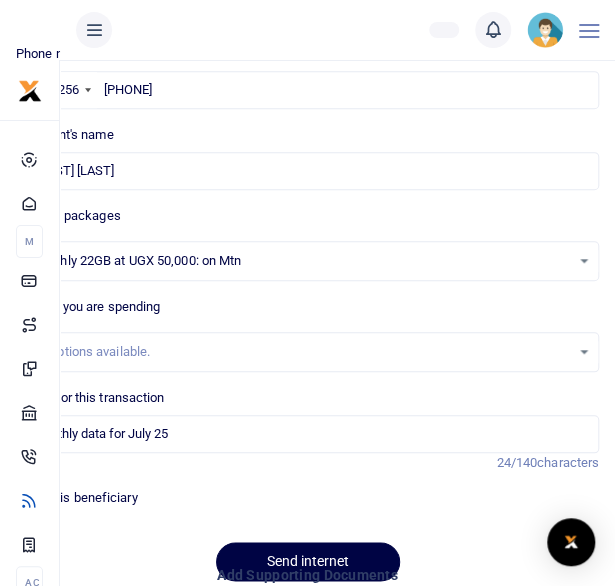 click at bounding box center [308, 574] 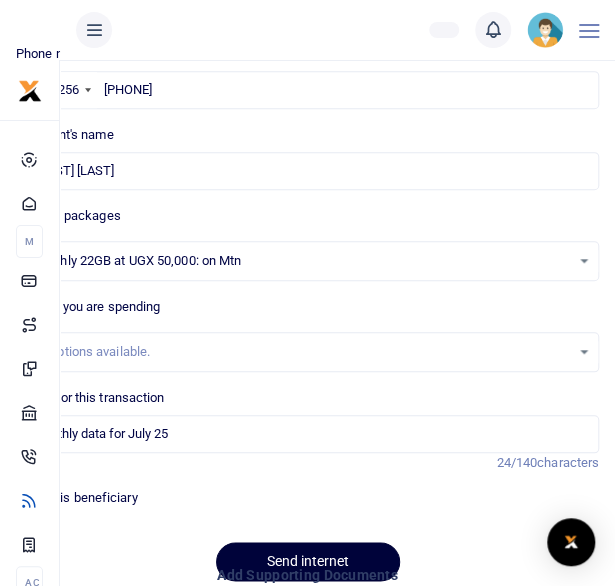 click on "Send internet" at bounding box center [308, 561] 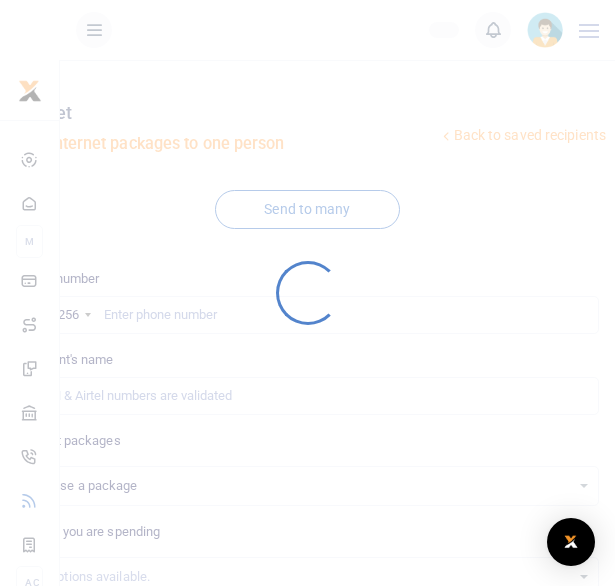 scroll, scrollTop: 225, scrollLeft: 0, axis: vertical 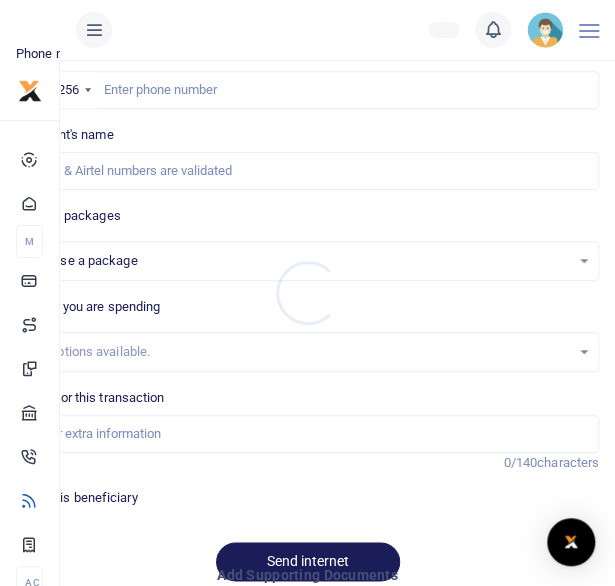 click at bounding box center [307, 293] 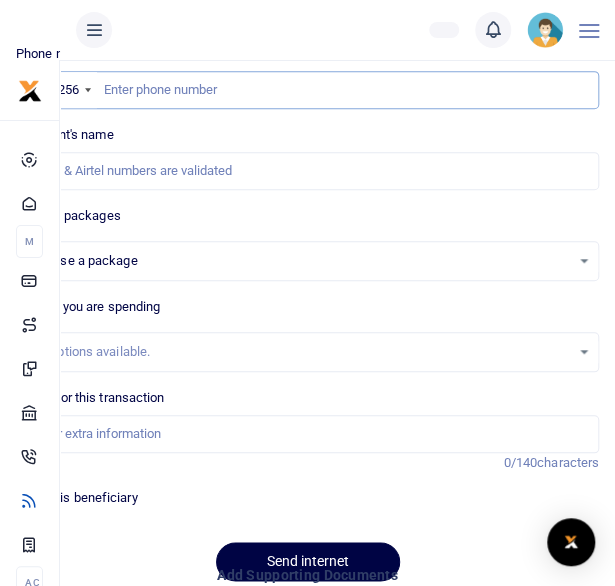 click at bounding box center (307, 90) 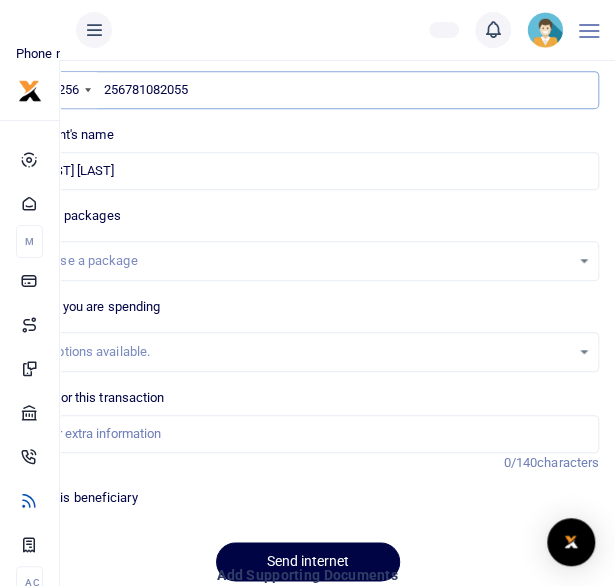 type on "256781082055" 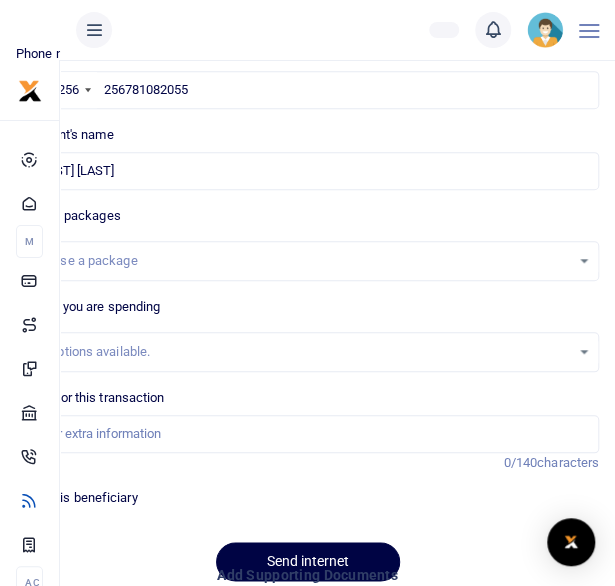 click on "Choose a package" at bounding box center [307, 261] 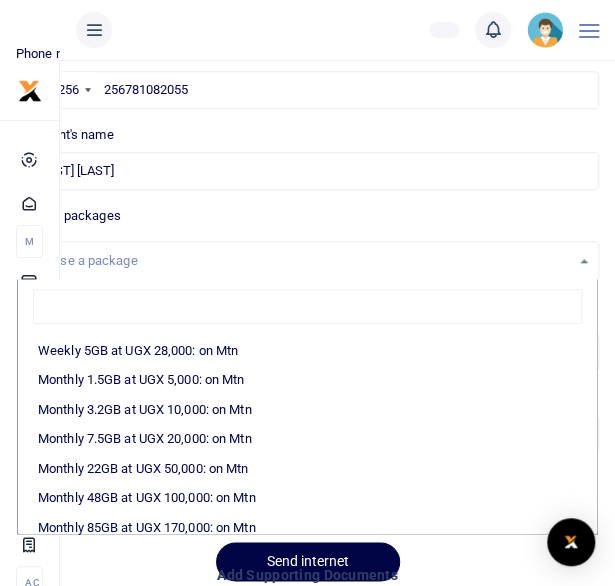 scroll, scrollTop: 272, scrollLeft: 0, axis: vertical 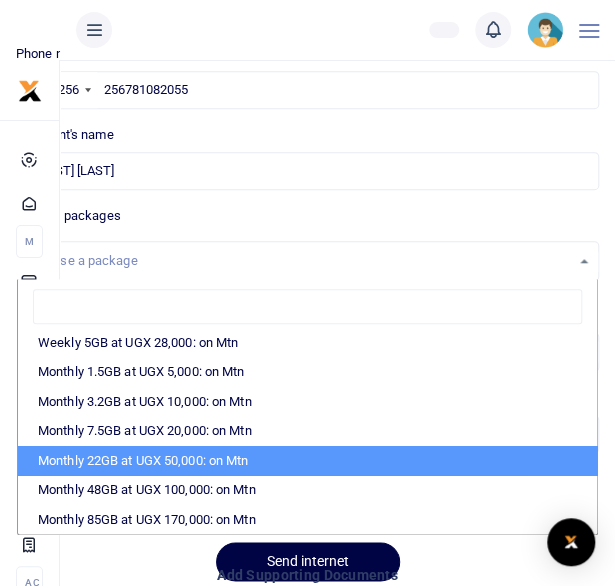 click on "Monthly 22GB at UGX  50,000: on Mtn" at bounding box center [307, 461] 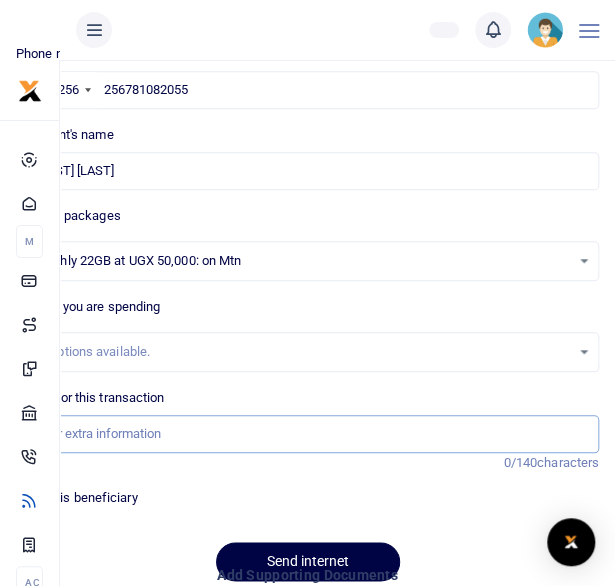 click on "Memo for this transaction" at bounding box center (307, 434) 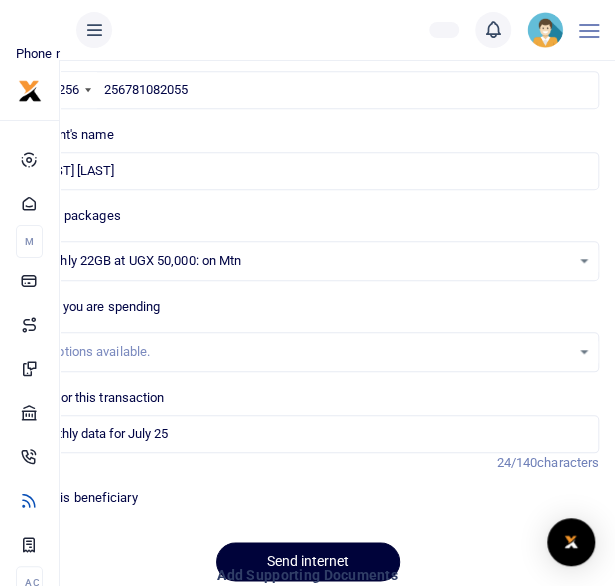 click on "Send internet" at bounding box center [308, 561] 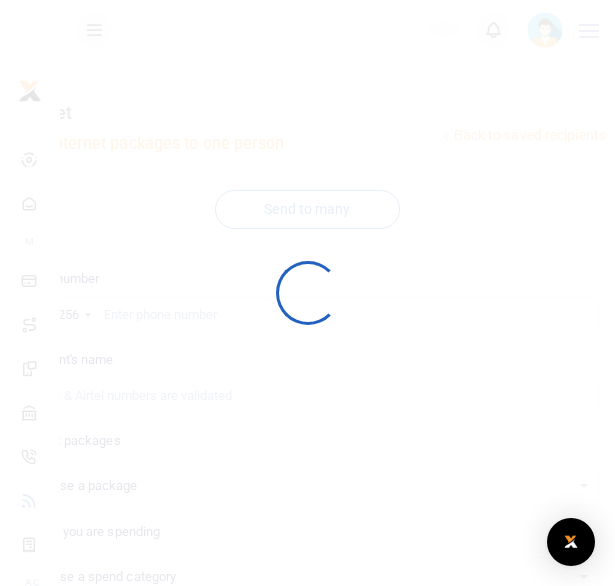 scroll, scrollTop: 225, scrollLeft: 0, axis: vertical 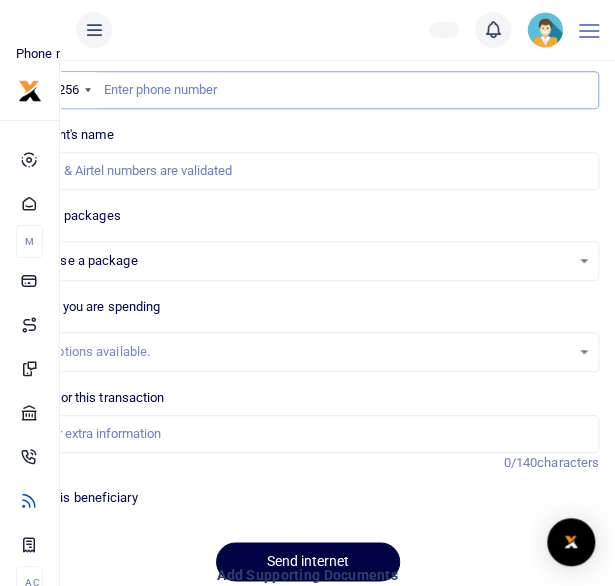 click at bounding box center [307, 90] 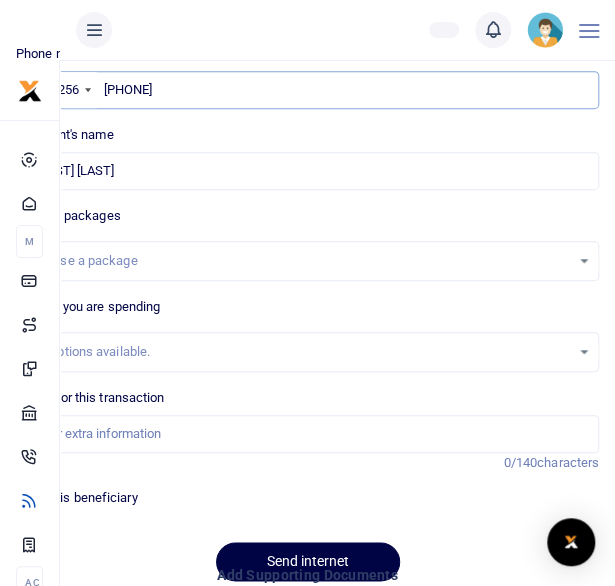 type on "[PHONE]" 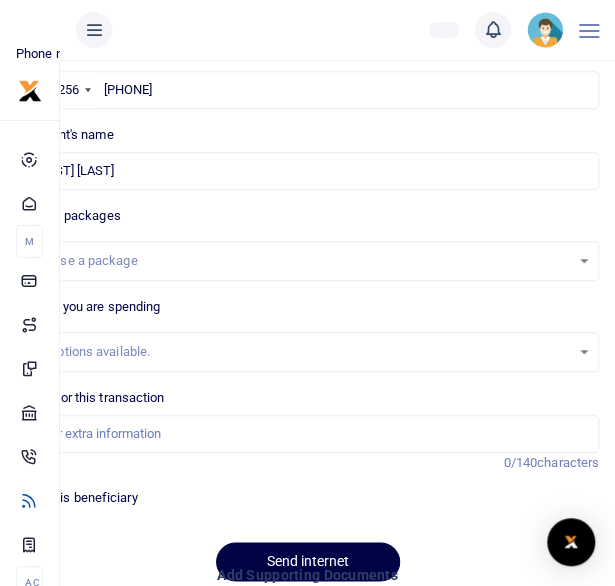 click on "Choose a package" at bounding box center [307, 261] 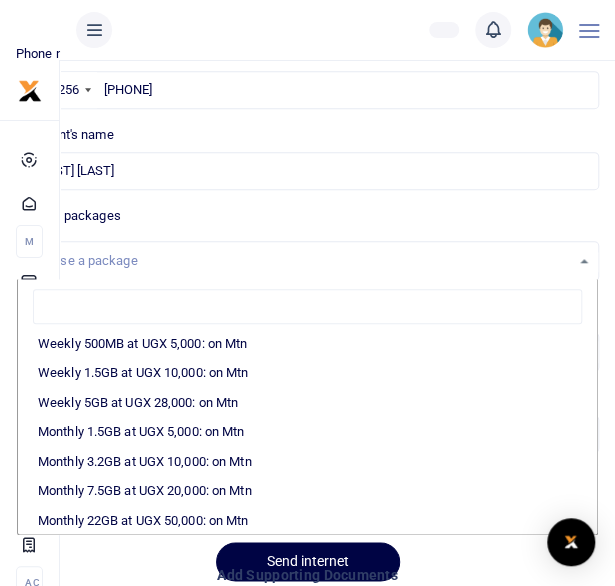 scroll, scrollTop: 272, scrollLeft: 0, axis: vertical 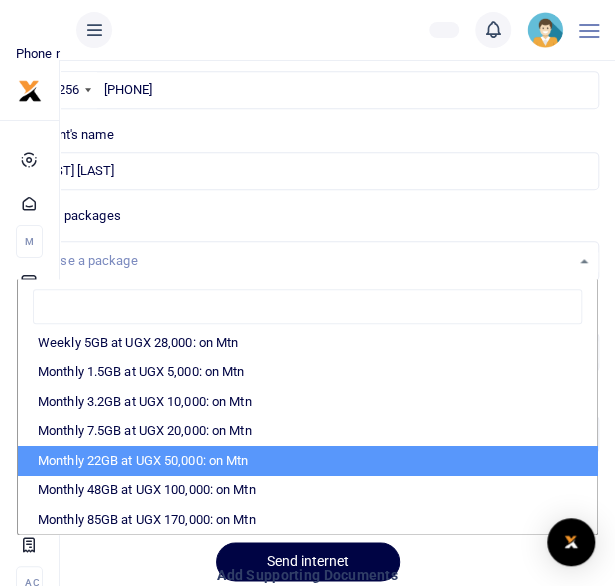 click on "Monthly 22GB at UGX  50,000: on Mtn" at bounding box center [307, 461] 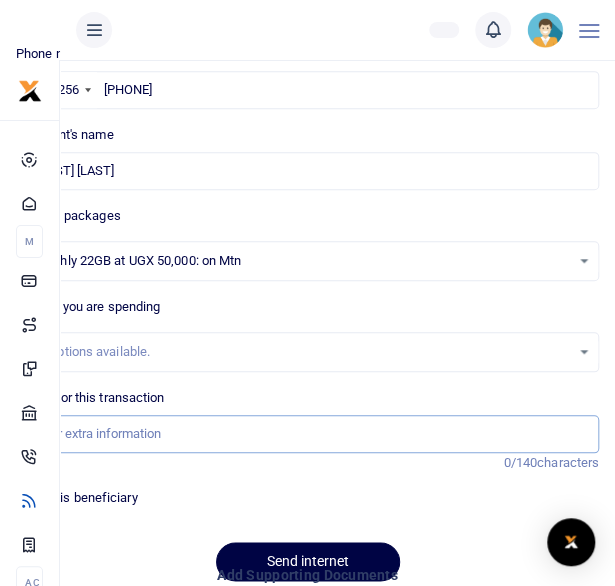 click on "Memo for this transaction" at bounding box center (307, 434) 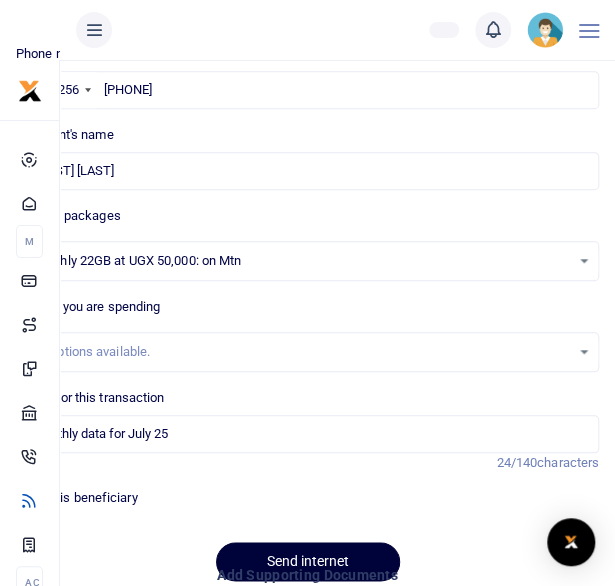 click on "Send internet" at bounding box center (308, 561) 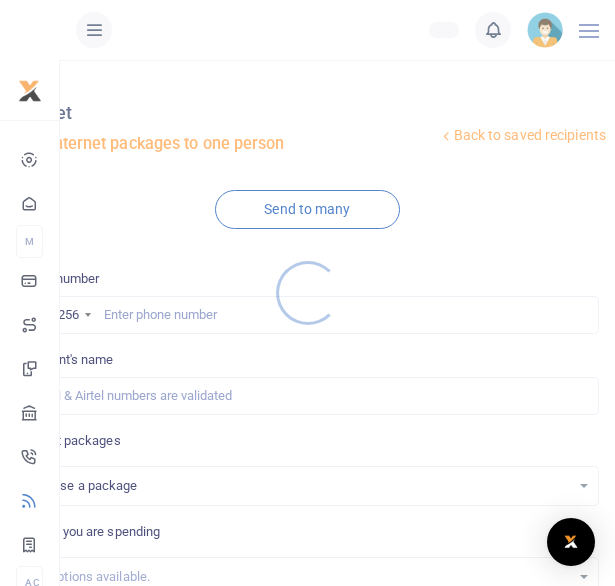 scroll, scrollTop: 225, scrollLeft: 0, axis: vertical 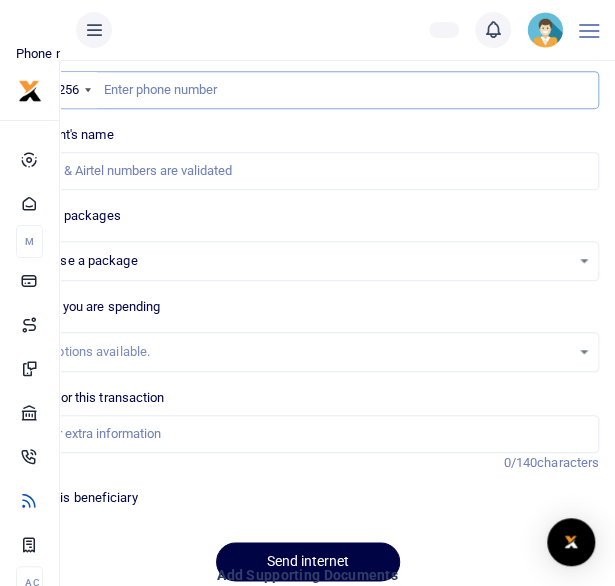 click at bounding box center (307, 90) 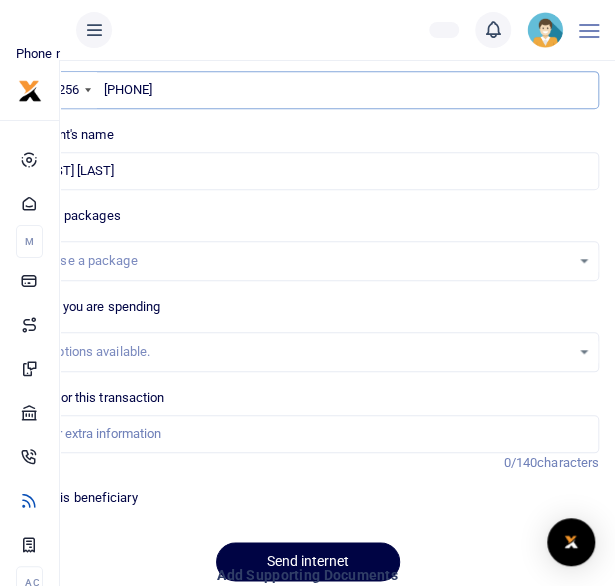 type on "[PHONE]" 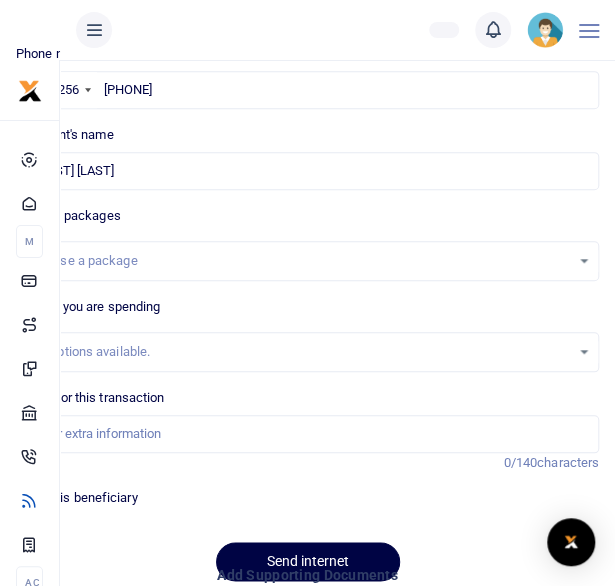 click on "Choose a package" at bounding box center (307, 261) 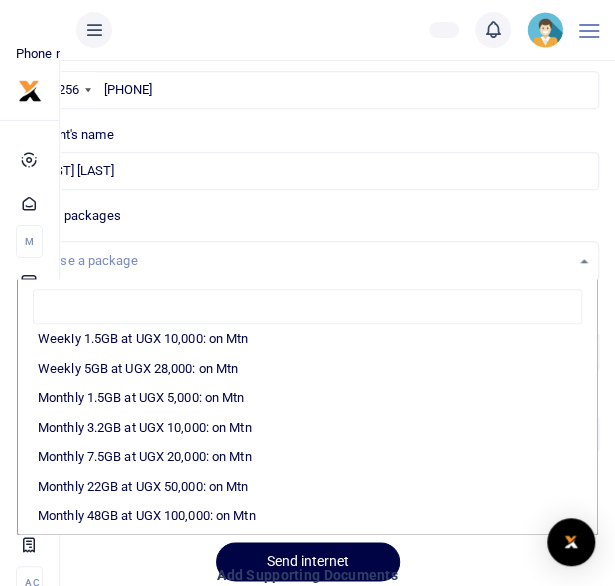 scroll, scrollTop: 272, scrollLeft: 0, axis: vertical 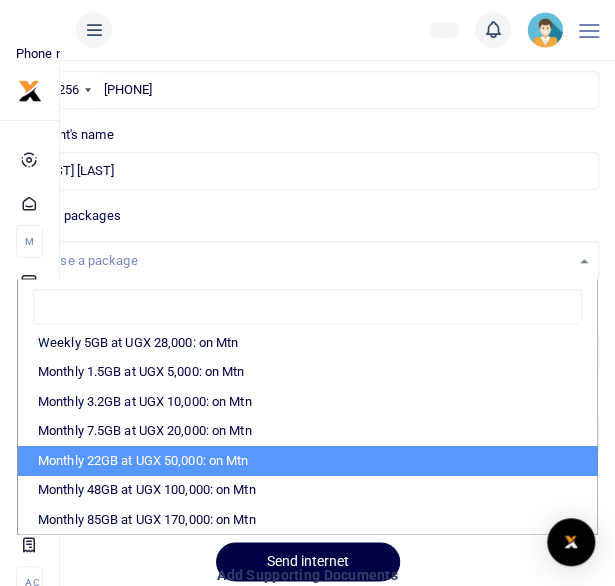 click on "Monthly 22GB at UGX  50,000: on Mtn" at bounding box center [307, 461] 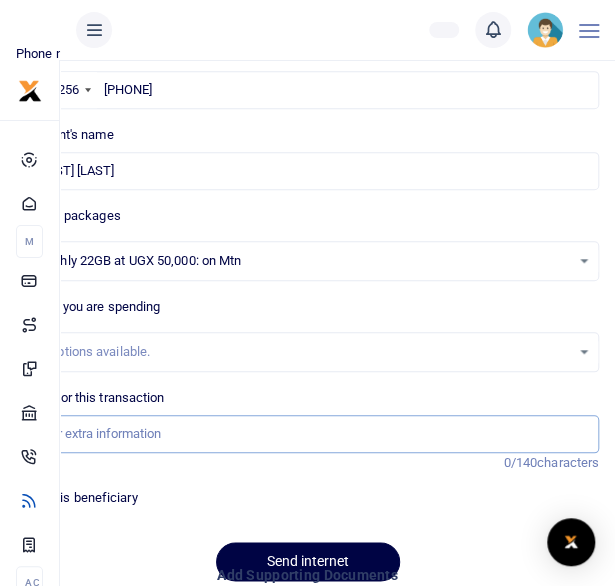 click on "Memo for this transaction" at bounding box center (307, 434) 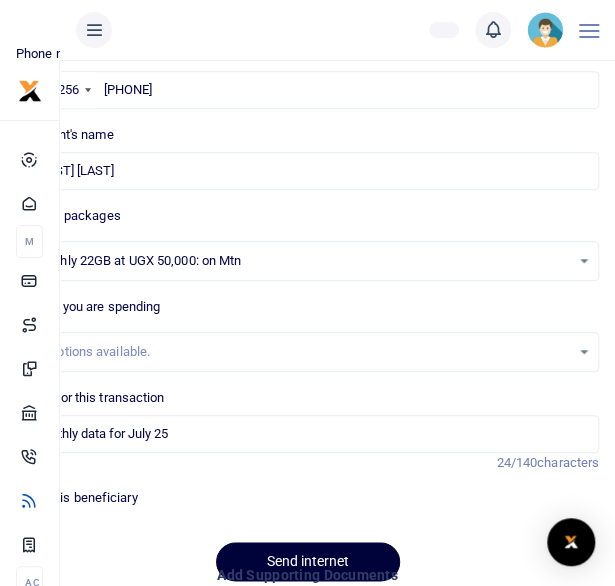 click on "Send internet" at bounding box center [308, 561] 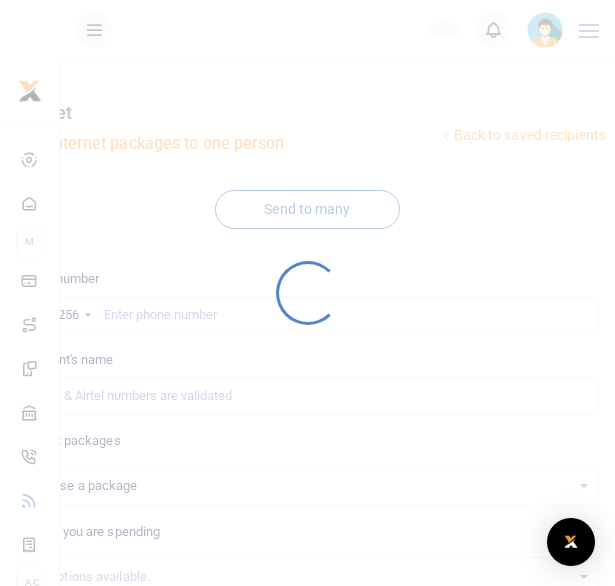 scroll, scrollTop: 225, scrollLeft: 0, axis: vertical 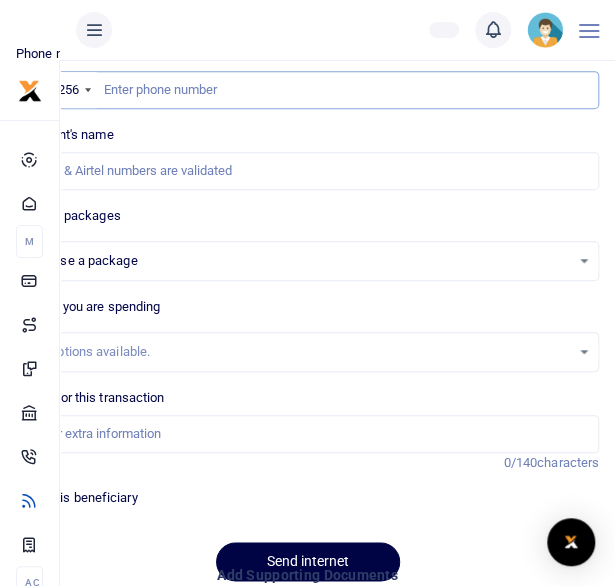 click at bounding box center [307, 90] 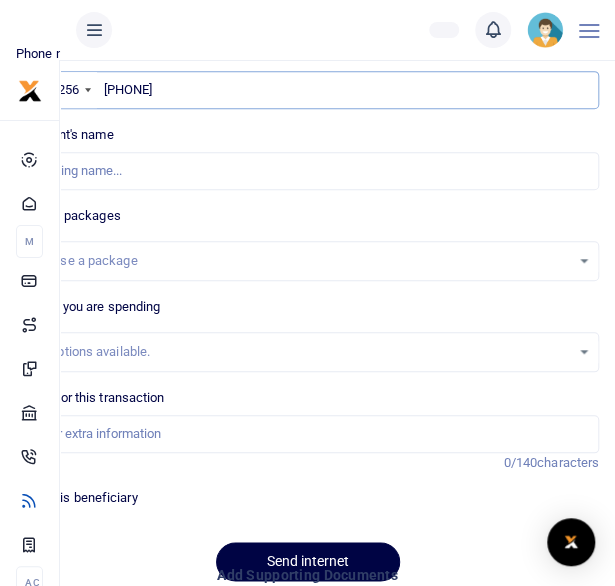 type on "256709507072" 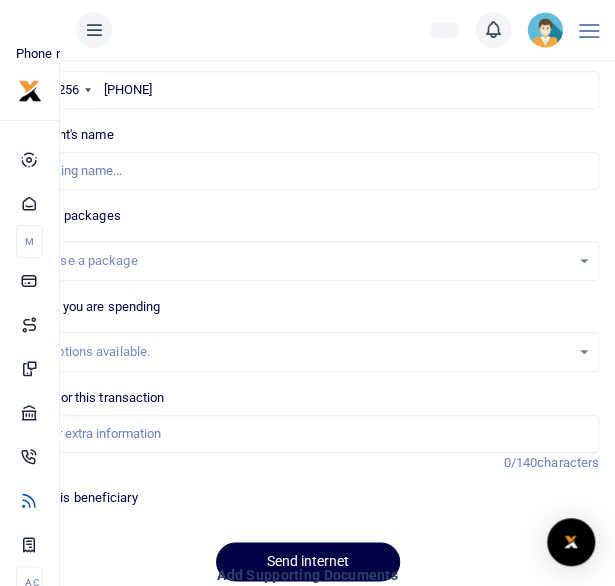 click on "Choose a package" at bounding box center [307, 261] 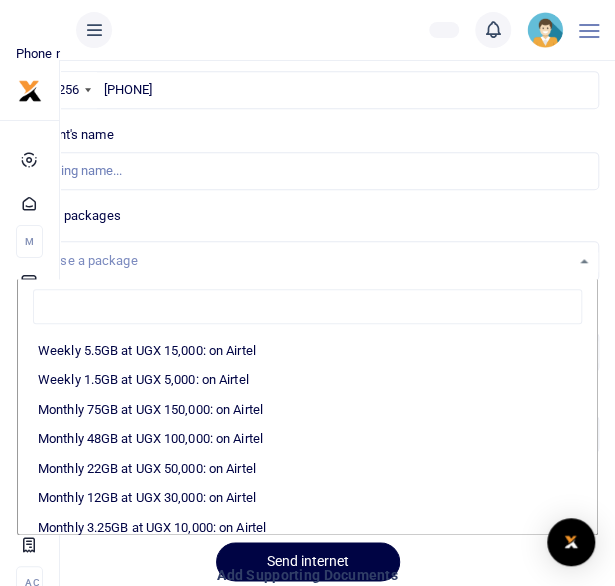 scroll, scrollTop: 213, scrollLeft: 0, axis: vertical 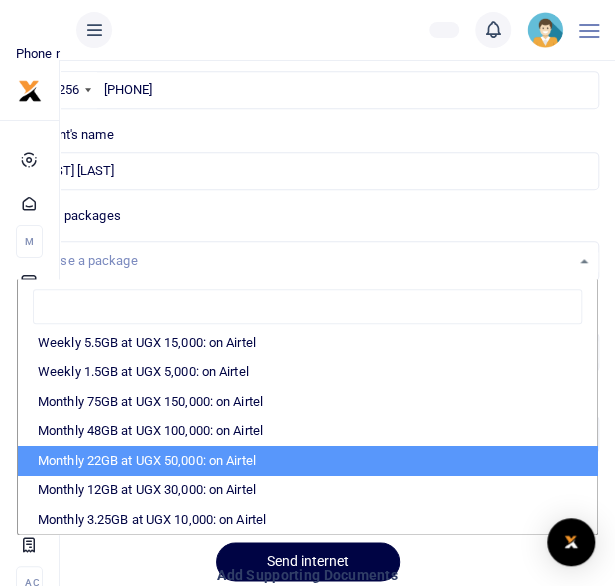 click on "Monthly 22GB at UGX  50,000: on Airtel" at bounding box center [307, 461] 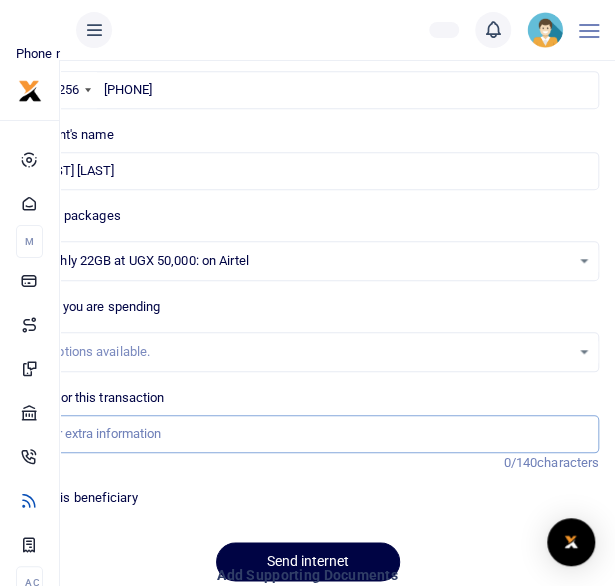 click on "Memo for this transaction" at bounding box center (307, 434) 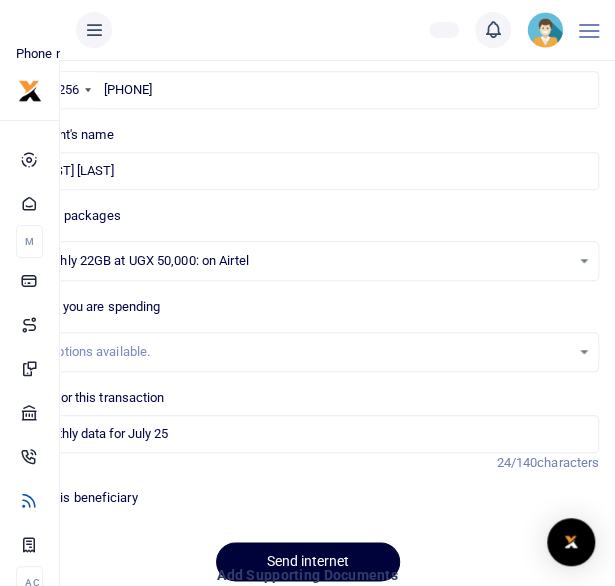 click on "Send internet" at bounding box center [308, 561] 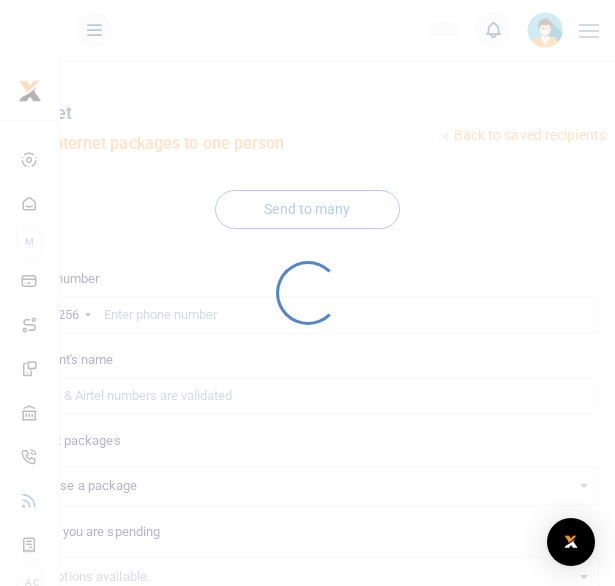 scroll, scrollTop: 225, scrollLeft: 0, axis: vertical 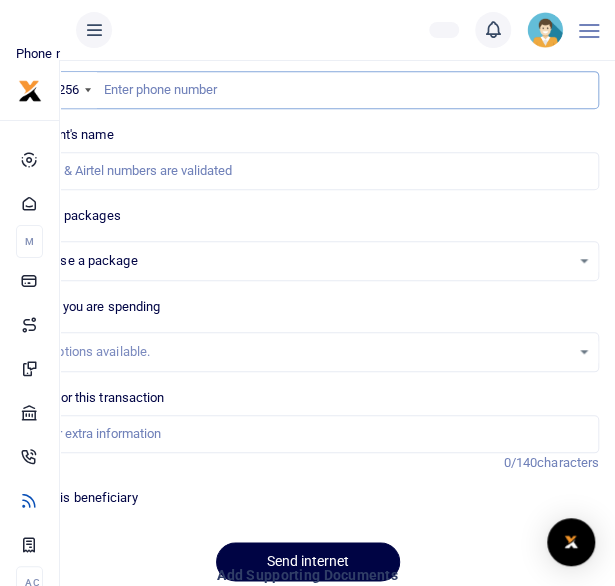 click at bounding box center [307, 90] 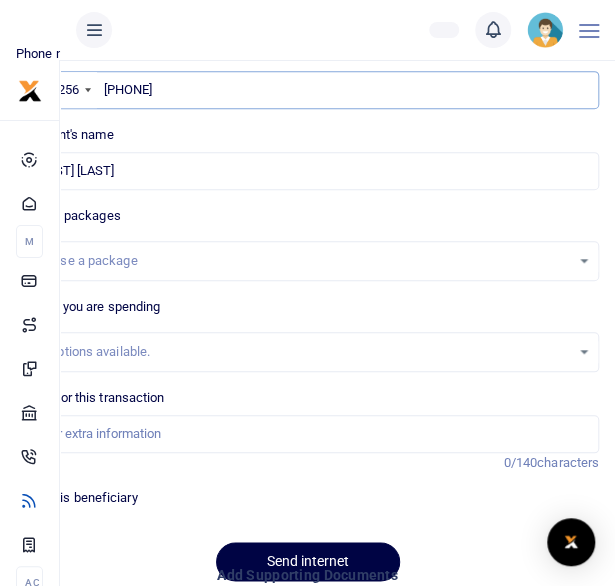 type on "[PHONE]" 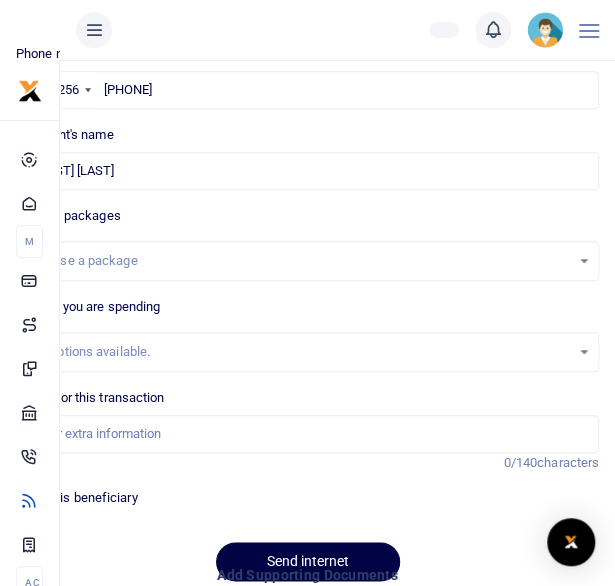 click on "Choose a package" at bounding box center (307, 261) 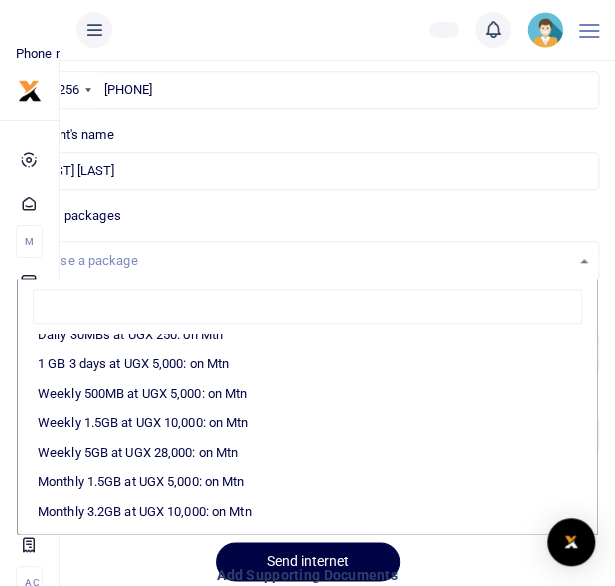 scroll, scrollTop: 272, scrollLeft: 0, axis: vertical 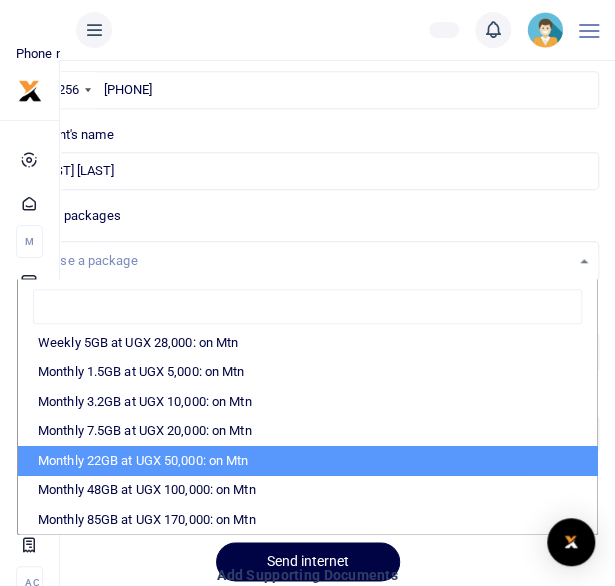 click on "Monthly 22GB at UGX  50,000: on Mtn" at bounding box center [307, 461] 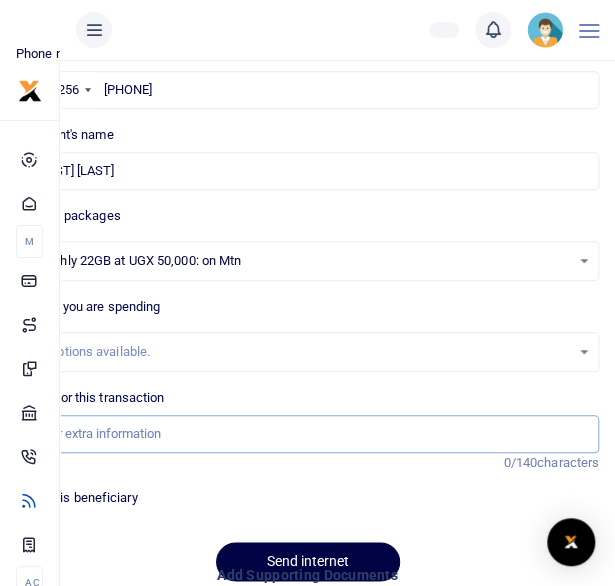 click on "Memo for this transaction" at bounding box center (307, 434) 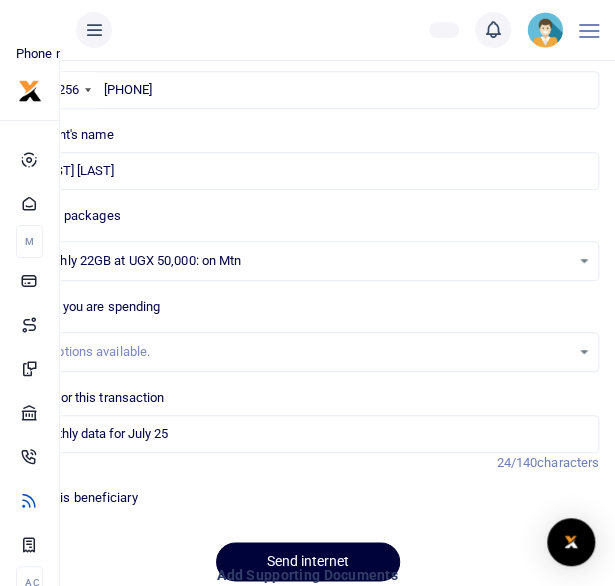 click on "Send internet" at bounding box center (308, 561) 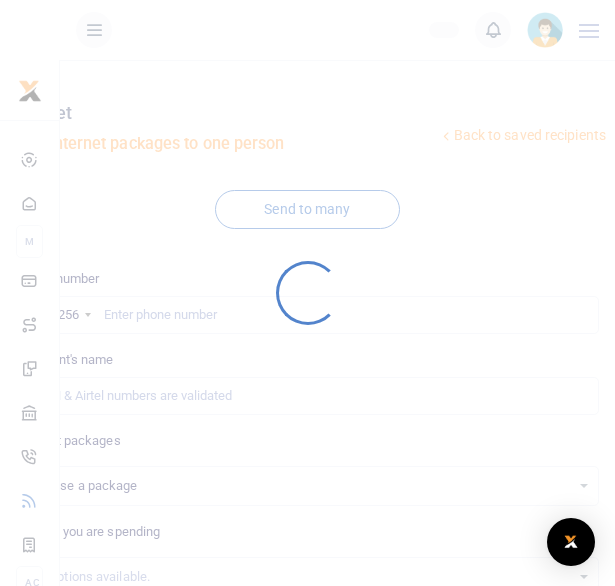 scroll, scrollTop: 225, scrollLeft: 0, axis: vertical 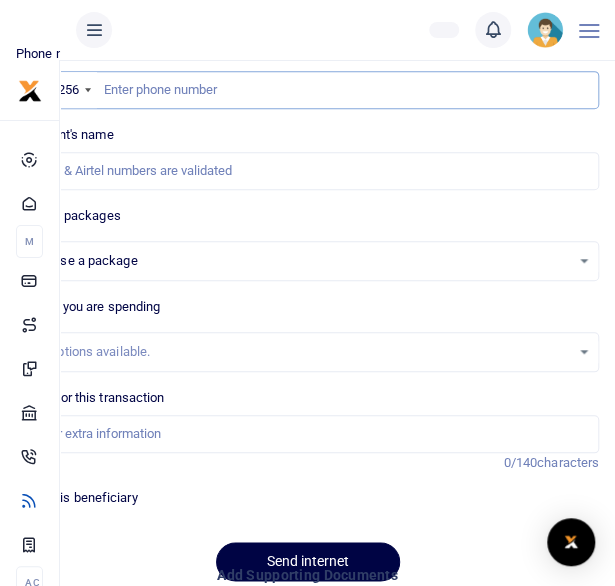 click at bounding box center [307, 90] 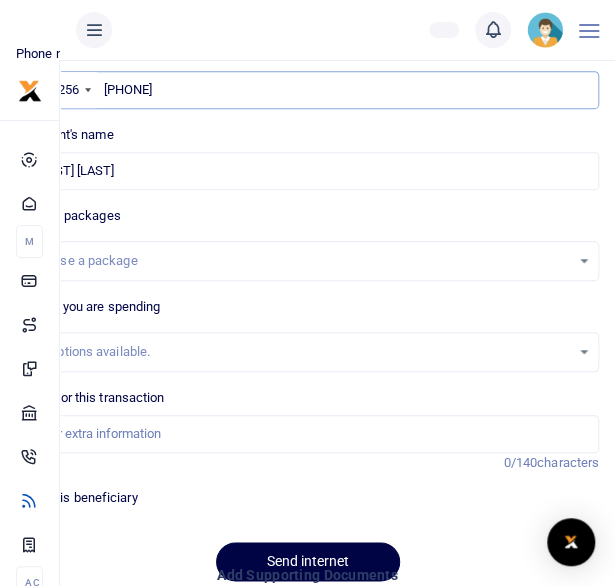type on "[PHONE]" 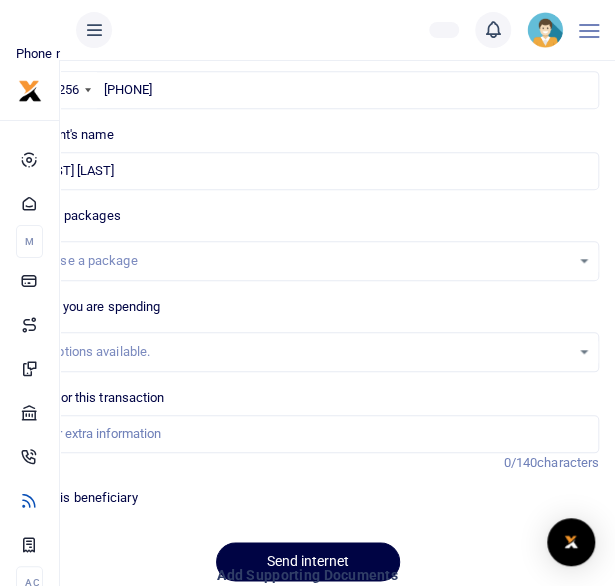 click on "Choose a package" at bounding box center (307, 261) 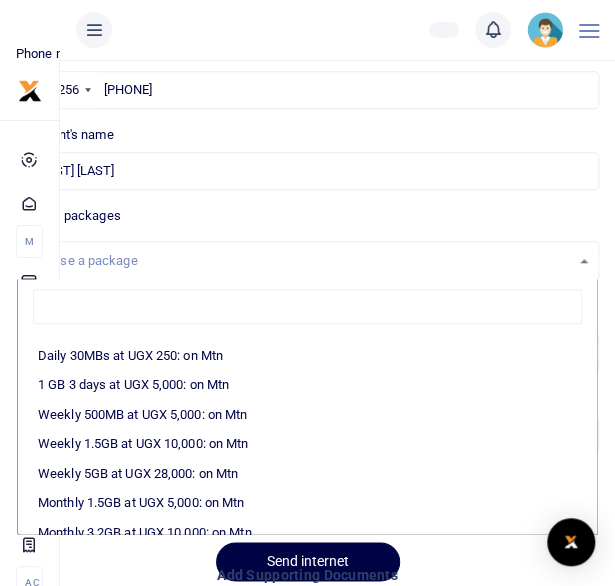scroll, scrollTop: 272, scrollLeft: 0, axis: vertical 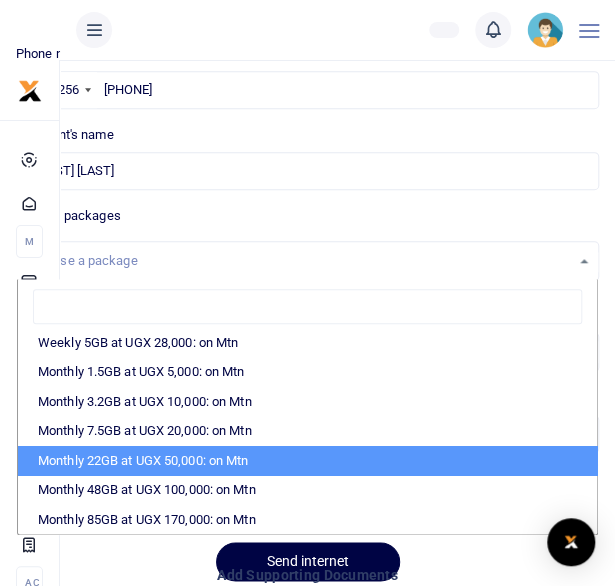 click on "Monthly 22GB at UGX  50,000: on Mtn" at bounding box center [307, 461] 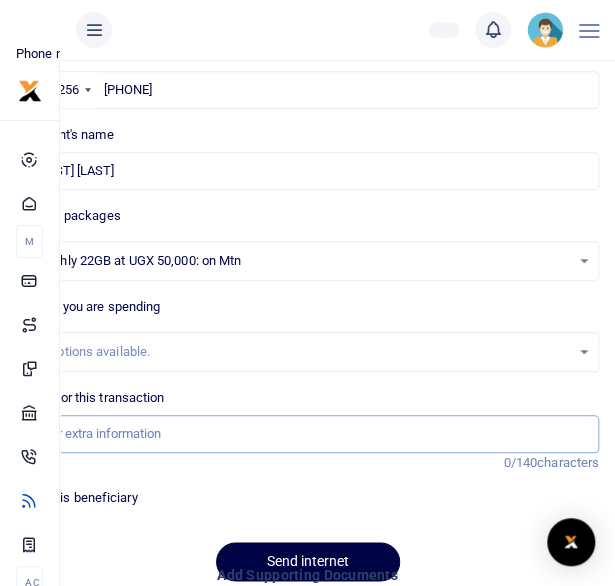 click on "Memo for this transaction" at bounding box center [307, 434] 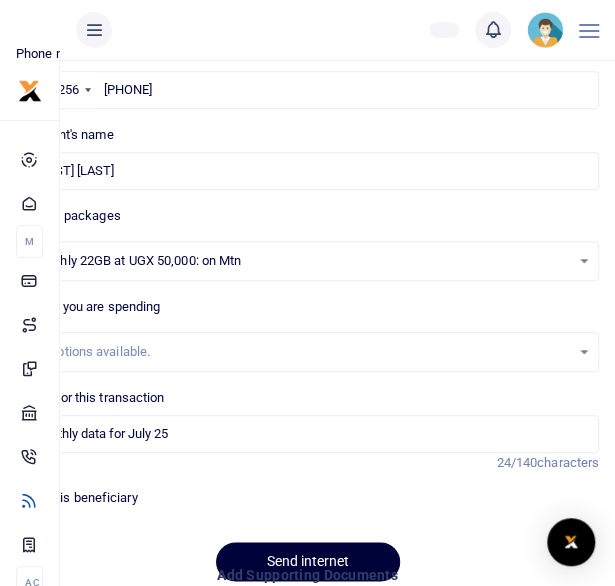 click on "Send internet" at bounding box center [308, 561] 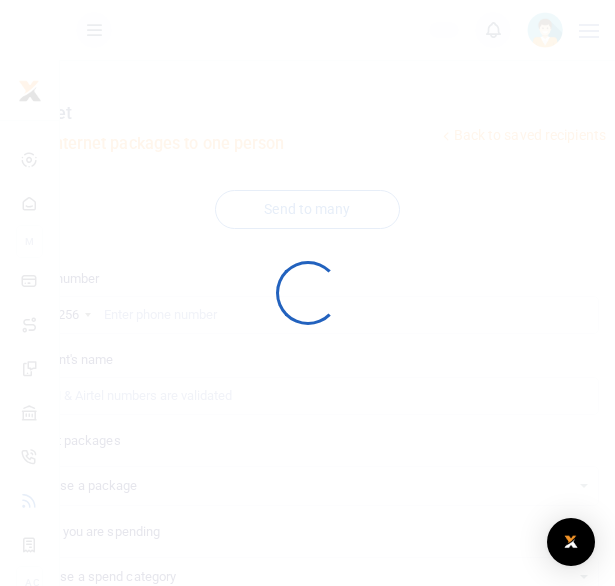 scroll, scrollTop: 225, scrollLeft: 0, axis: vertical 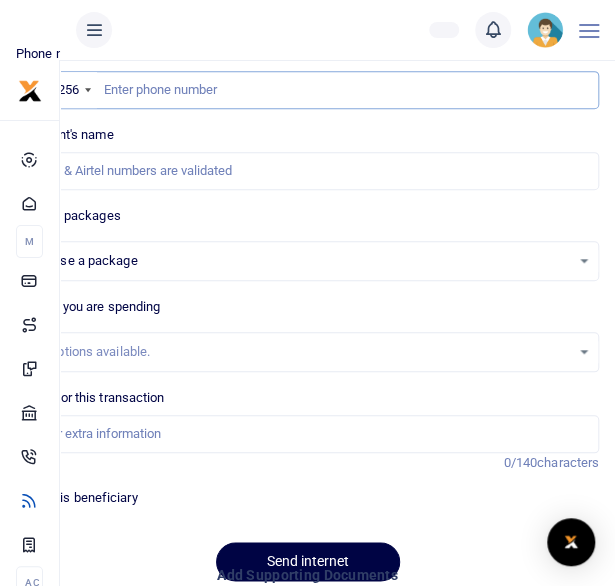 click at bounding box center (307, 90) 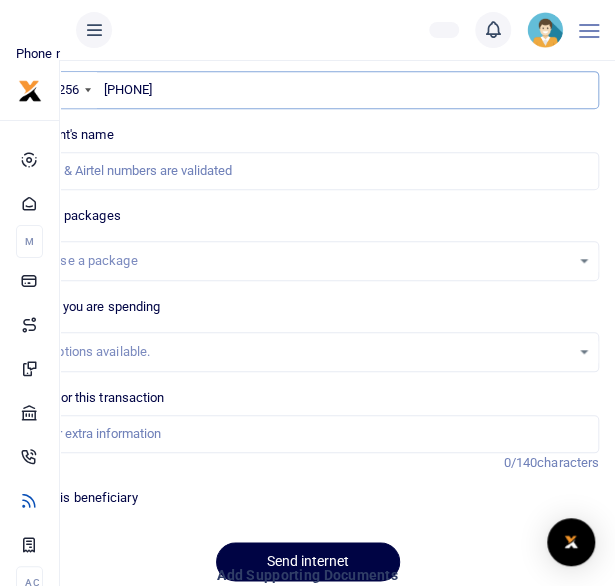 type on "[PHONE]" 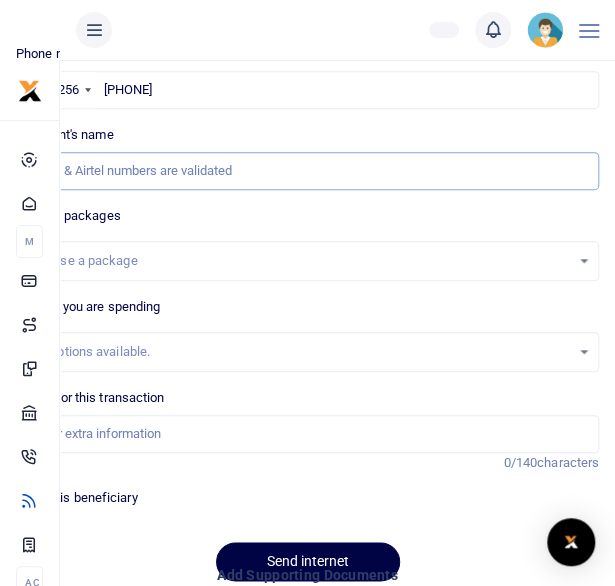 click on "Recipient's name" at bounding box center (307, 171) 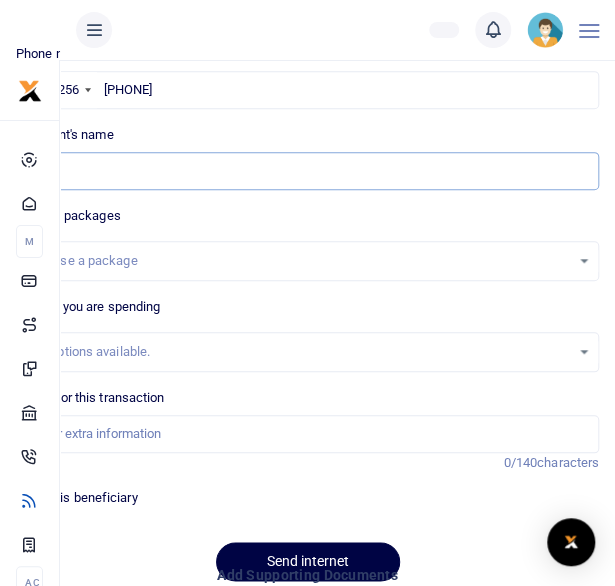 type on "[NAME] [LAST]" 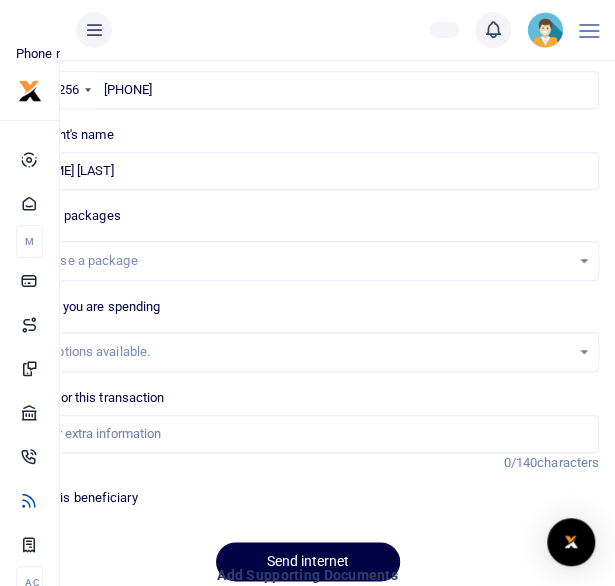 click on "Choose a package" at bounding box center (307, 261) 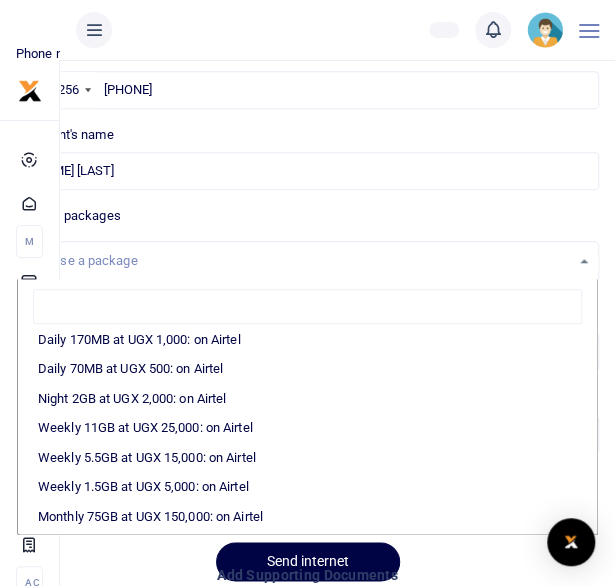 scroll, scrollTop: 213, scrollLeft: 0, axis: vertical 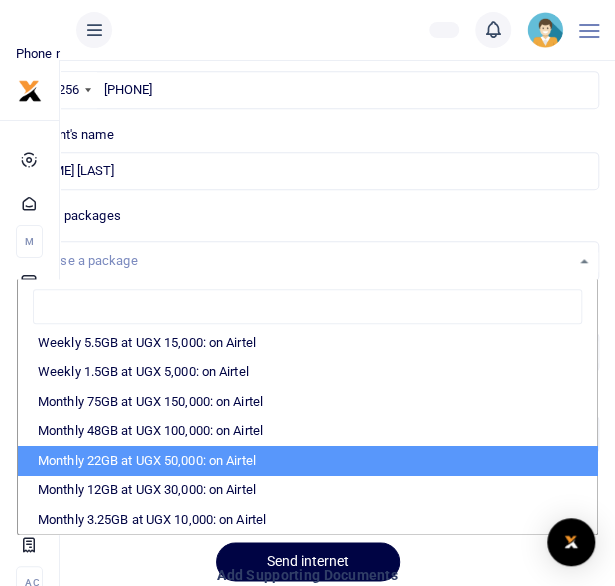 click on "Monthly 22GB at UGX  50,000: on Airtel" at bounding box center (307, 461) 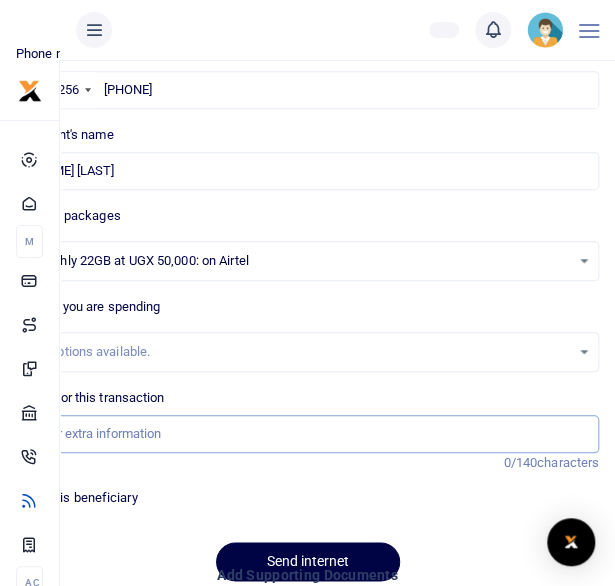 click on "Memo for this transaction" at bounding box center [307, 434] 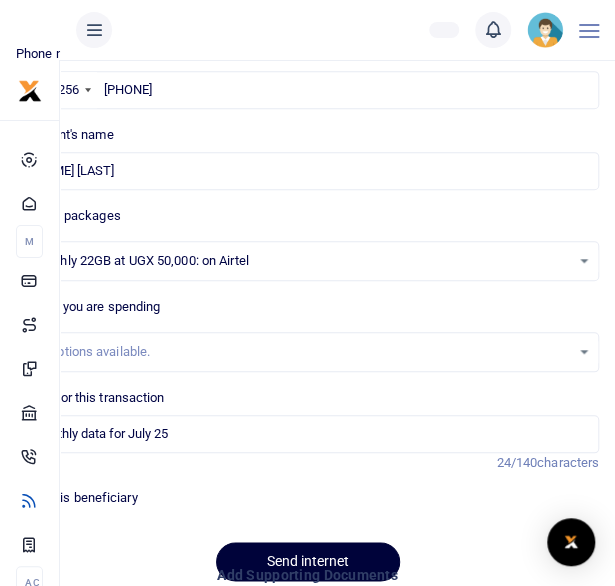 click on "Send internet" at bounding box center [308, 561] 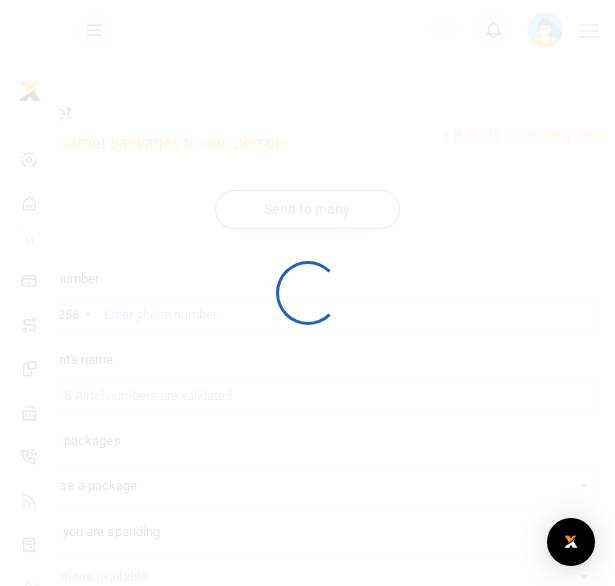 scroll, scrollTop: 225, scrollLeft: 0, axis: vertical 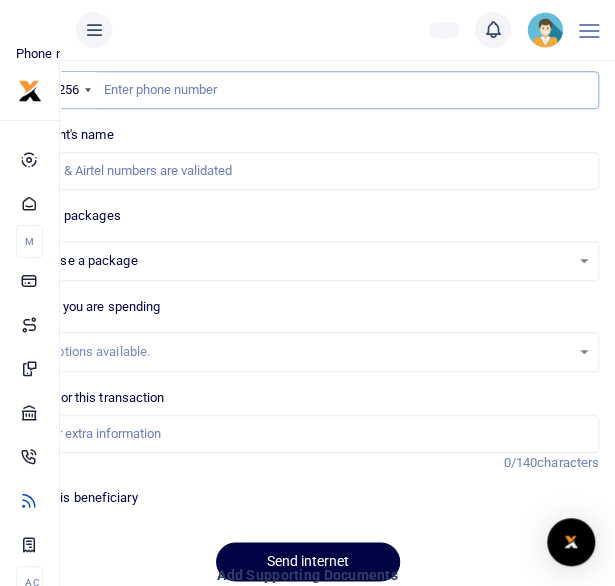click at bounding box center (307, 90) 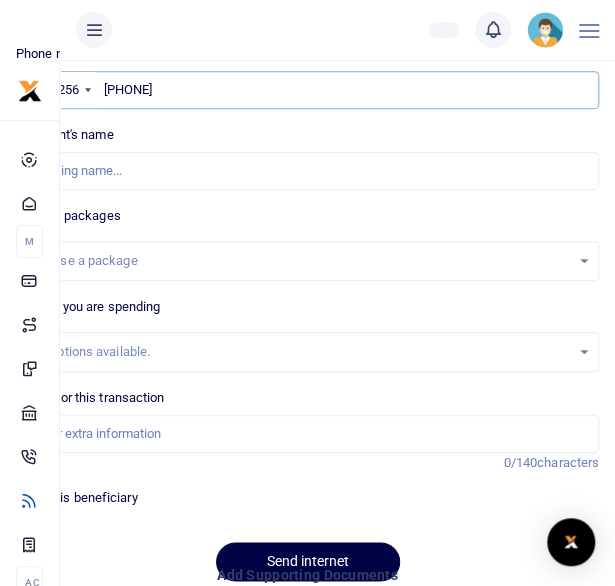 type on "[PHONE]" 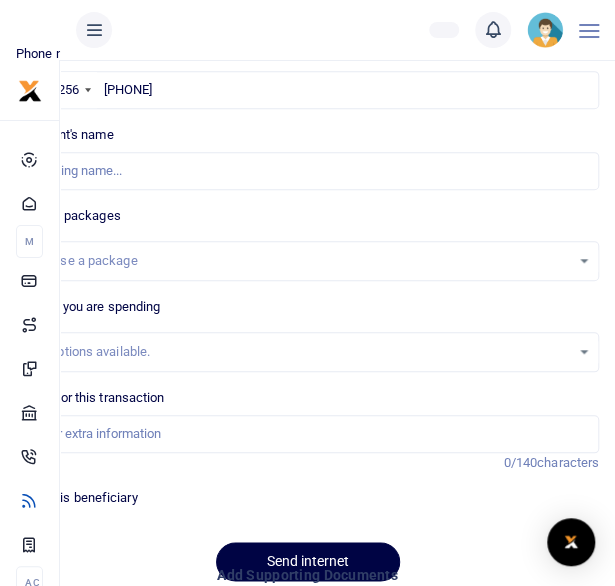click on "Choose a package" at bounding box center (307, 261) 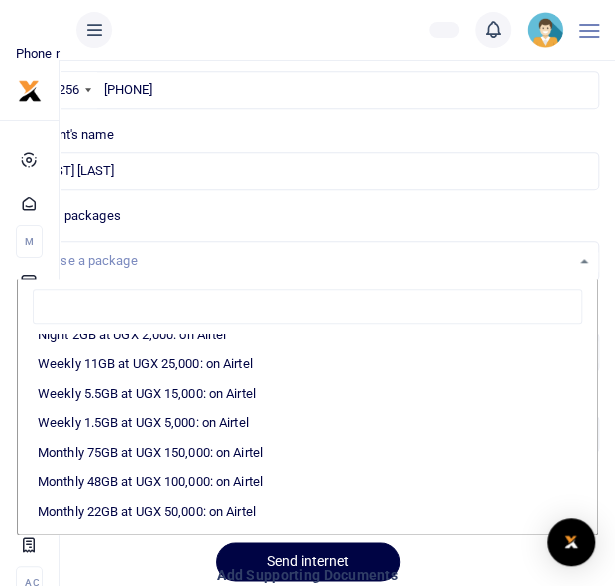 scroll, scrollTop: 213, scrollLeft: 0, axis: vertical 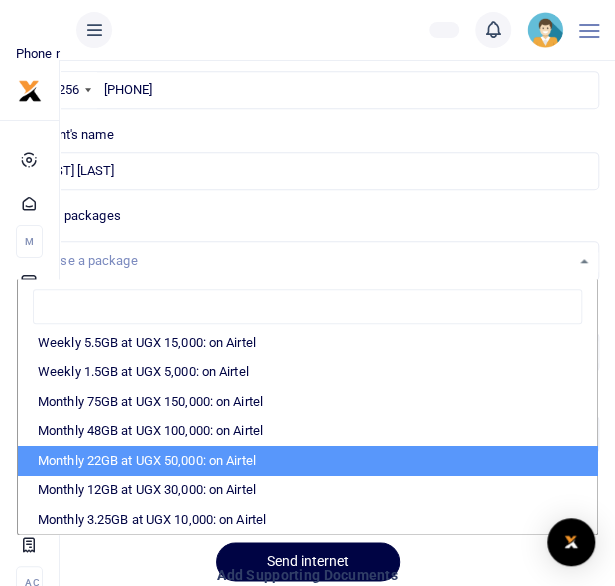 click on "Monthly 22GB at UGX  50,000: on Airtel" at bounding box center [307, 461] 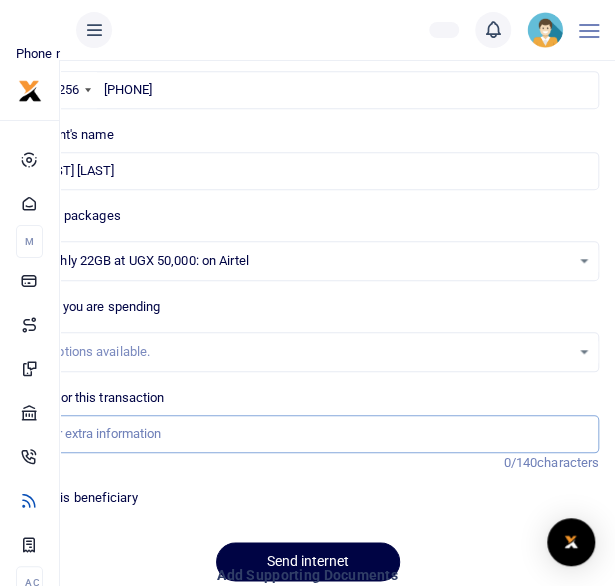 click on "Memo for this transaction" at bounding box center [307, 434] 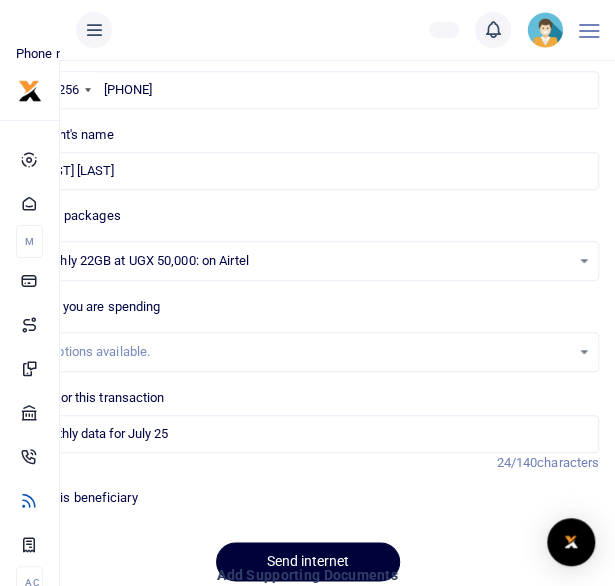 click on "Send internet" at bounding box center (308, 561) 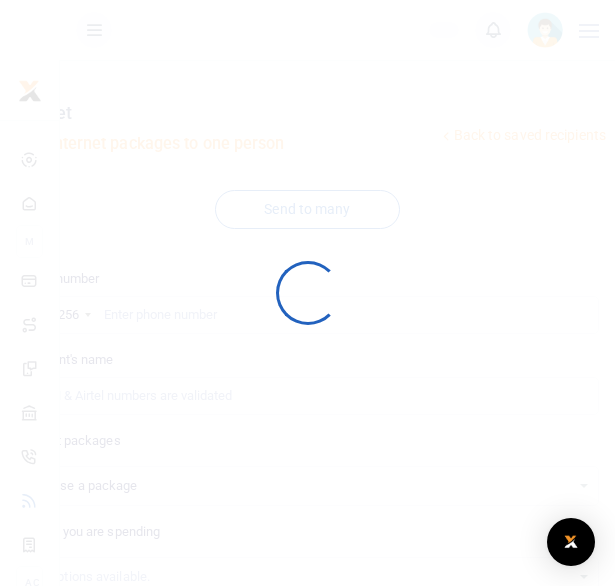 scroll, scrollTop: 225, scrollLeft: 0, axis: vertical 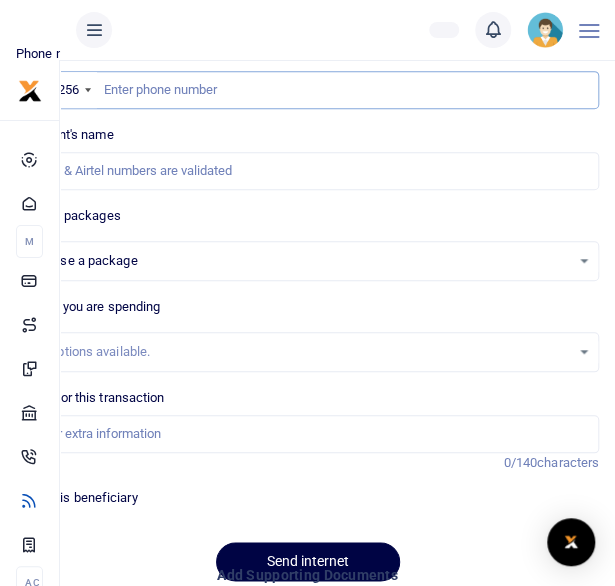 click at bounding box center [307, 90] 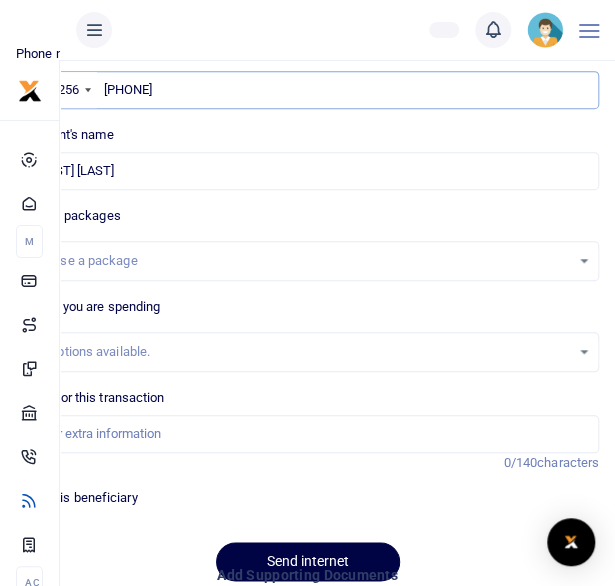 type on "256744651054" 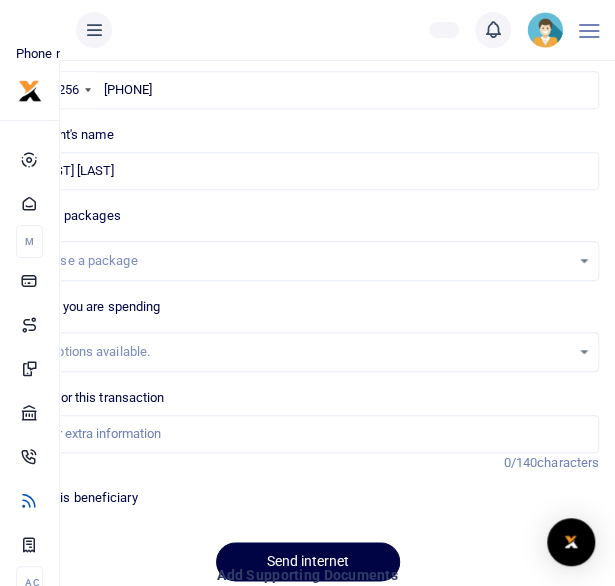 click on "Choose a package" at bounding box center [307, 261] 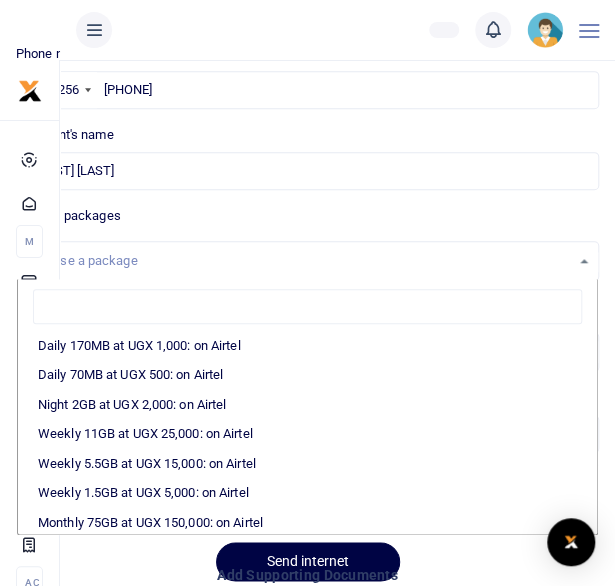 scroll, scrollTop: 213, scrollLeft: 0, axis: vertical 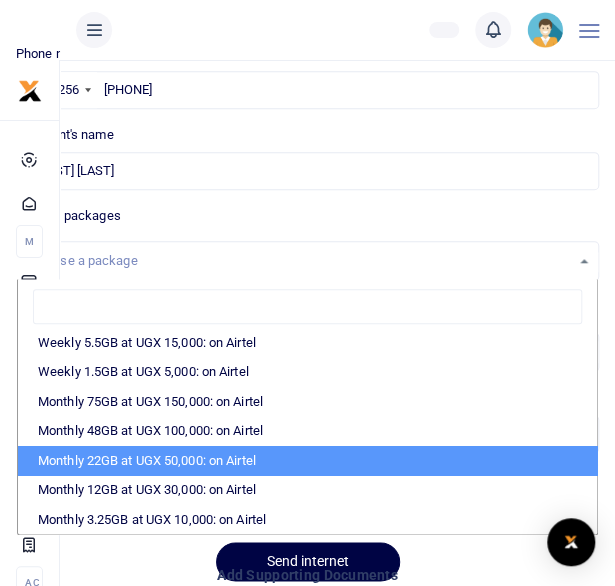 click on "Monthly 22GB at UGX  50,000: on Airtel" at bounding box center (307, 461) 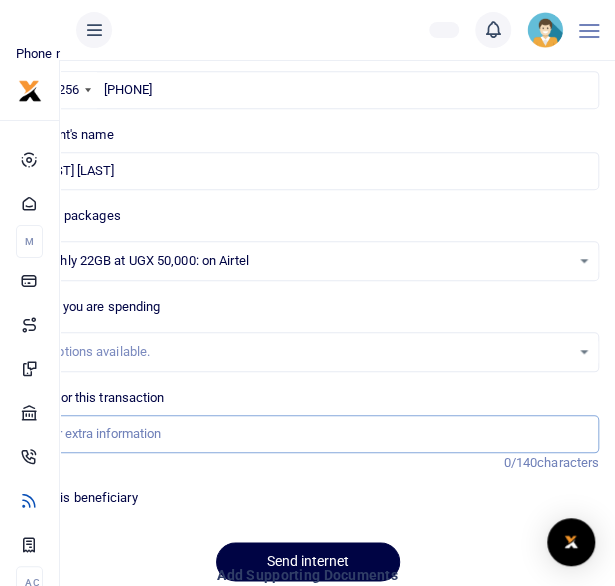 click on "Memo for this transaction" at bounding box center [307, 434] 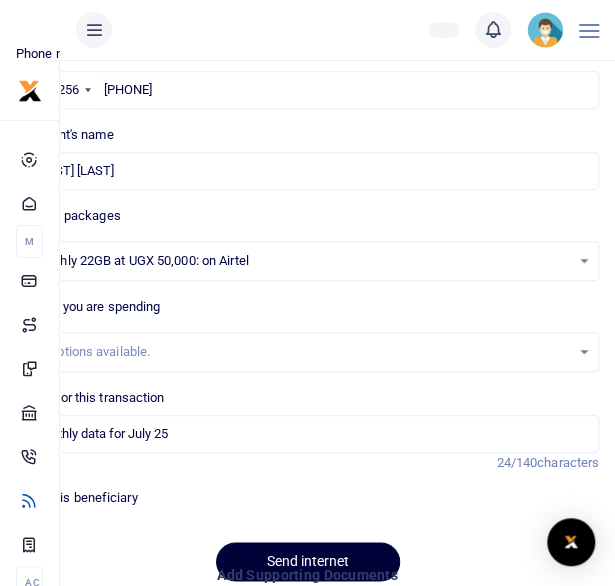 click on "Send internet" at bounding box center (308, 561) 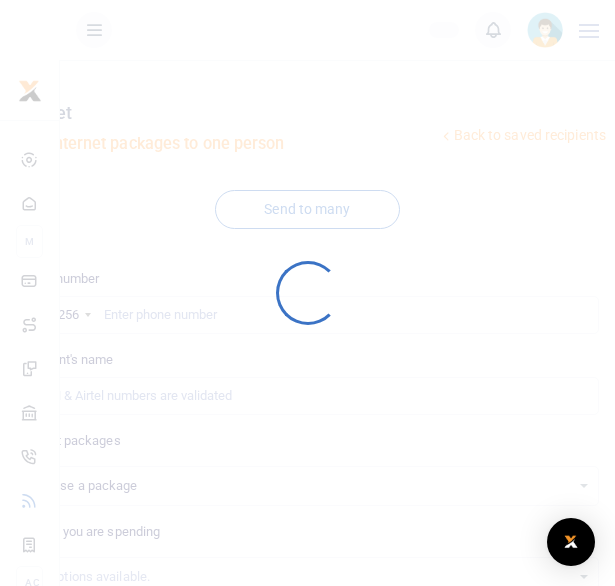 scroll, scrollTop: 225, scrollLeft: 0, axis: vertical 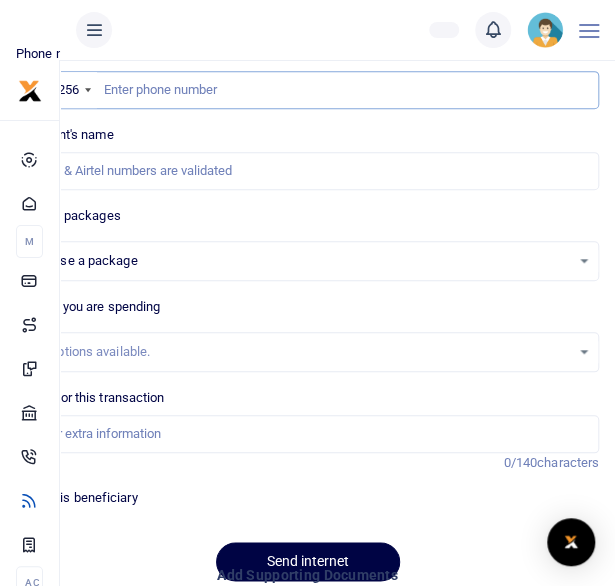 click at bounding box center [307, 90] 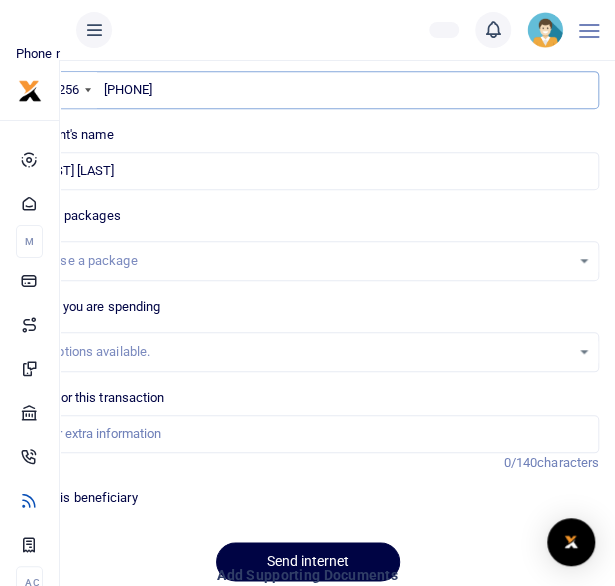 type on "256764932706" 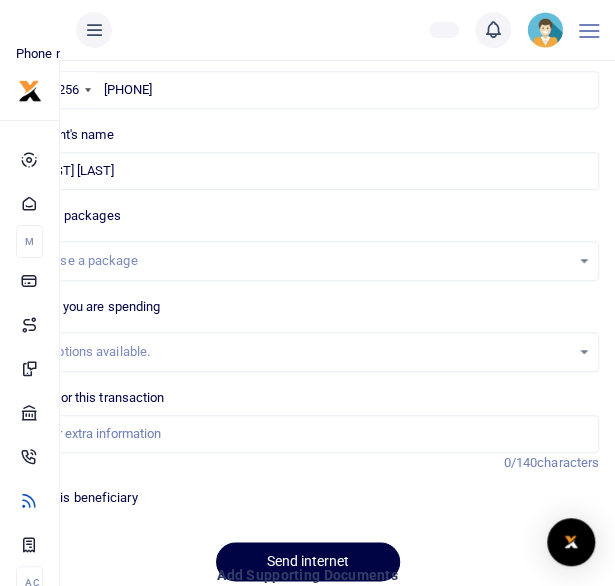 click on "Choose a package" at bounding box center (307, 261) 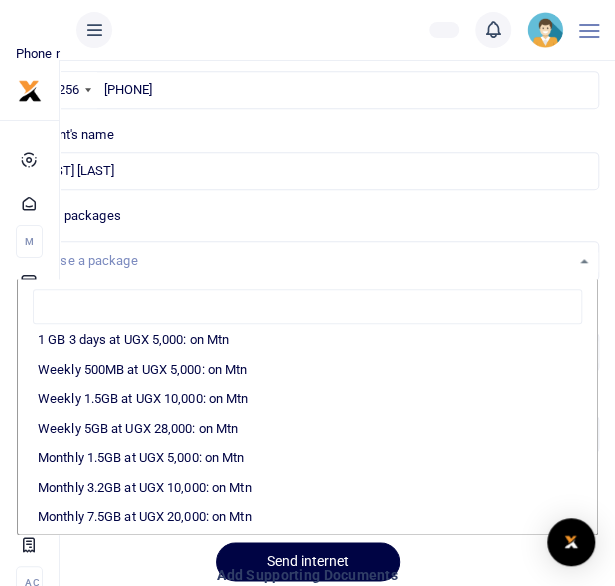 scroll, scrollTop: 272, scrollLeft: 0, axis: vertical 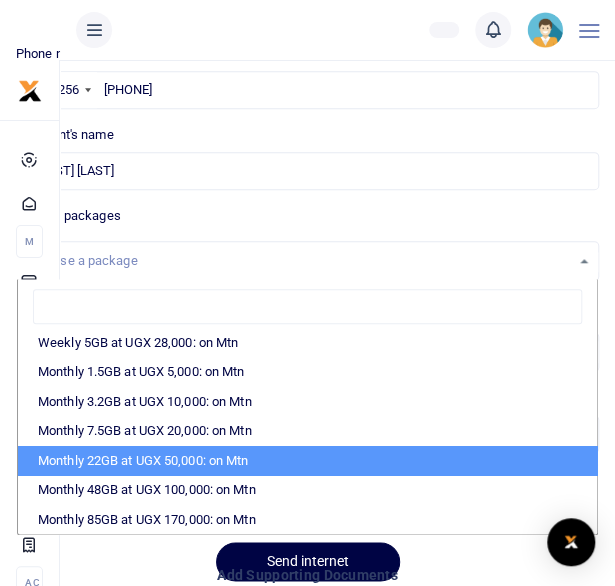 click on "Monthly 22GB at UGX  50,000: on Mtn" at bounding box center [307, 461] 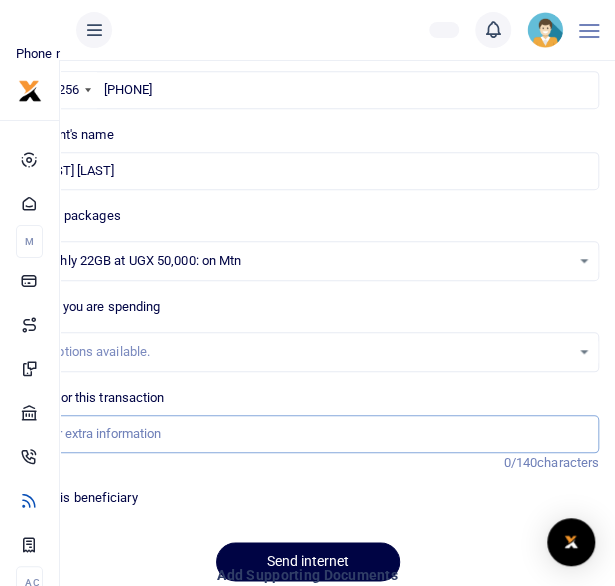 click on "Memo for this transaction" at bounding box center [307, 434] 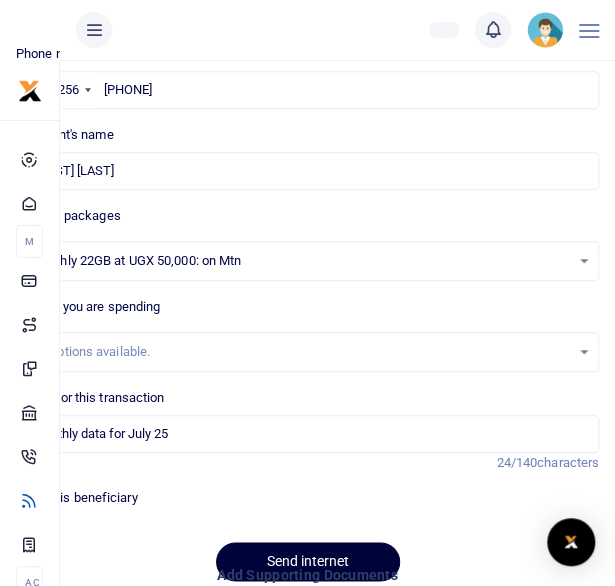 click on "Send internet" at bounding box center (308, 561) 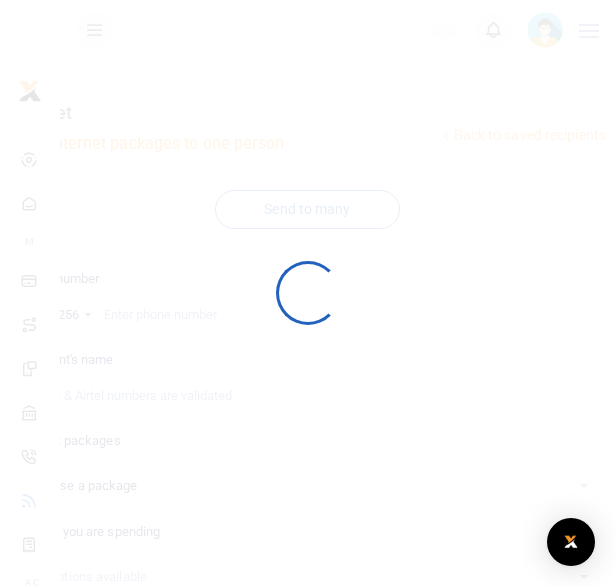 scroll, scrollTop: 225, scrollLeft: 0, axis: vertical 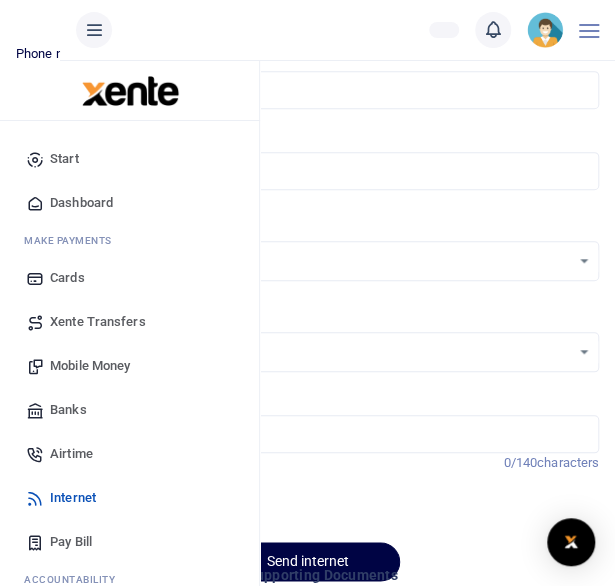 click on "Airtime" at bounding box center [71, 454] 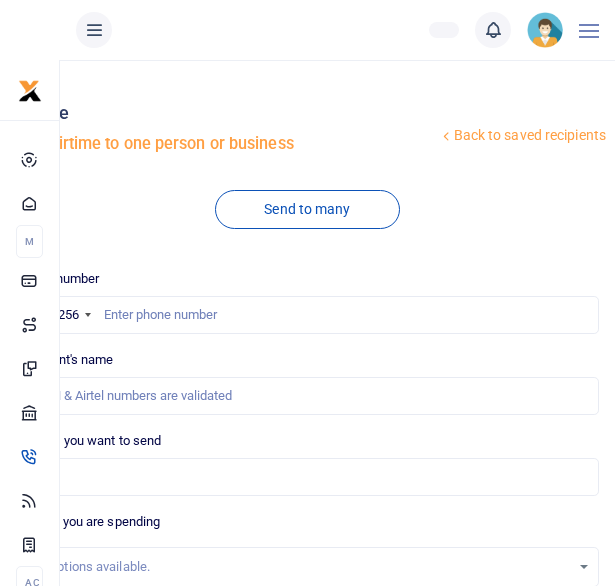scroll, scrollTop: 0, scrollLeft: 0, axis: both 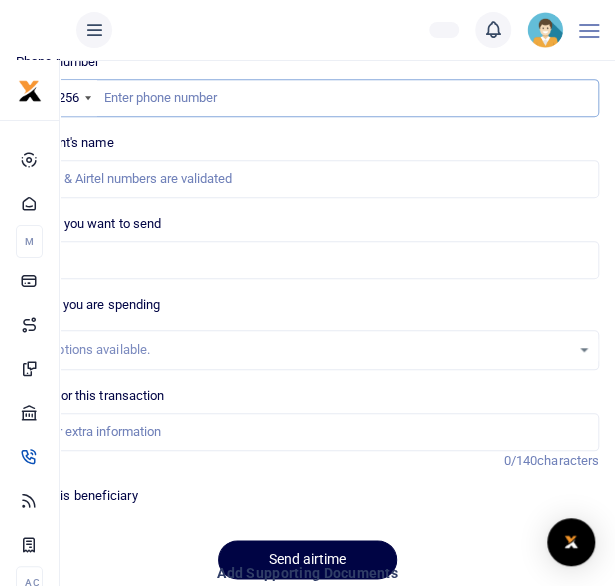 click at bounding box center [307, 98] 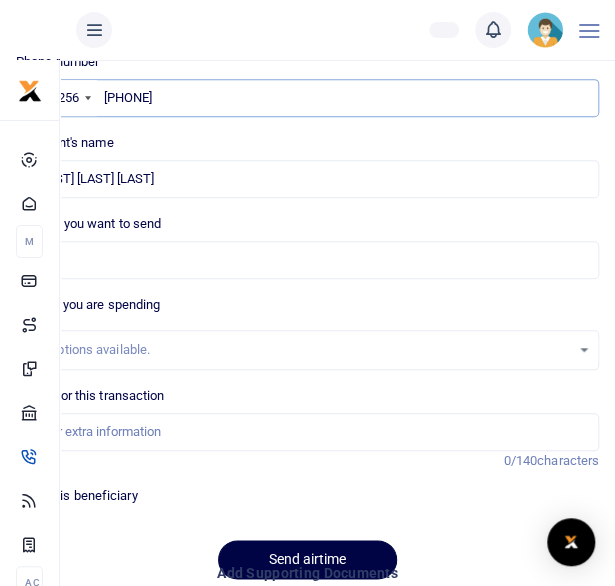 type on "256776695804" 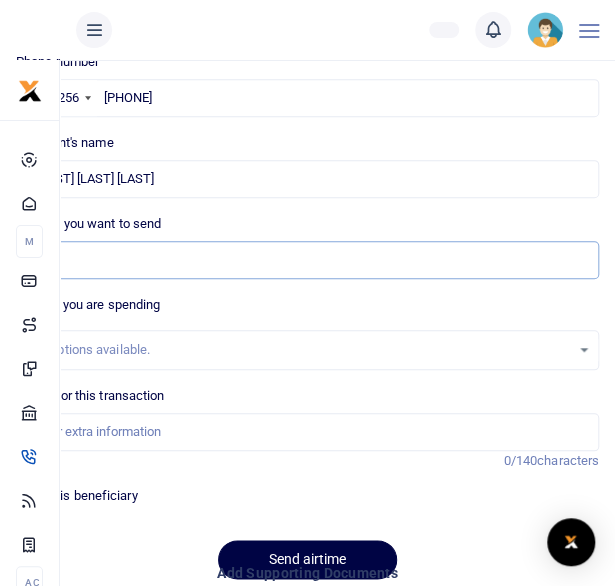 click on "Amount you want to send" at bounding box center (307, 260) 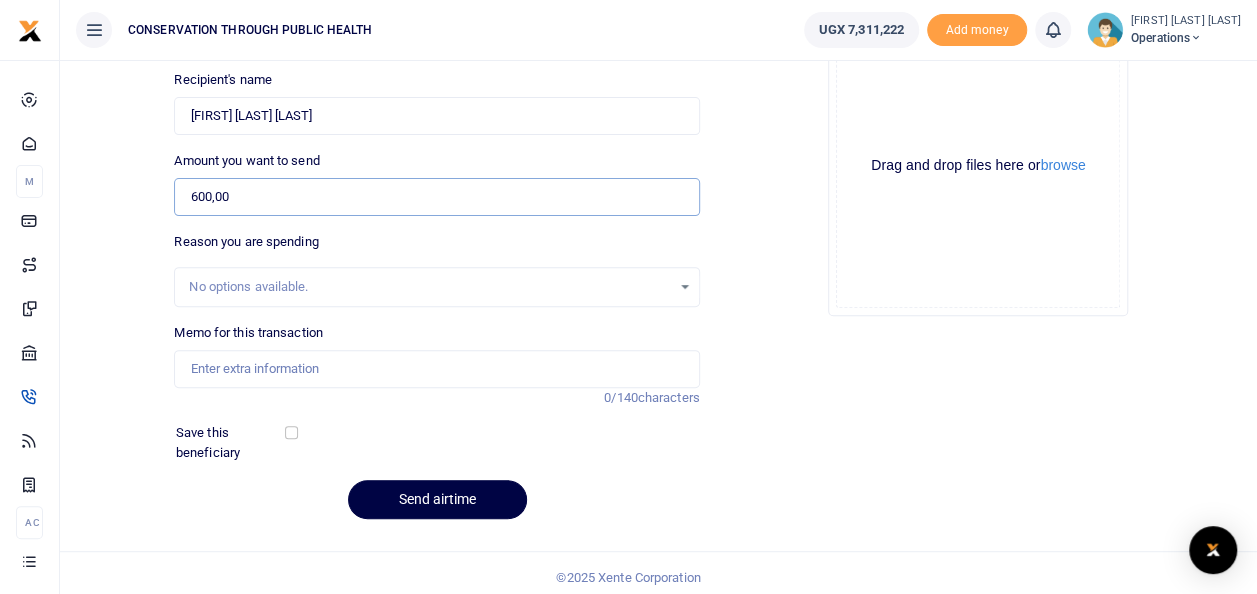 type on "600,00" 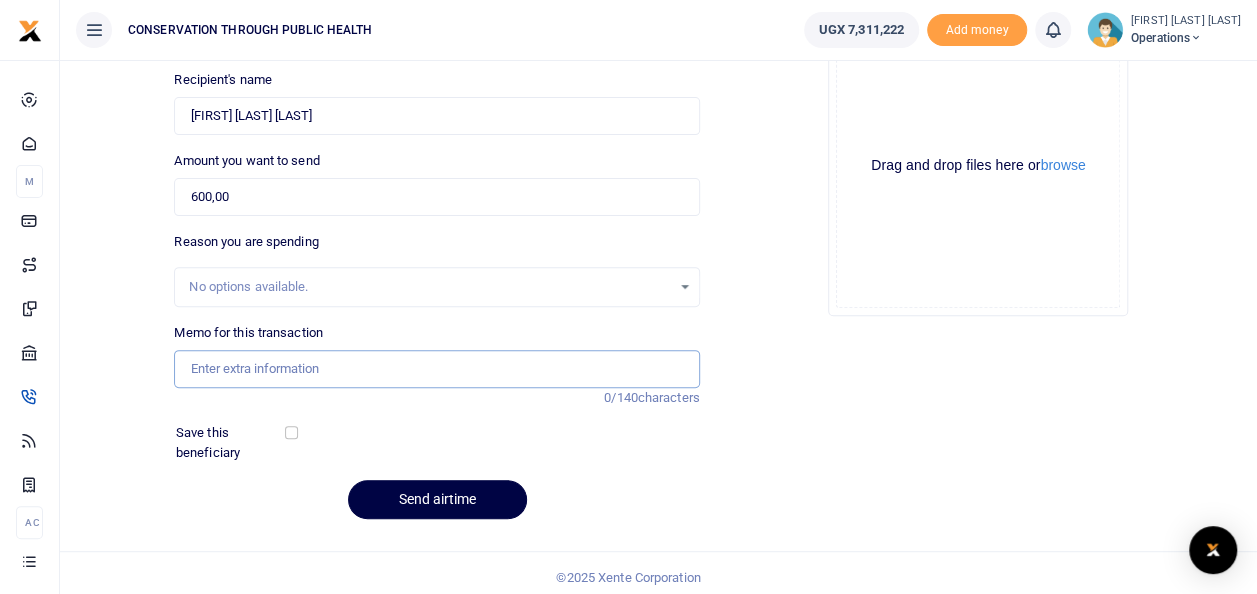 click on "Memo for this transaction" at bounding box center [436, 369] 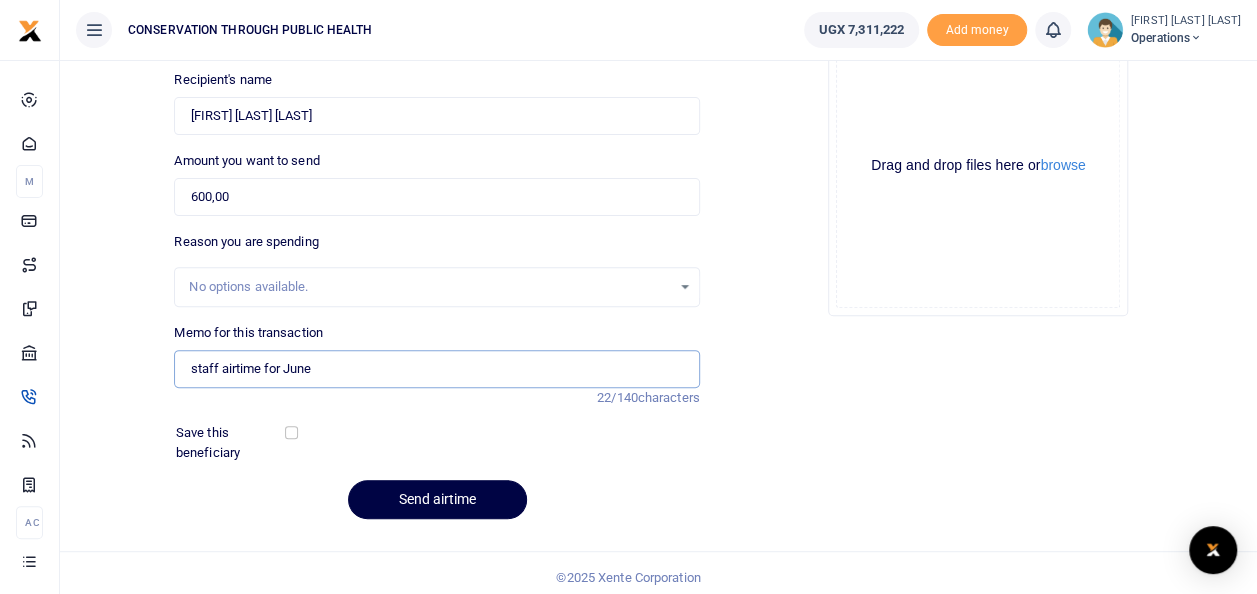 click on "staff airtime for June" at bounding box center (436, 369) 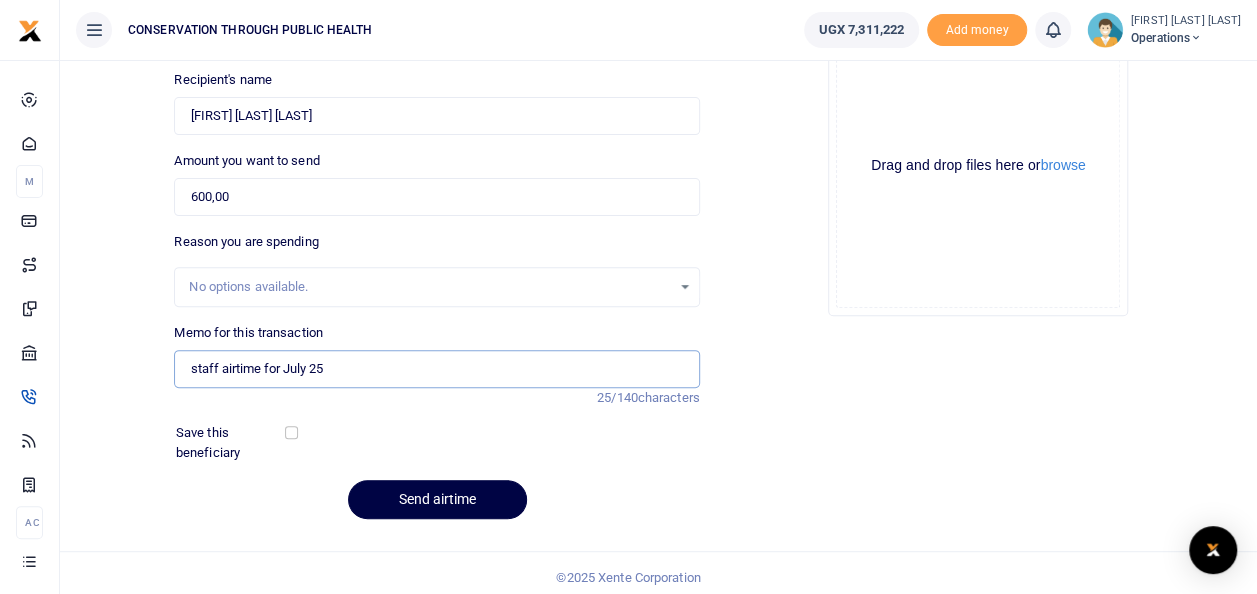 type on "staff airtime for July 25" 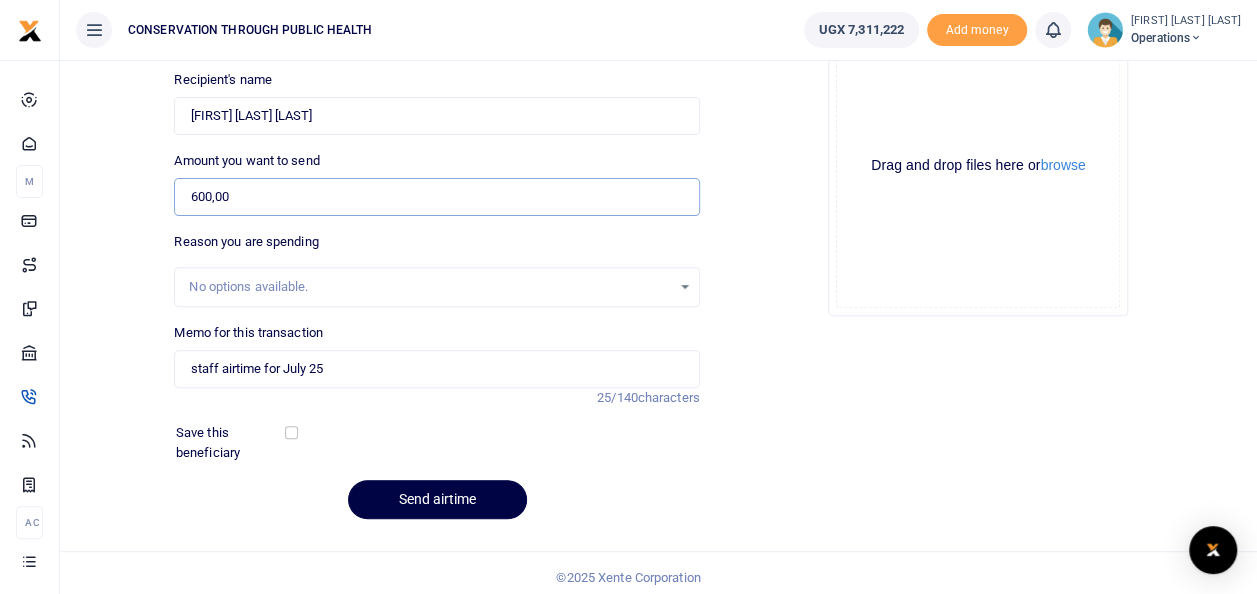 click on "600,00" at bounding box center [436, 197] 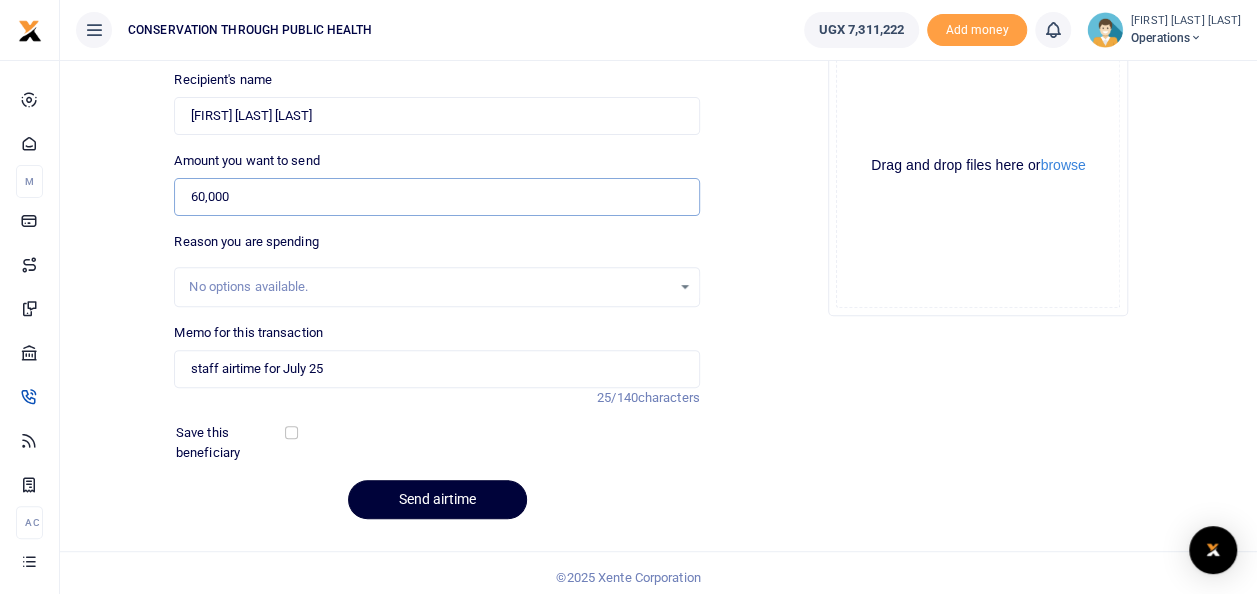 type on "60,000" 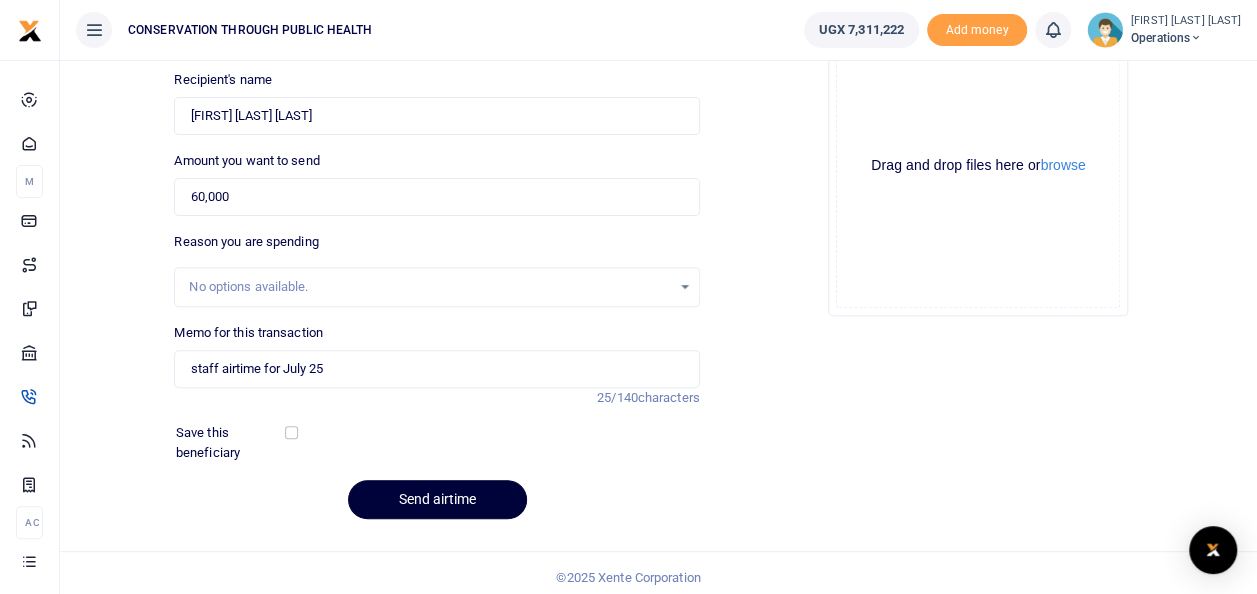 click on "Send airtime" at bounding box center [437, 499] 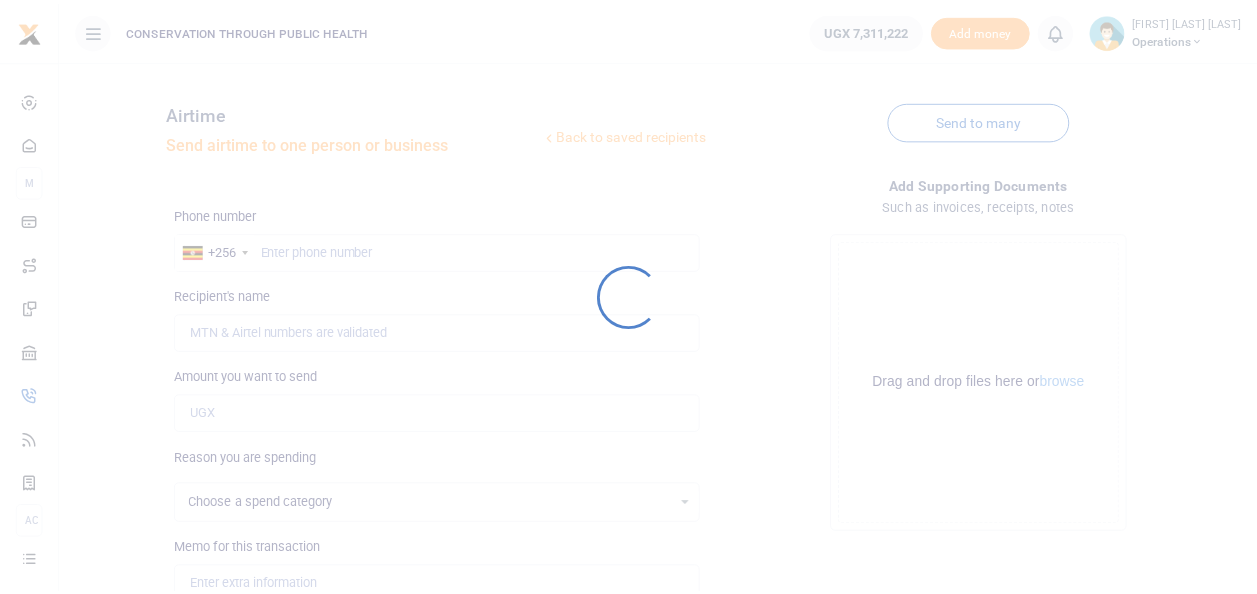 scroll, scrollTop: 216, scrollLeft: 0, axis: vertical 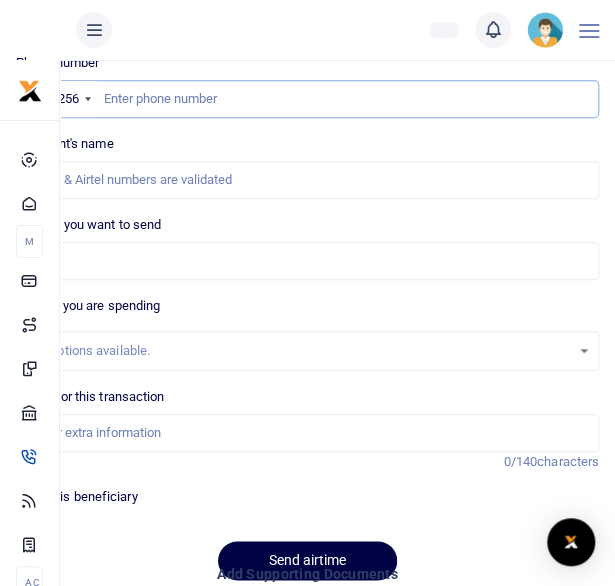 click at bounding box center (307, 99) 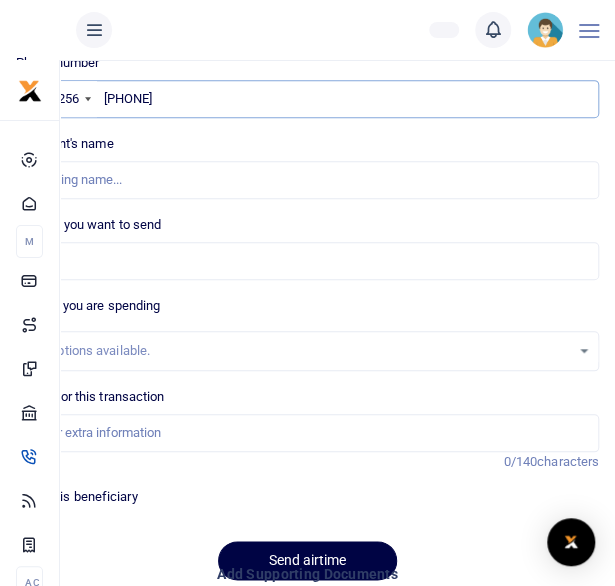 type on "[PHONE]" 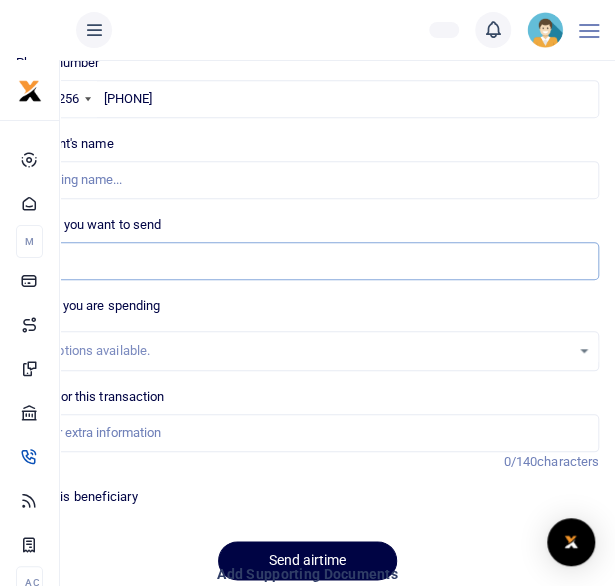 click on "Amount you want to send" at bounding box center [307, 261] 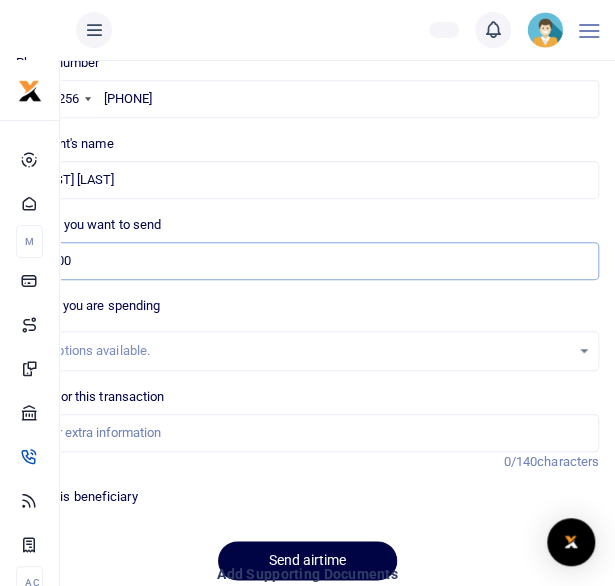 type on "60,000" 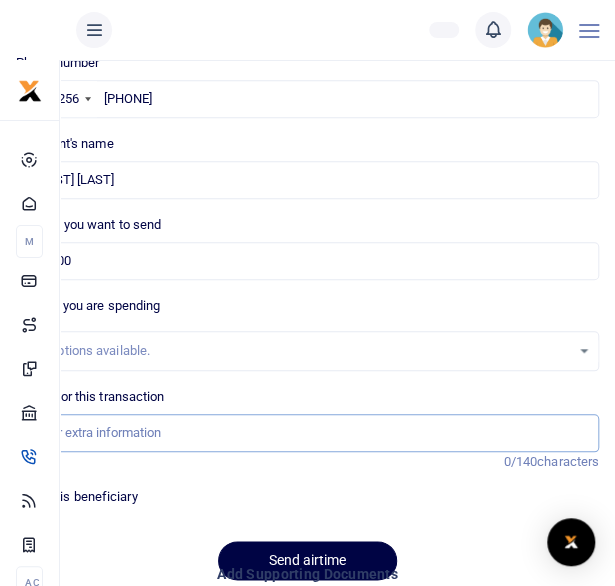 click on "Memo for this transaction" at bounding box center [307, 433] 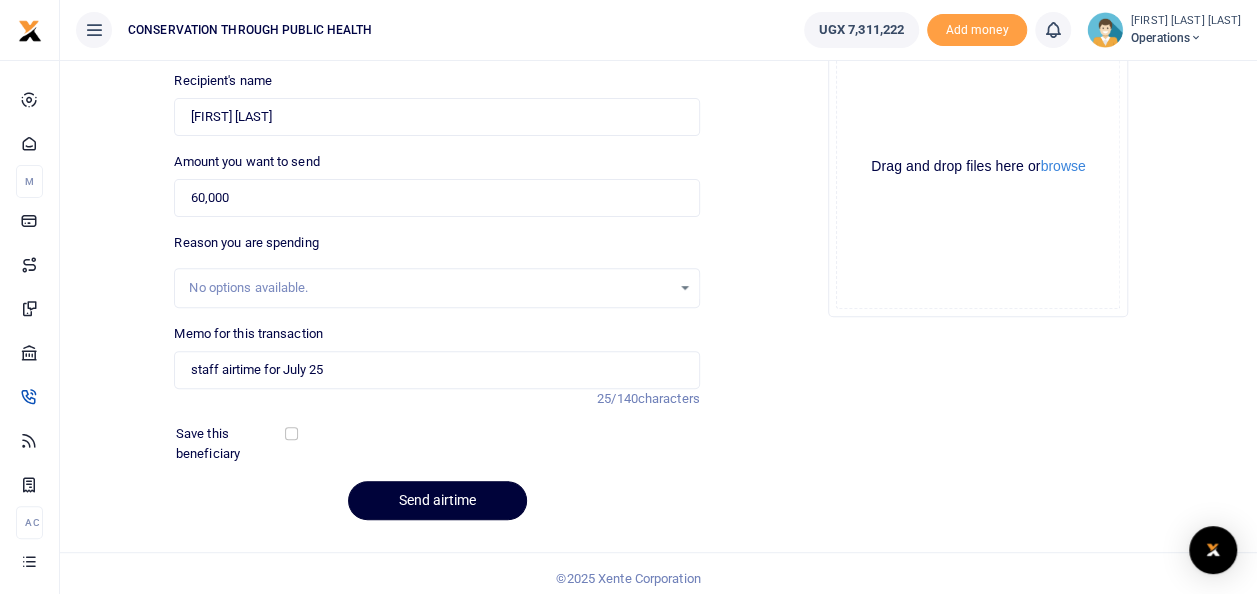 click on "Send airtime" at bounding box center (437, 500) 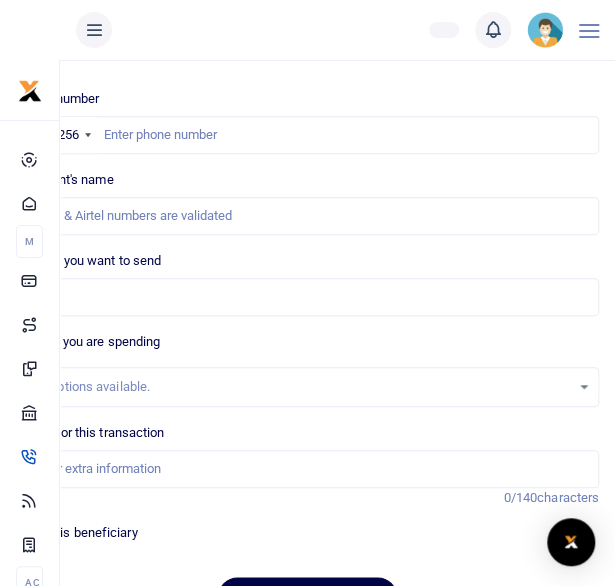 scroll, scrollTop: 183, scrollLeft: 0, axis: vertical 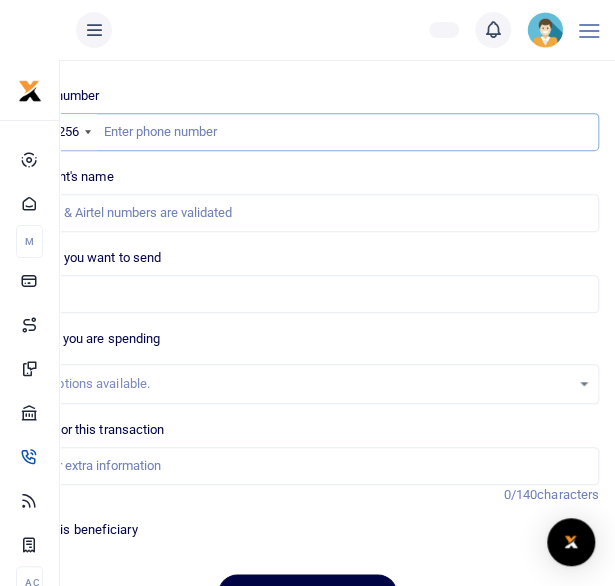 click at bounding box center [307, 132] 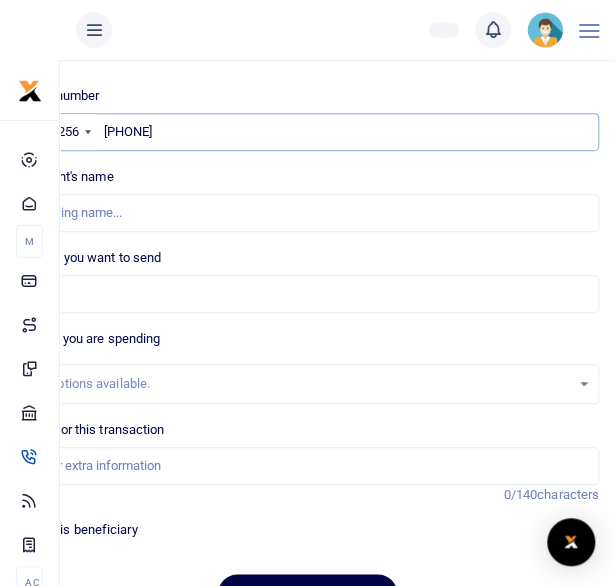 type on "[PHONE]" 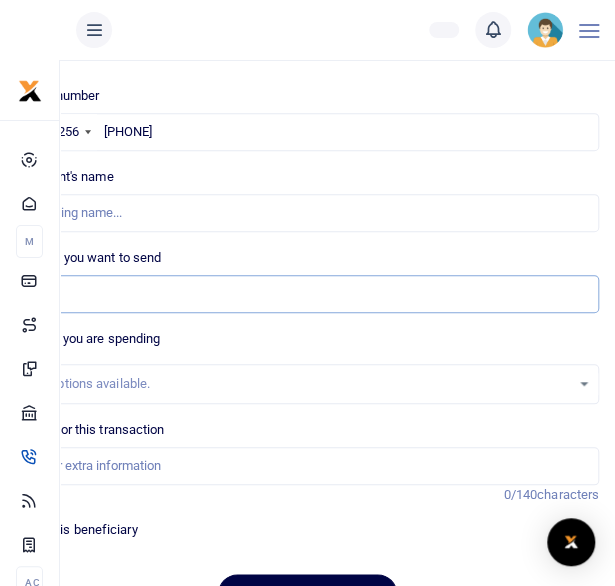 click on "Amount you want to send" at bounding box center [307, 294] 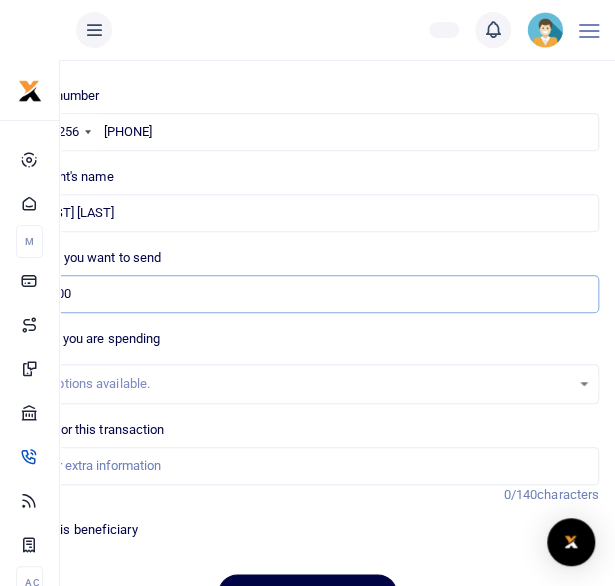 type on "30,000" 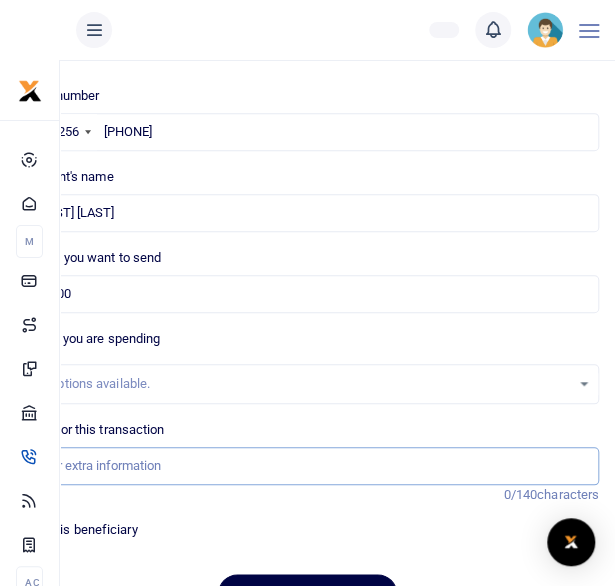 click on "Memo for this transaction" at bounding box center [307, 466] 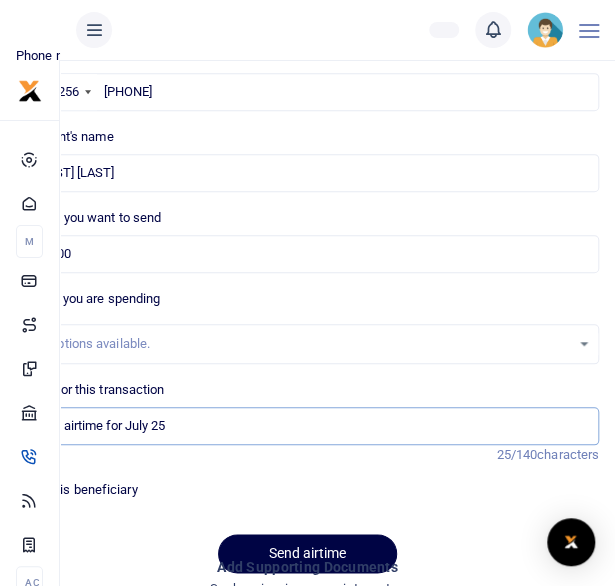 scroll, scrollTop: 230, scrollLeft: 0, axis: vertical 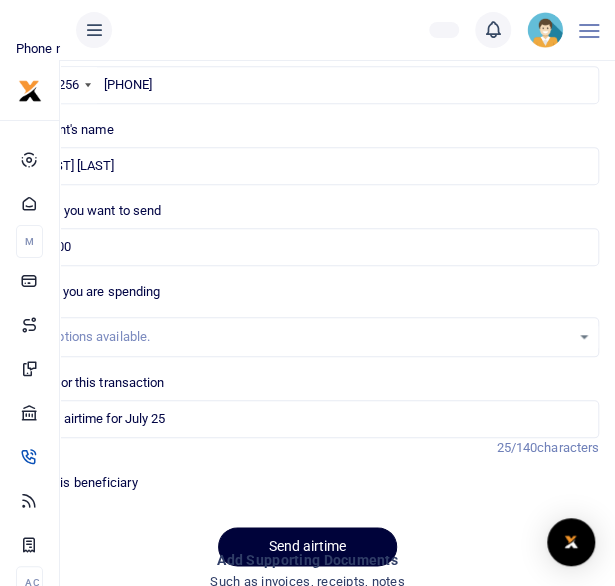 click on "Send airtime" at bounding box center (307, 546) 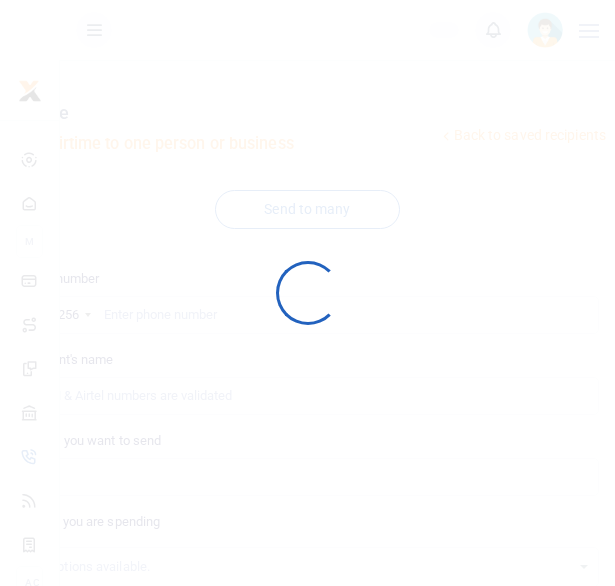 scroll, scrollTop: 230, scrollLeft: 0, axis: vertical 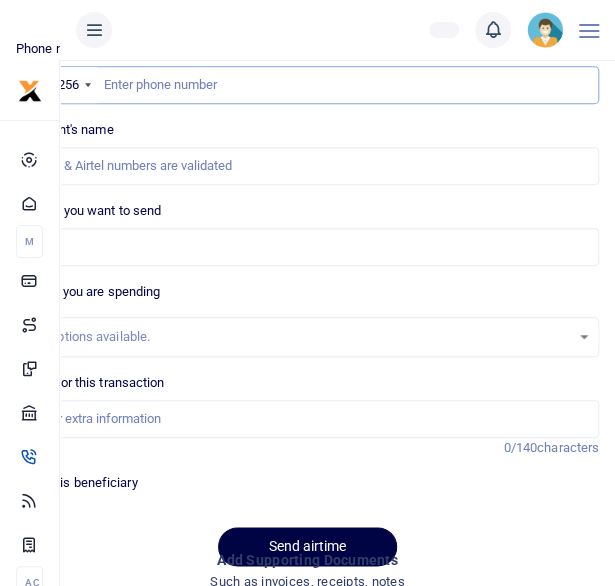 click at bounding box center [307, 85] 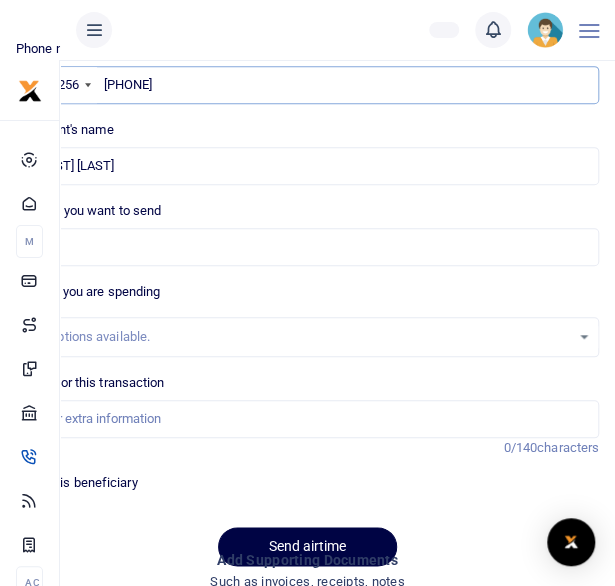 type on "256706616083" 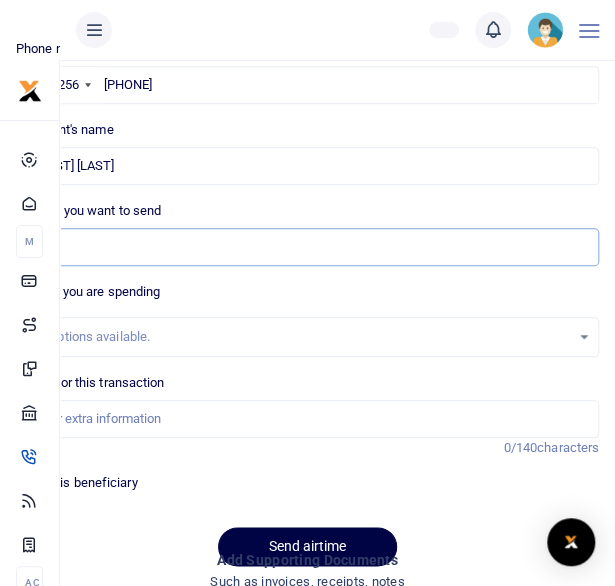 click on "Amount you want to send" at bounding box center (307, 247) 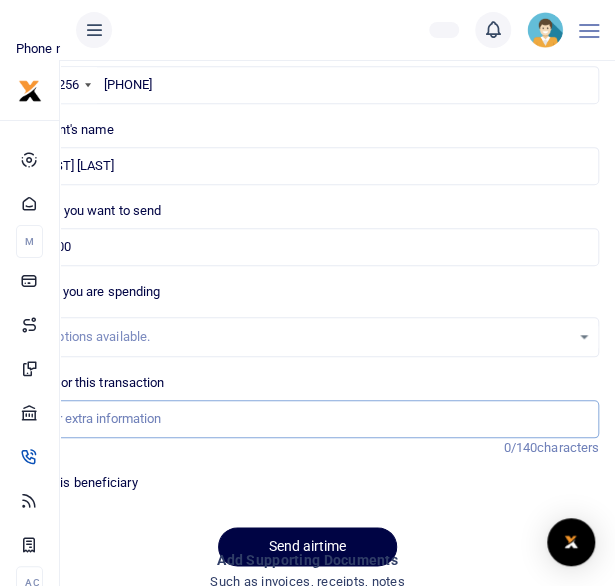 click on "Memo for this transaction" at bounding box center (307, 419) 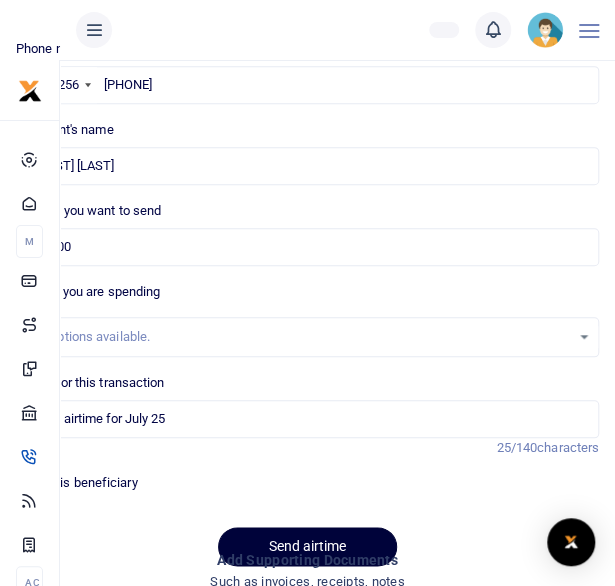 click on "Send airtime" at bounding box center [307, 546] 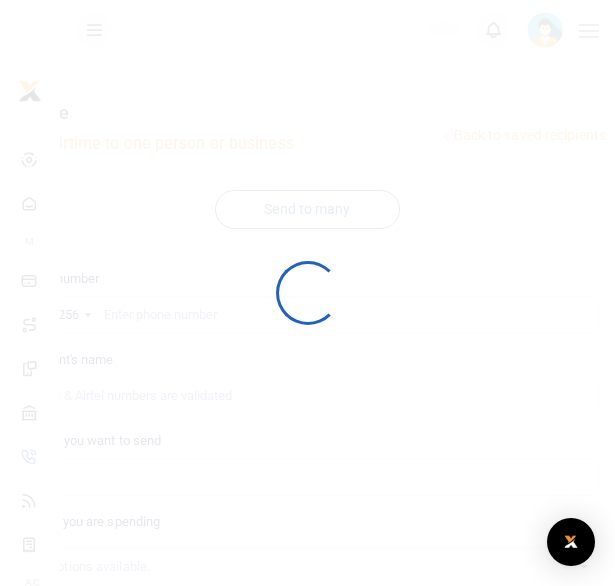 scroll, scrollTop: 230, scrollLeft: 0, axis: vertical 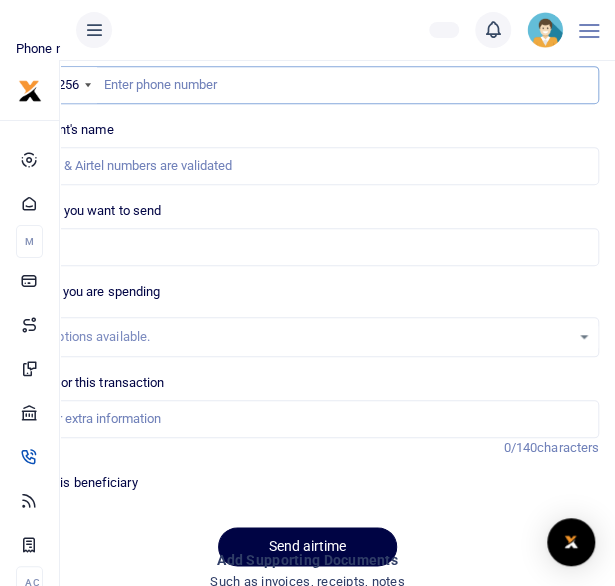 click at bounding box center [307, 85] 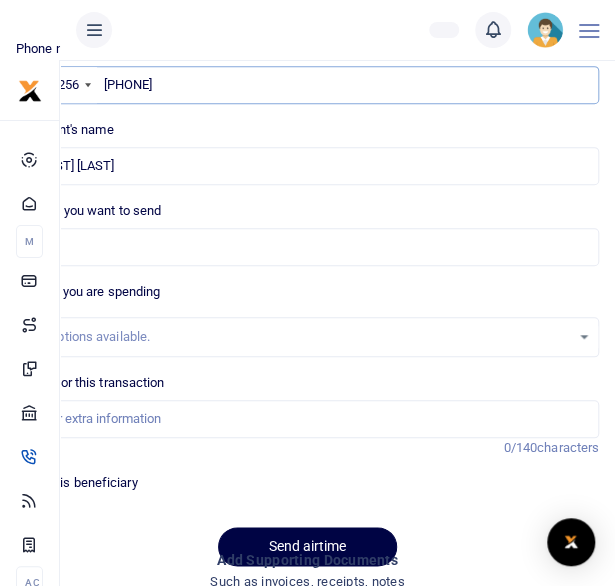 type on "[PHONE]" 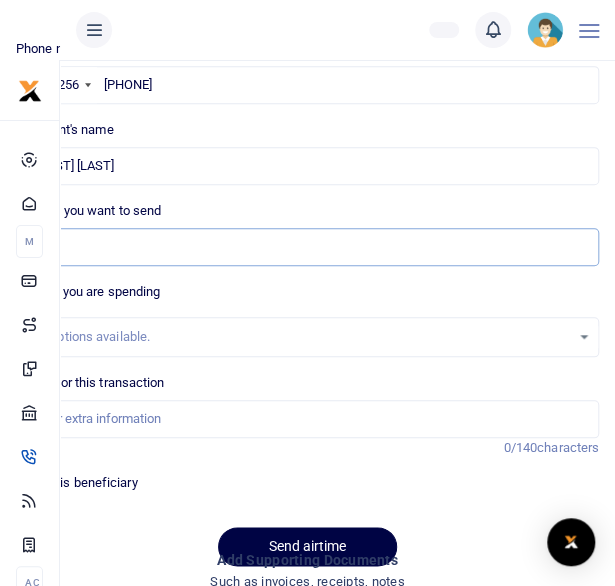 click on "Amount you want to send" at bounding box center (307, 247) 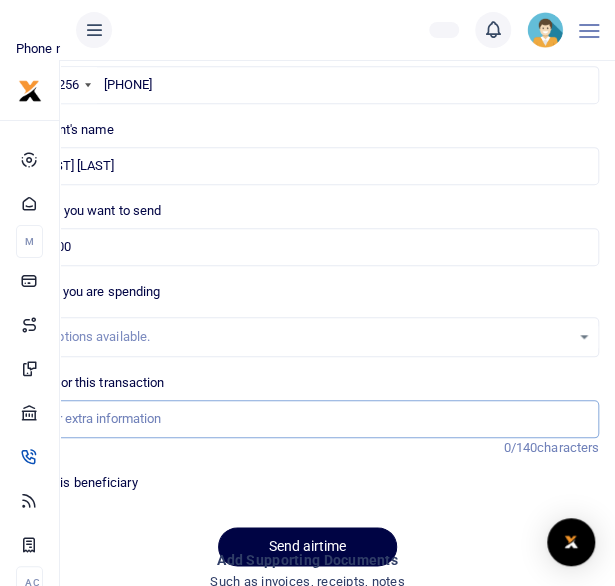 click on "Memo for this transaction" at bounding box center [307, 419] 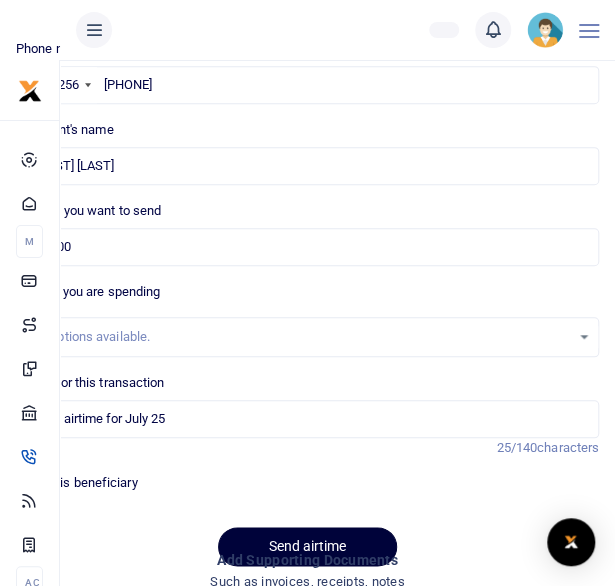 click on "Send airtime" at bounding box center [307, 546] 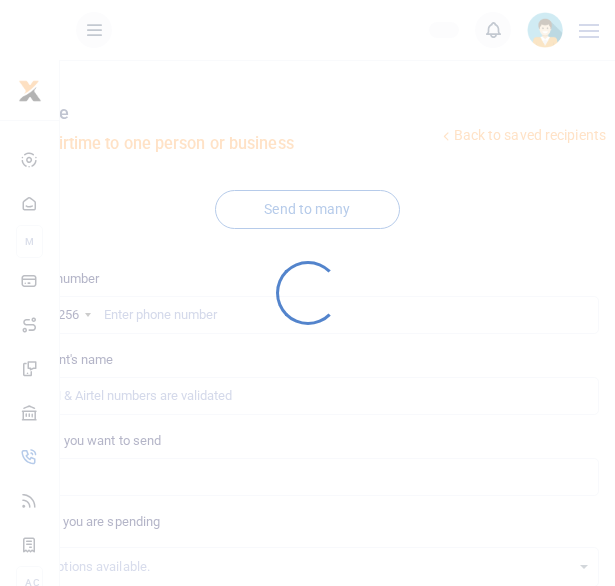 scroll, scrollTop: 230, scrollLeft: 0, axis: vertical 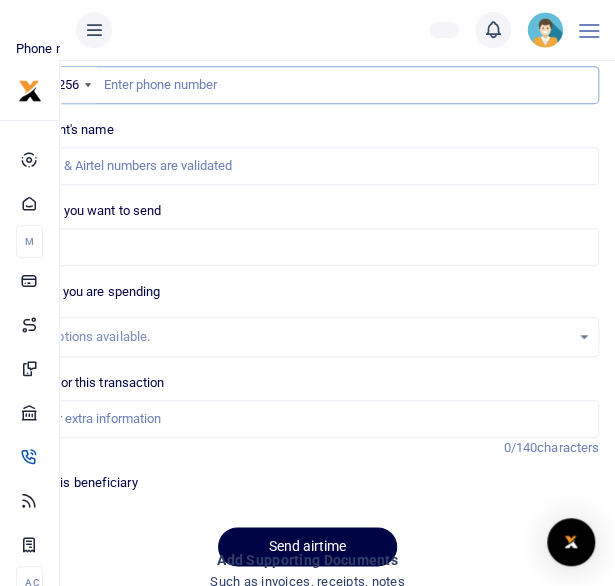 click at bounding box center (307, 85) 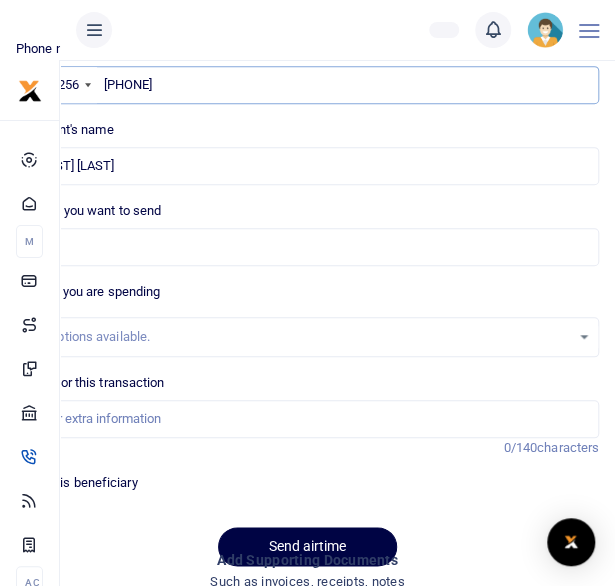 type on "256782856020" 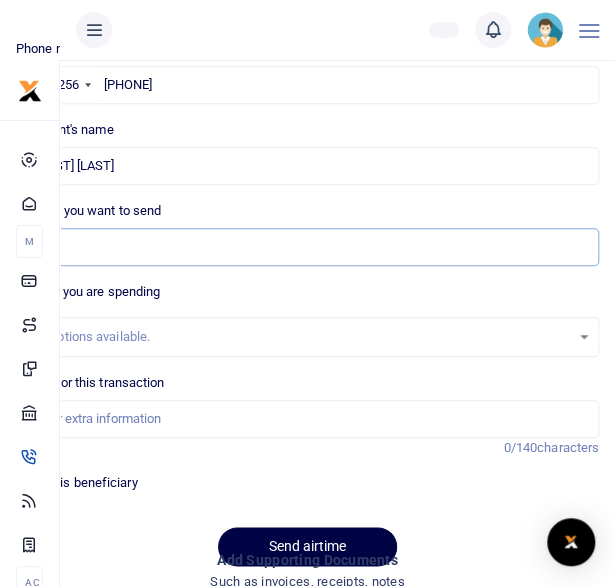 click on "Amount you want to send" at bounding box center [307, 247] 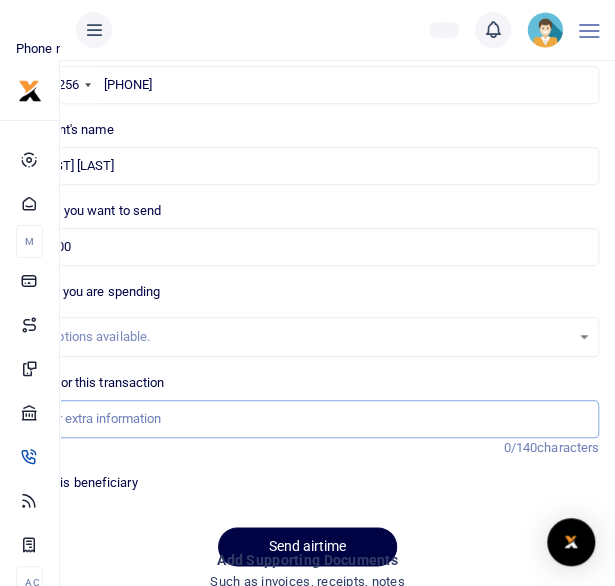 click on "Memo for this transaction" at bounding box center (307, 419) 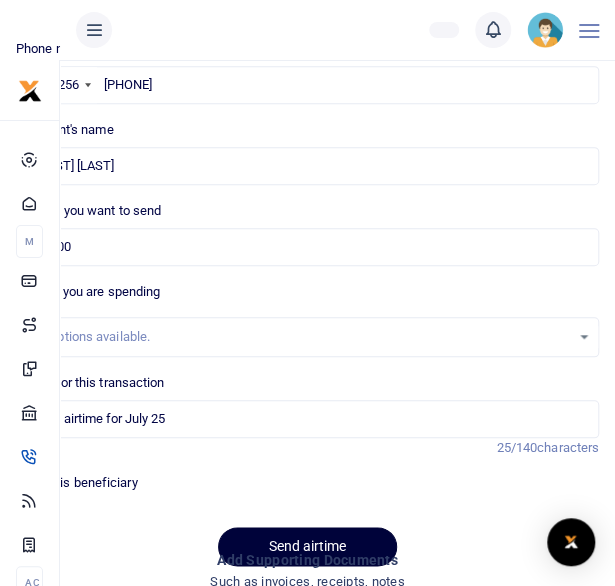 click on "Send airtime" at bounding box center (307, 546) 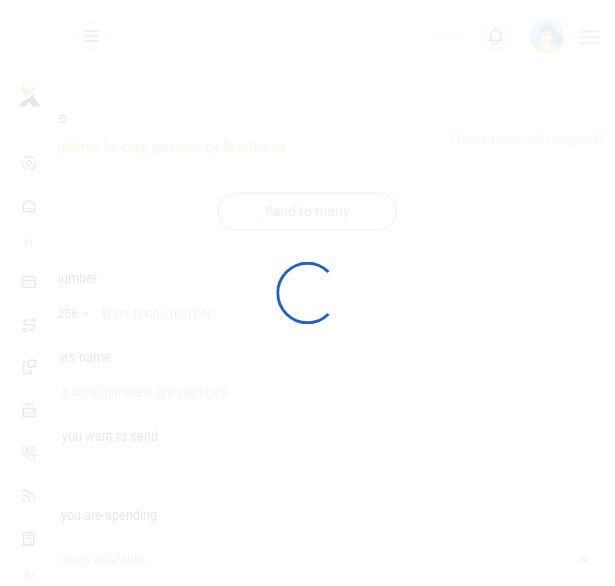 scroll, scrollTop: 230, scrollLeft: 0, axis: vertical 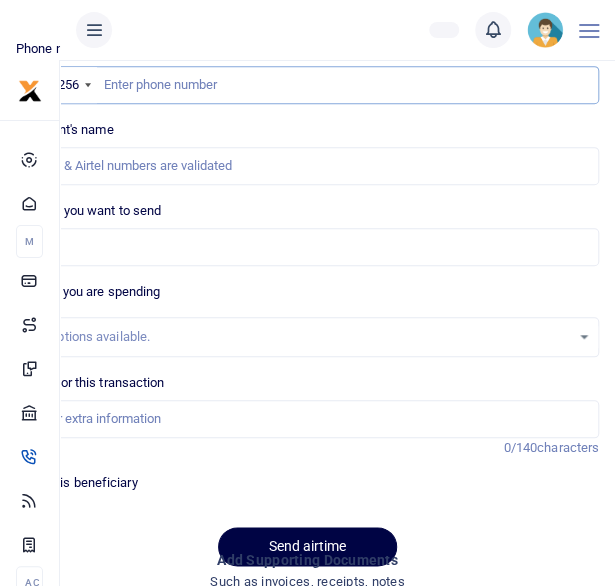 click at bounding box center [307, 85] 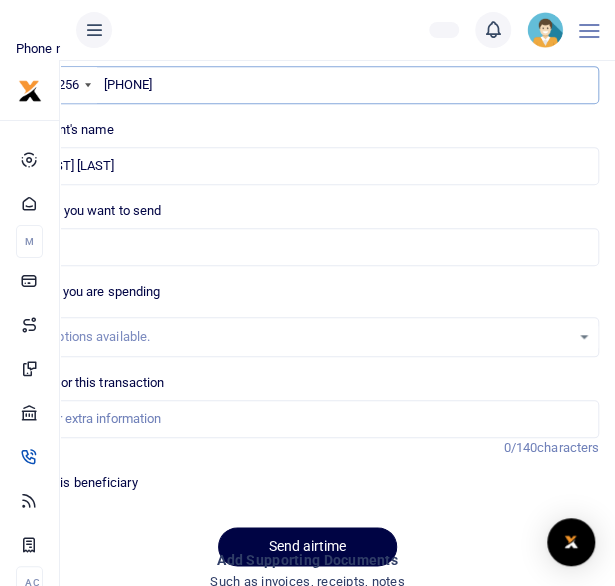 type on "[PHONE]" 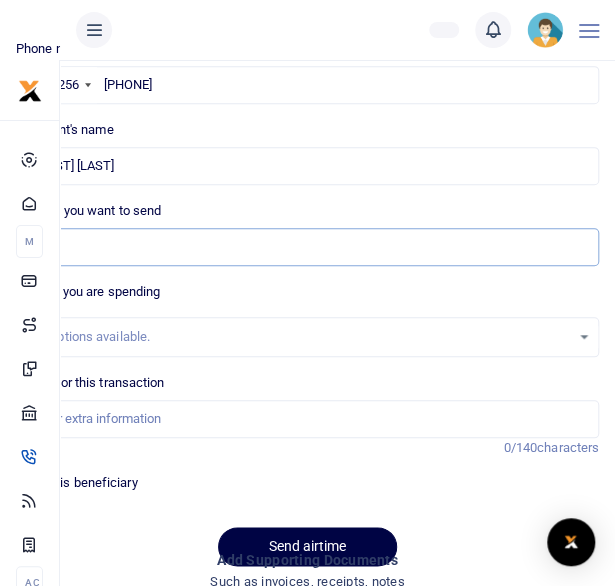 click on "Amount you want to send" at bounding box center [307, 247] 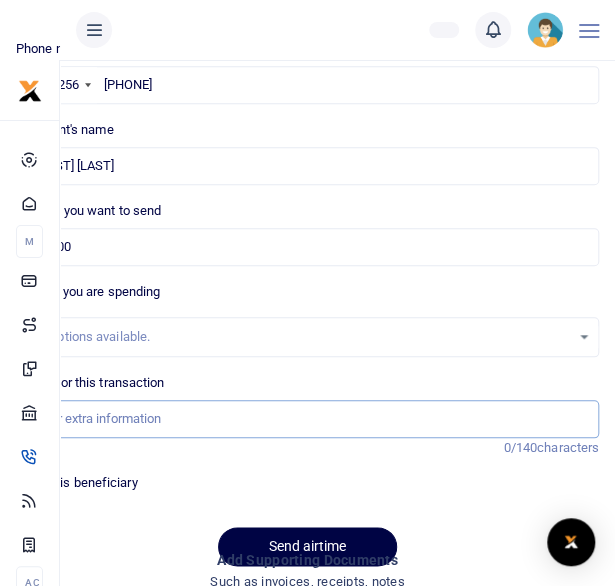 click on "Memo for this transaction" at bounding box center [307, 419] 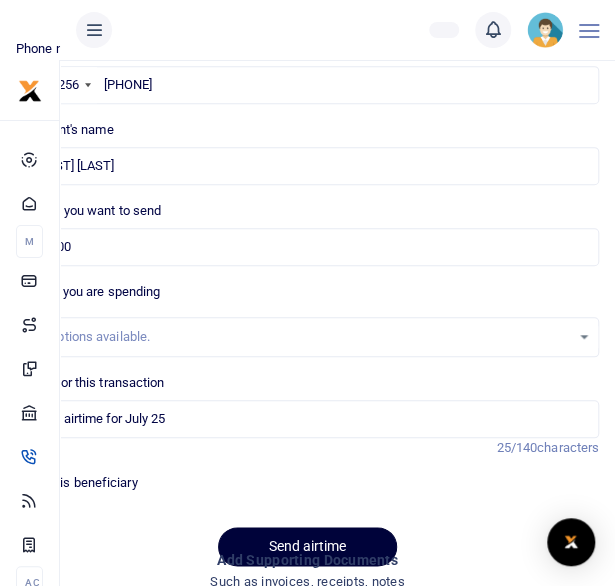 click on "Send airtime" at bounding box center [307, 546] 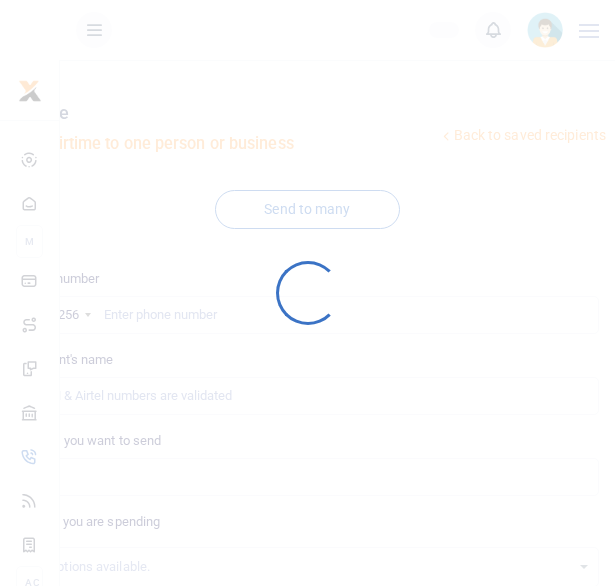 scroll, scrollTop: 230, scrollLeft: 0, axis: vertical 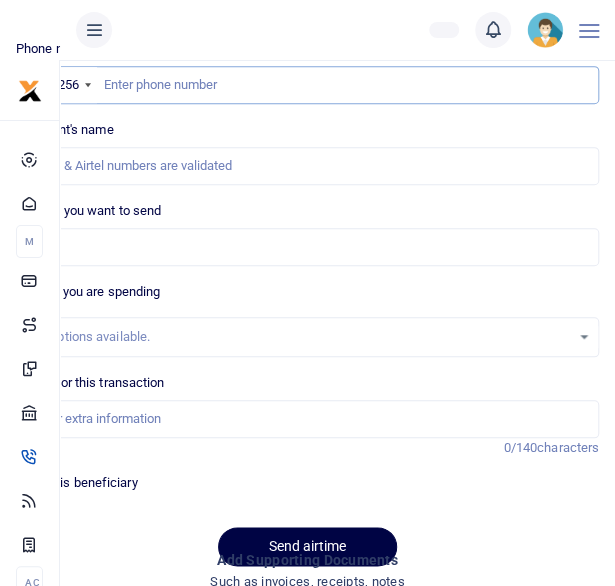 click at bounding box center [307, 85] 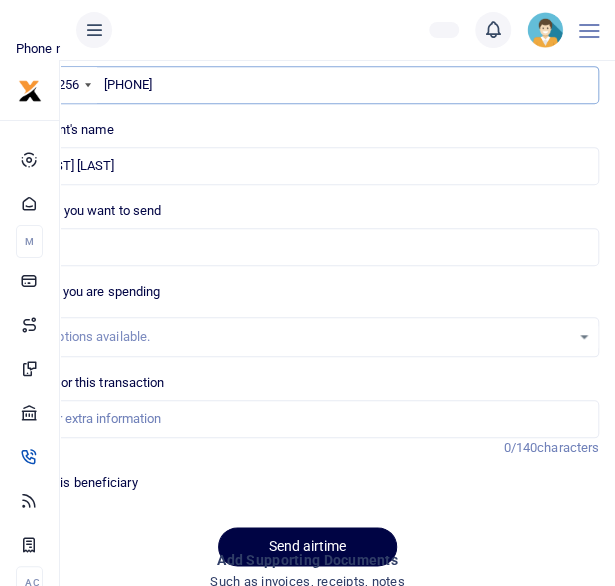 type on "256777592508" 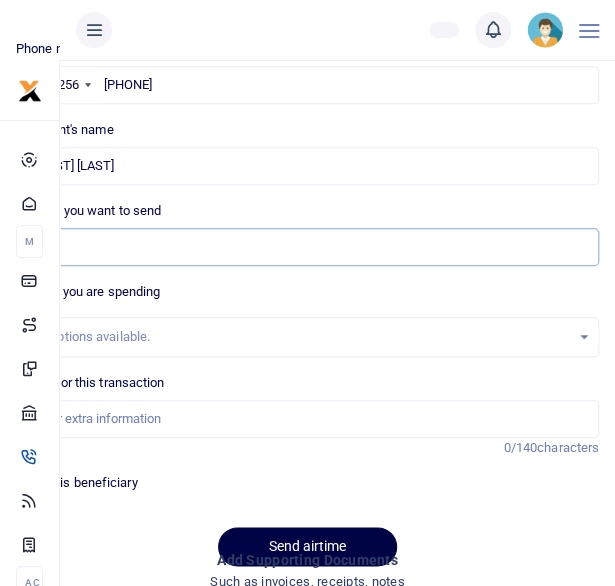 click on "Amount you want to send" at bounding box center [307, 247] 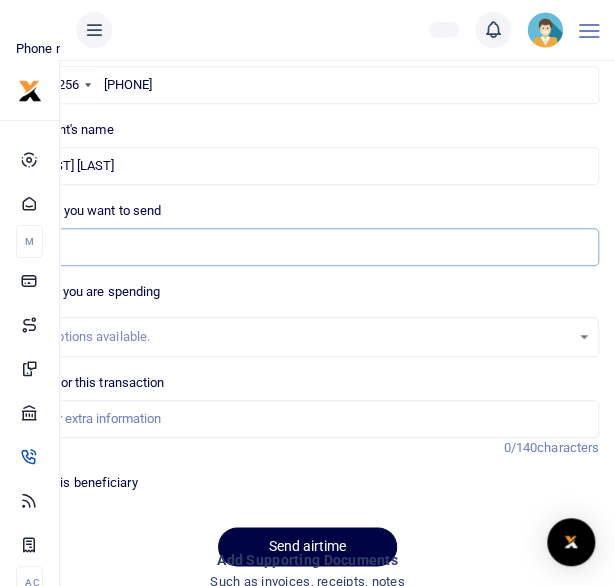 type on "30,000" 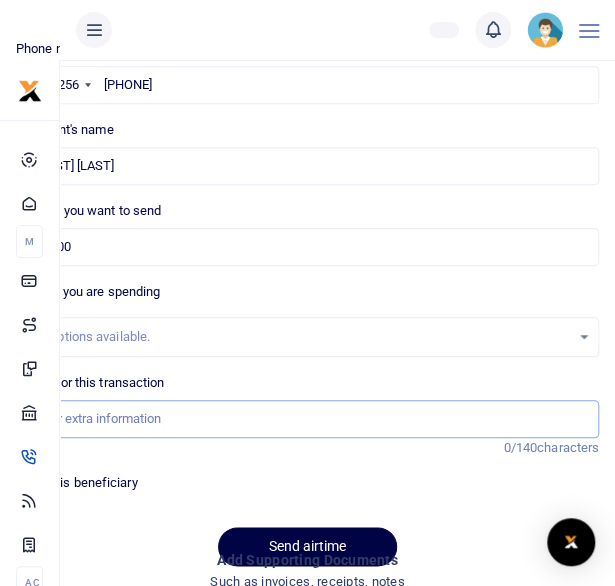 type on "staff airtime for July 25" 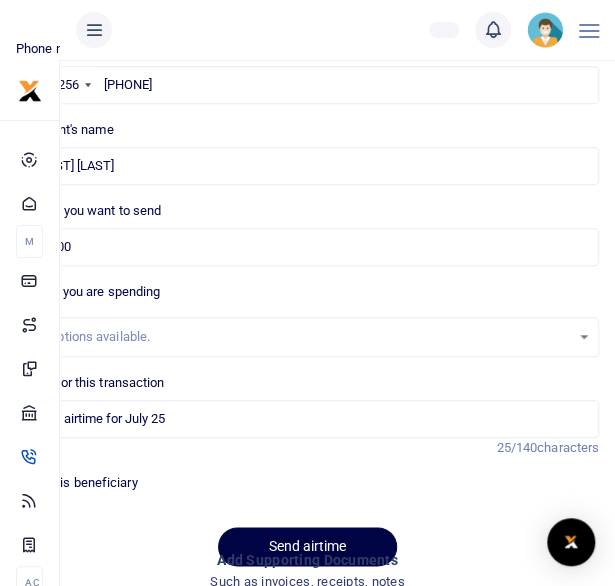 click on "Add supporting Documents" at bounding box center (307, 560) 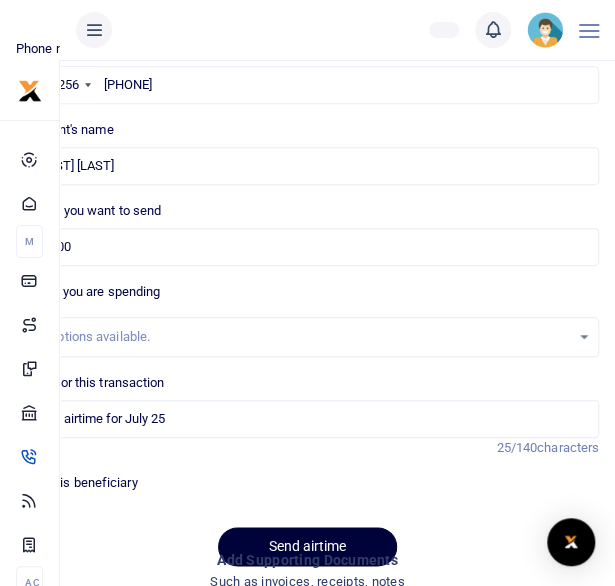 click on "Send airtime" at bounding box center (307, 546) 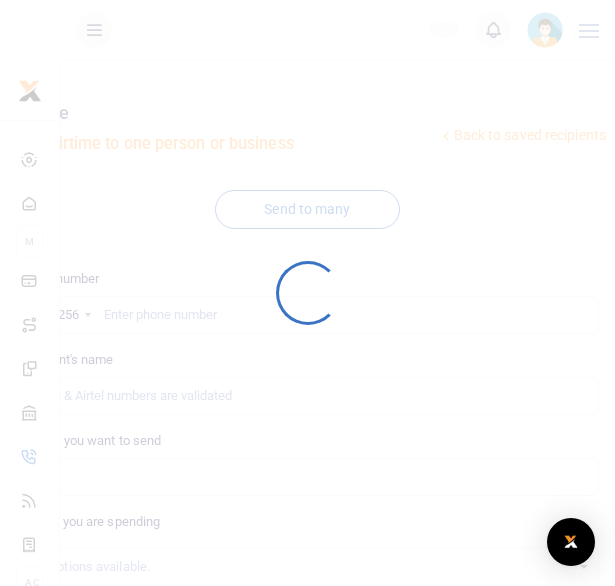 scroll, scrollTop: 230, scrollLeft: 0, axis: vertical 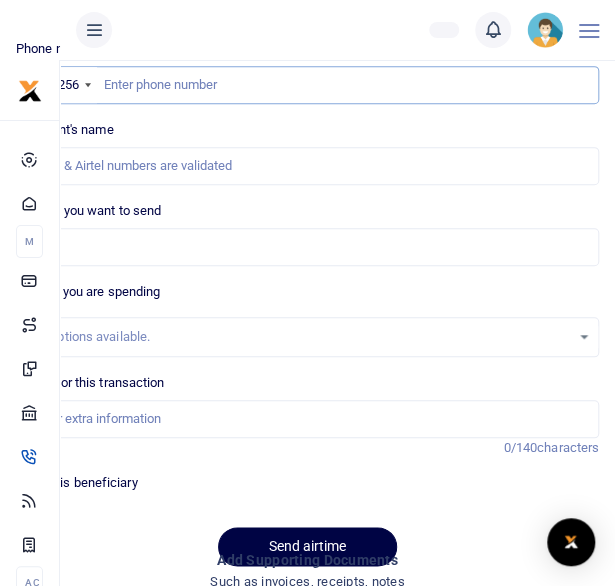 click at bounding box center (307, 85) 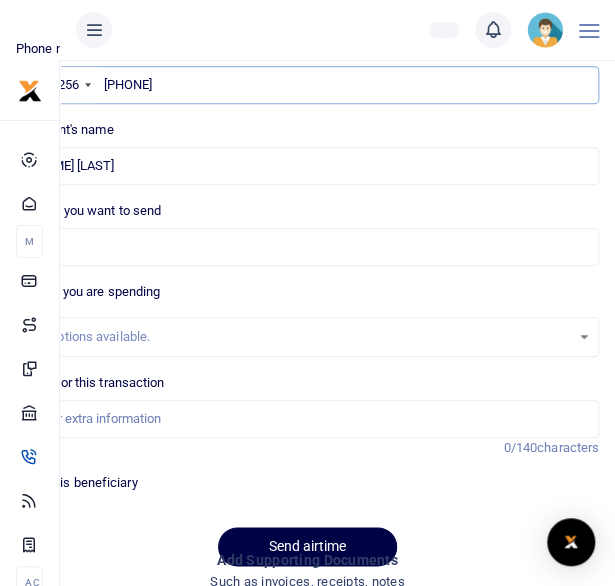 type on "[PHONE]" 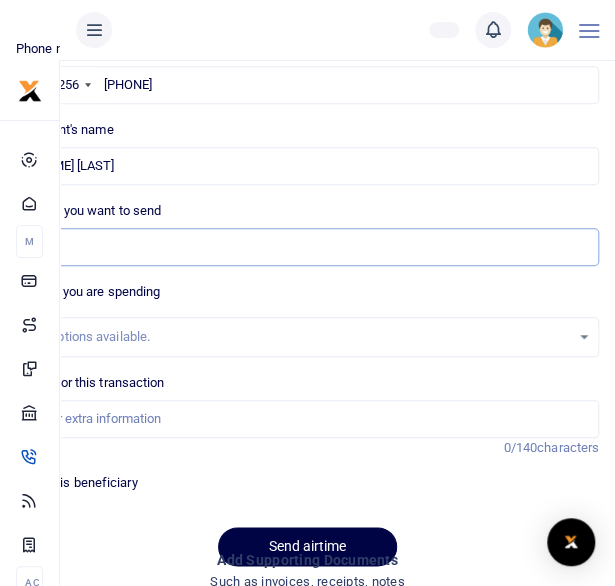 click on "Amount you want to send" at bounding box center [307, 247] 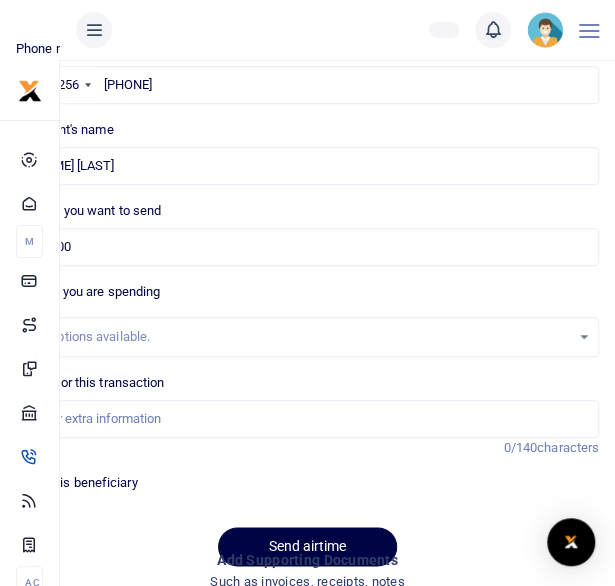 type on "staff airtime for July 25" 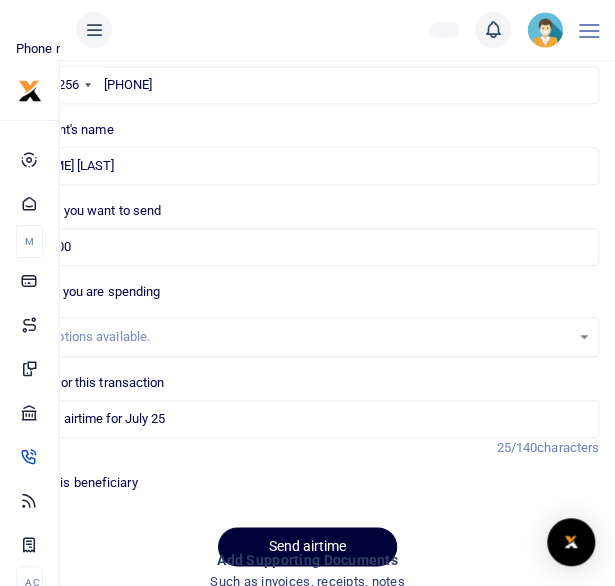 click on "Send airtime" at bounding box center [307, 546] 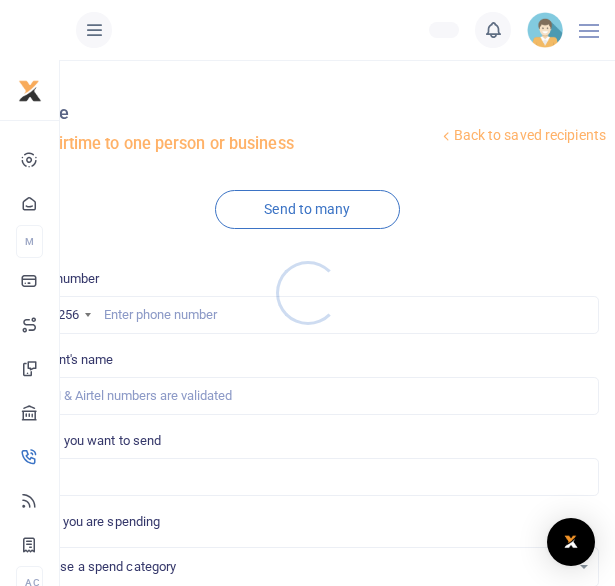 scroll, scrollTop: 230, scrollLeft: 0, axis: vertical 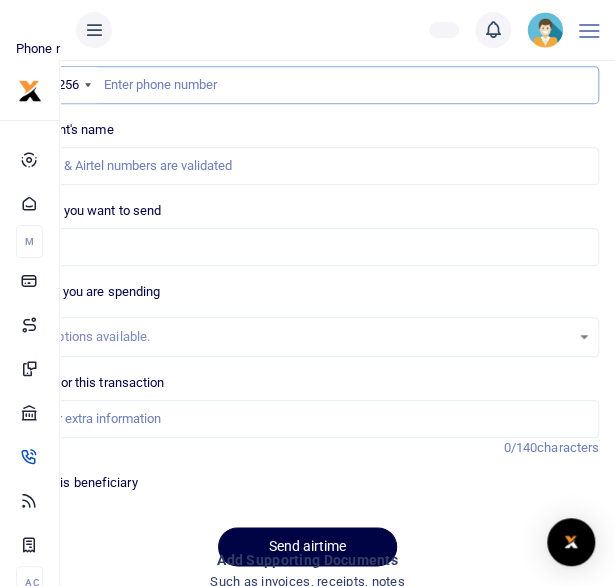 click at bounding box center (307, 85) 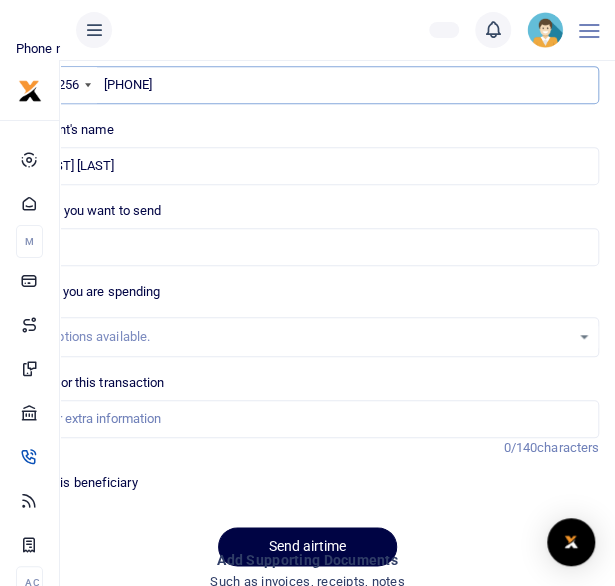 type on "[PHONE]" 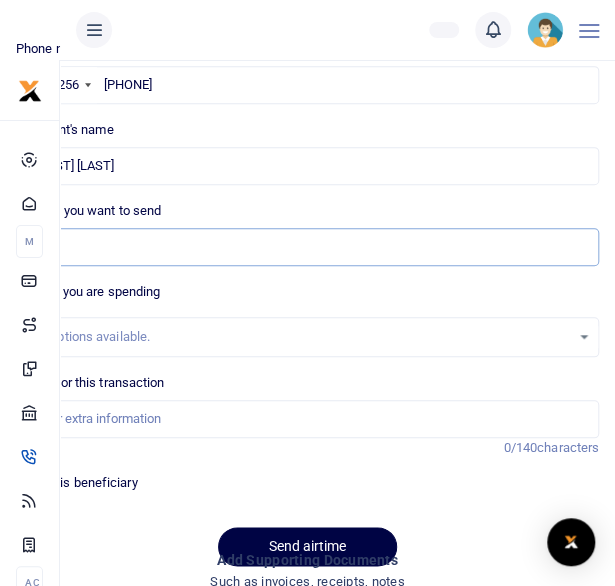 click on "Amount you want to send" at bounding box center [307, 247] 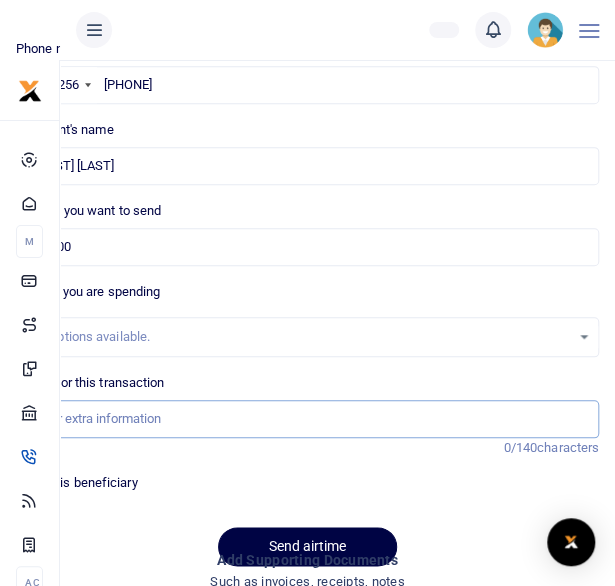 type on "staff airtime for July 25" 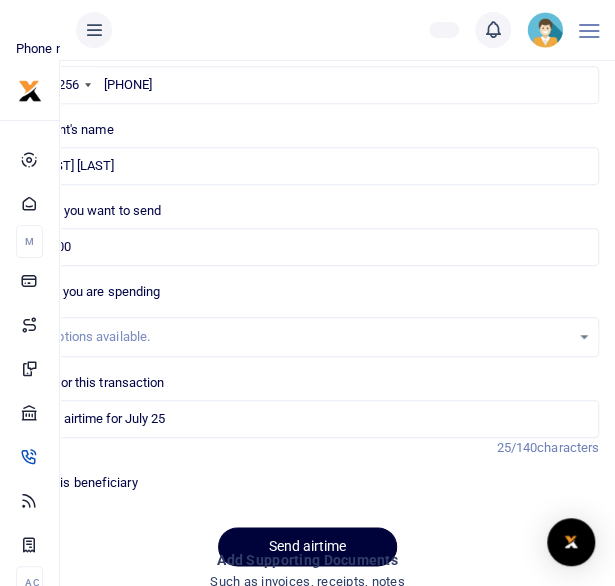 click on "Send airtime" at bounding box center [307, 546] 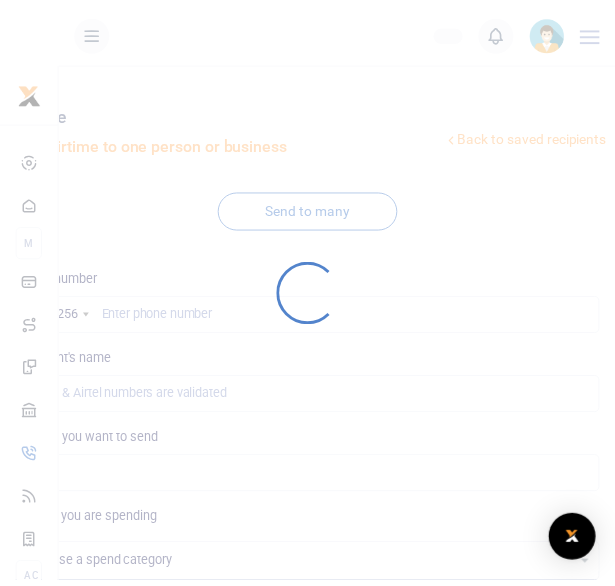 scroll, scrollTop: 230, scrollLeft: 0, axis: vertical 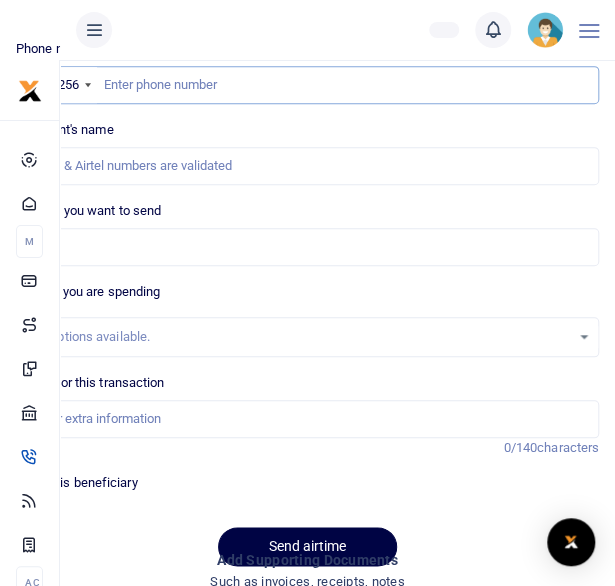 click at bounding box center (307, 85) 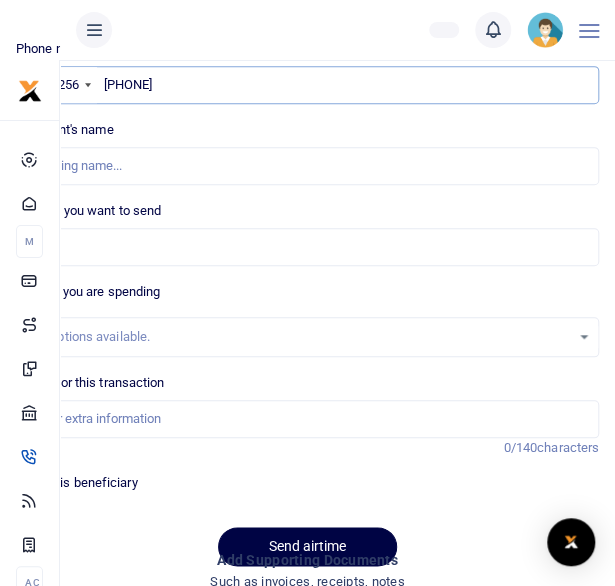type on "[PHONE]" 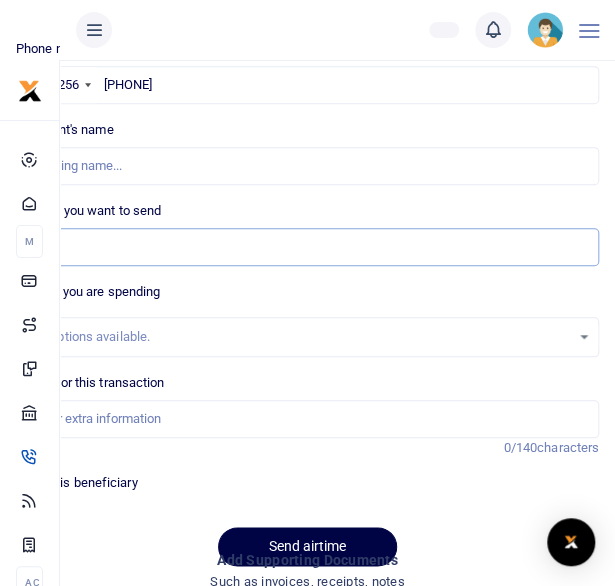 click on "Amount you want to send" at bounding box center (307, 247) 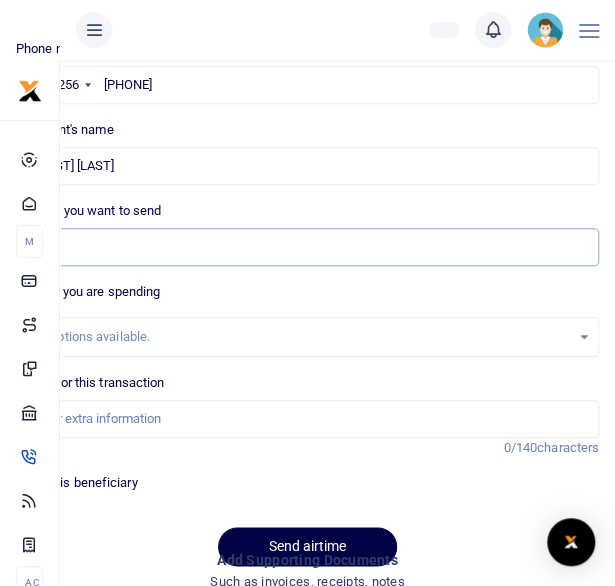 type on "30,000" 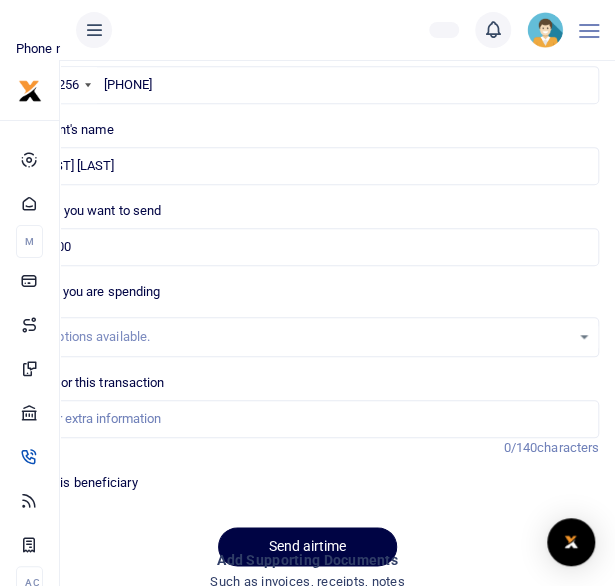type on "staff airtime for July 25" 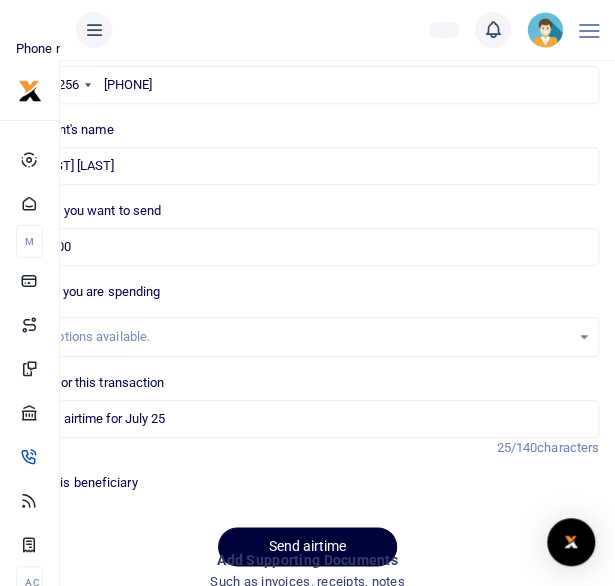 click on "Send airtime" at bounding box center [307, 546] 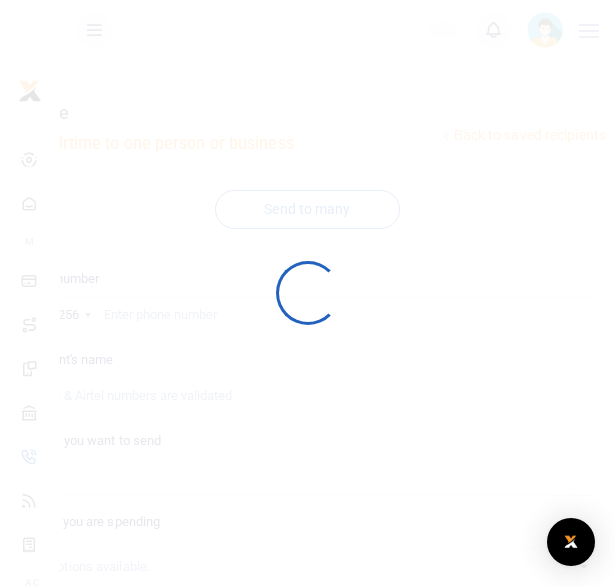 scroll, scrollTop: 230, scrollLeft: 0, axis: vertical 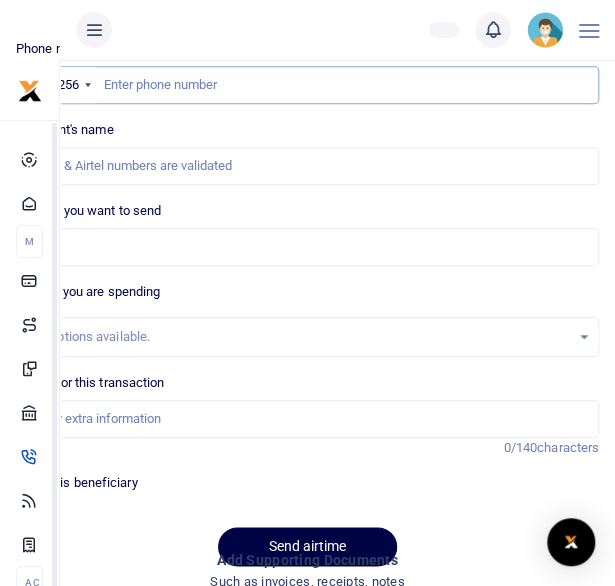 click at bounding box center [307, 85] 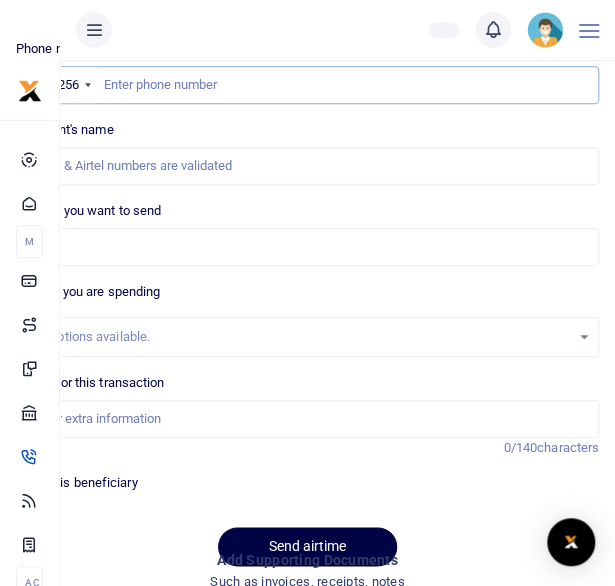 paste on "256774408124" 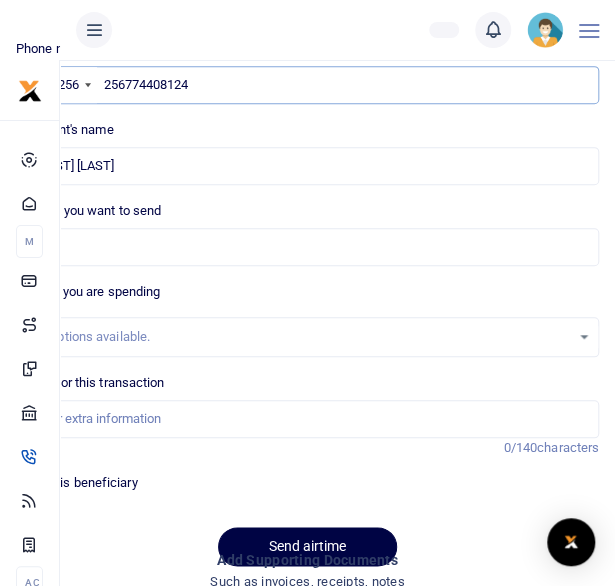 type on "256774408124" 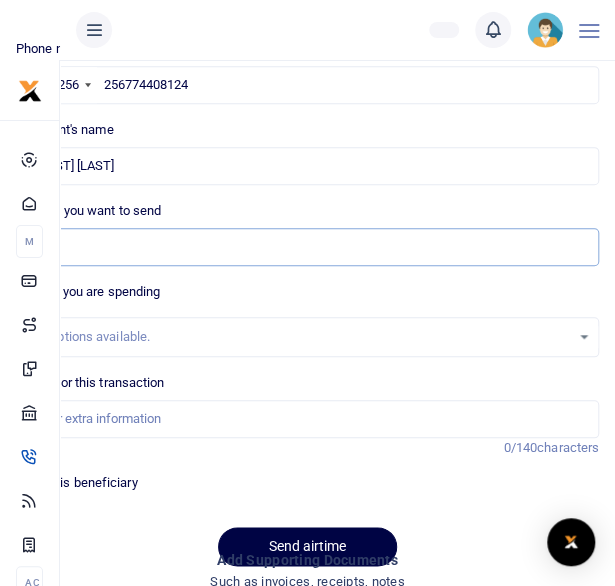 click on "Amount you want to send" at bounding box center [307, 247] 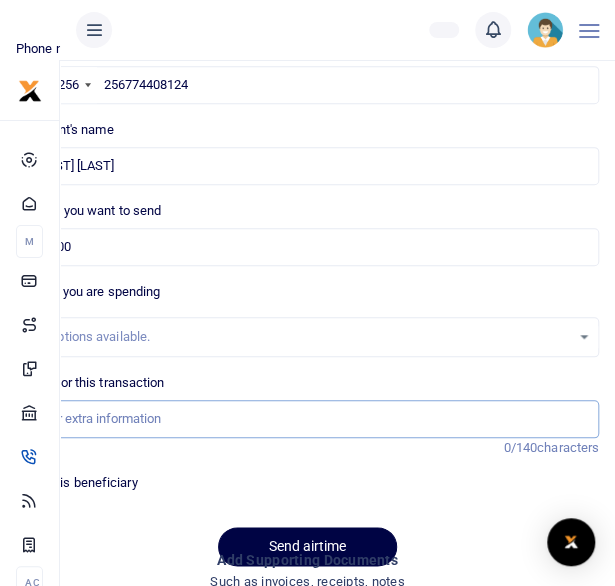 click on "Memo for this transaction" at bounding box center (307, 419) 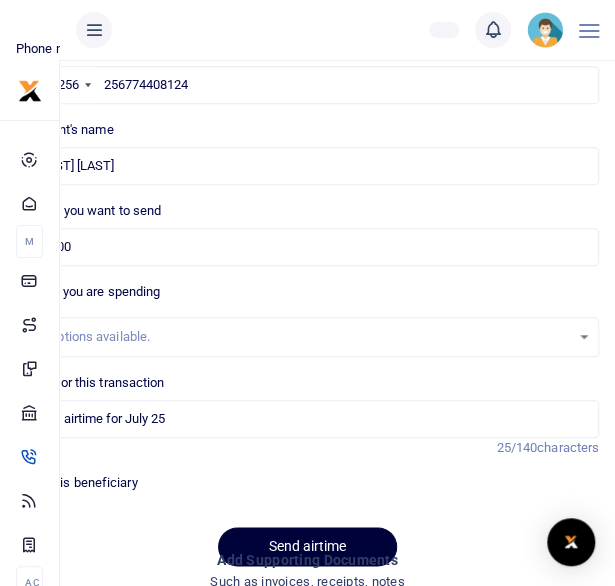 click on "Send airtime" at bounding box center [307, 546] 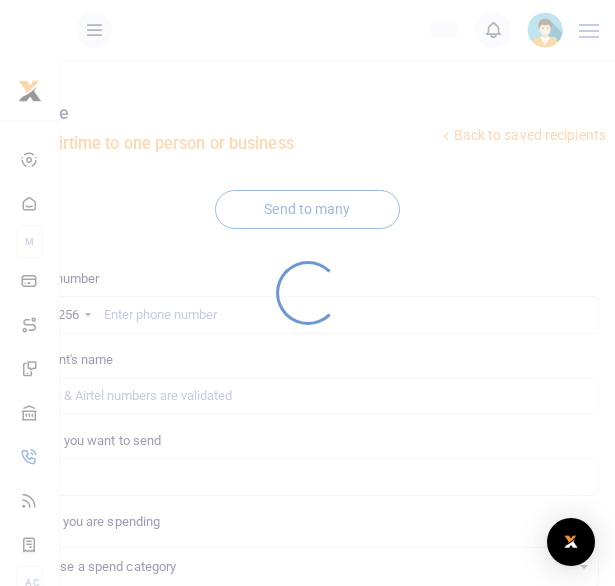 scroll, scrollTop: 230, scrollLeft: 0, axis: vertical 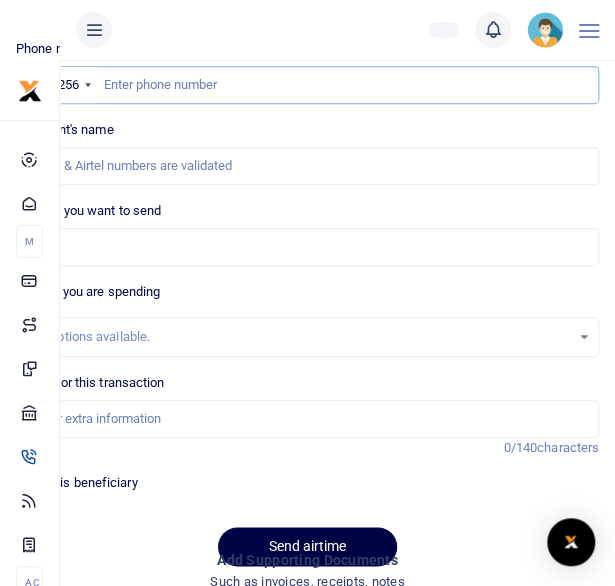 click at bounding box center [307, 85] 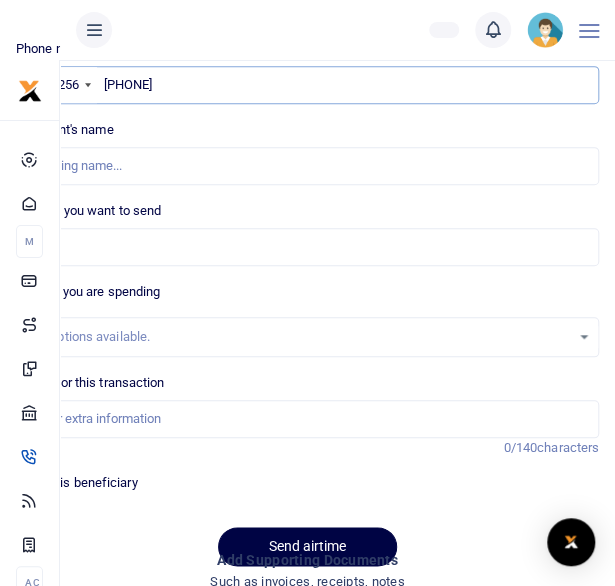 type on "256701834813" 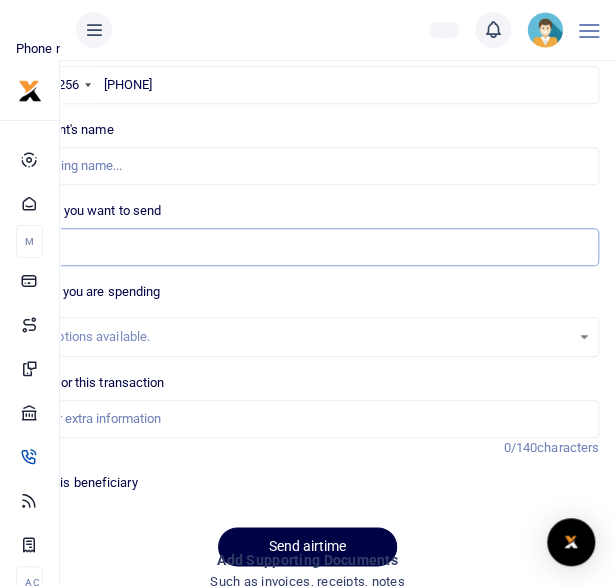 click on "Amount you want to send" at bounding box center (307, 247) 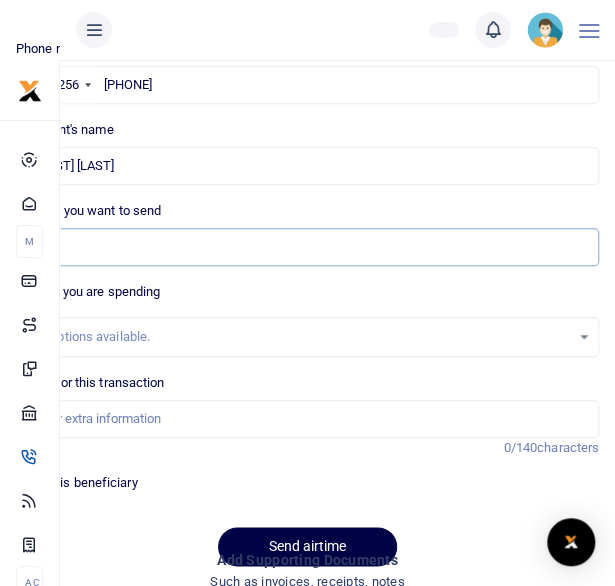 type on "30,000" 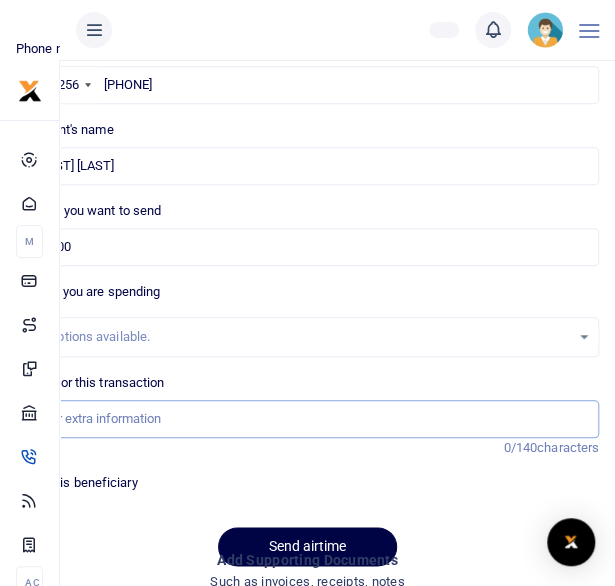 click on "Memo for this transaction" at bounding box center (307, 419) 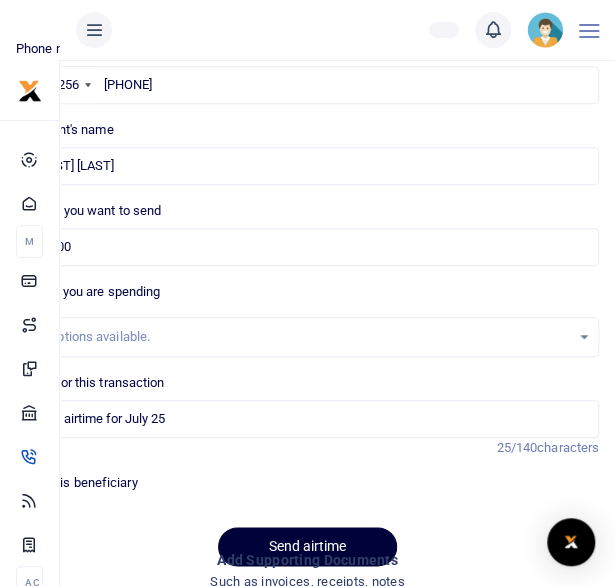 click on "Send airtime" at bounding box center [307, 546] 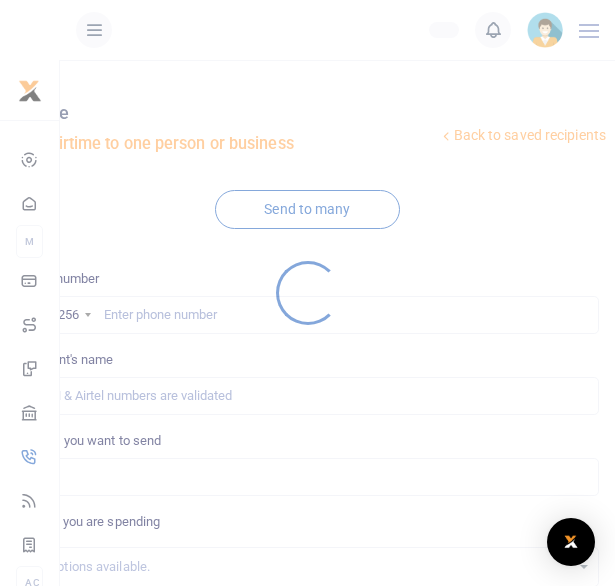 scroll, scrollTop: 230, scrollLeft: 0, axis: vertical 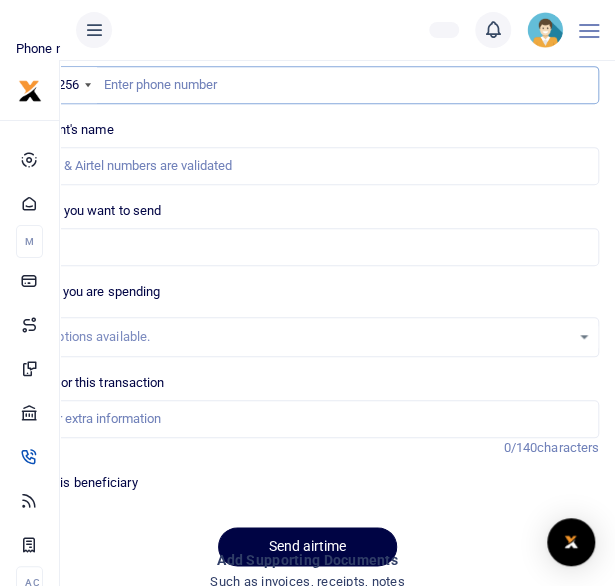 click at bounding box center (307, 85) 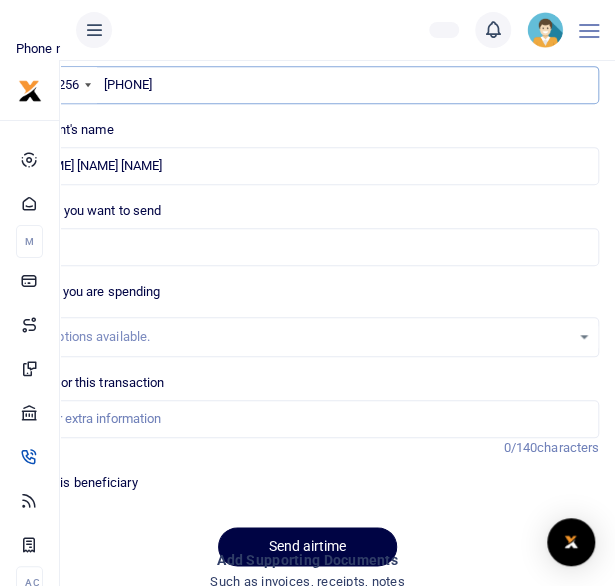 type on "[PHONE]" 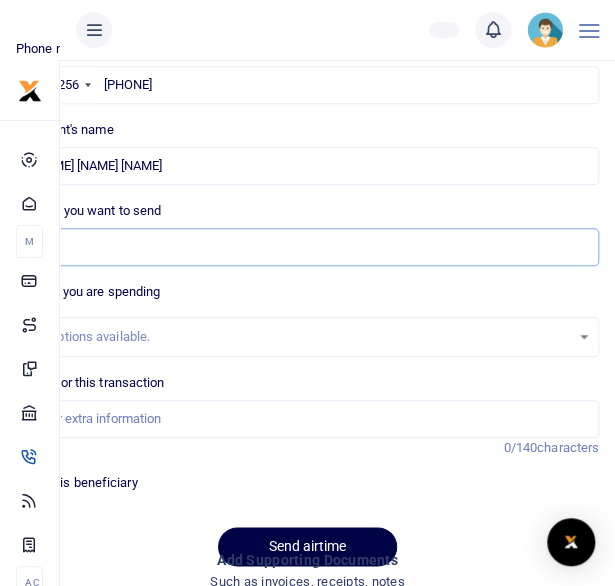 click on "Amount you want to send" at bounding box center [307, 247] 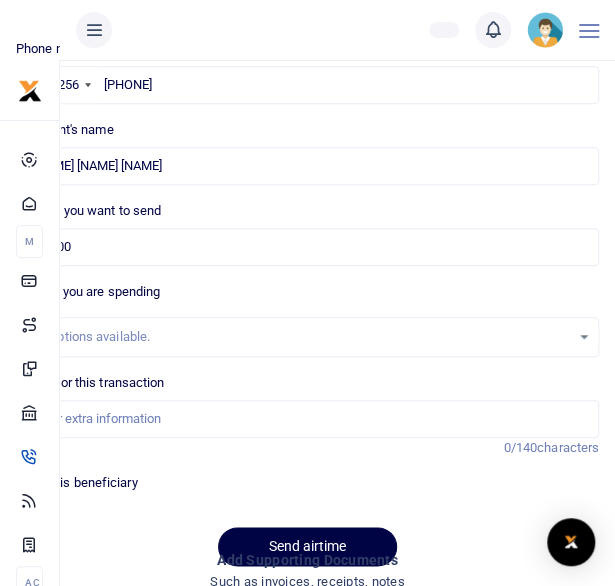 type on "staff airtime for July 25" 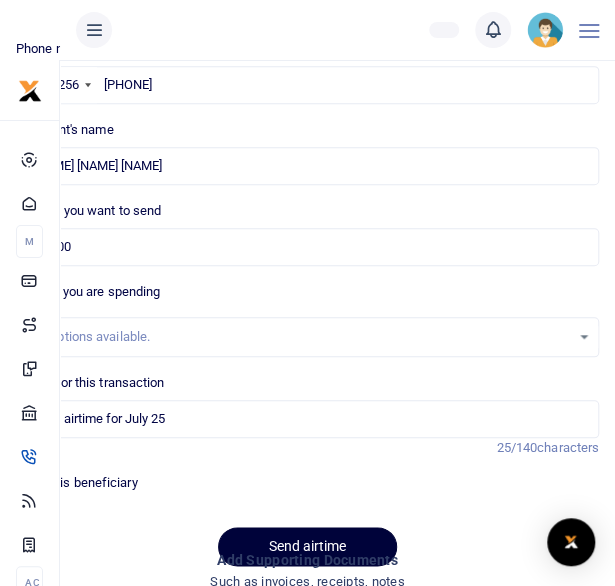 click on "Send airtime" at bounding box center [307, 546] 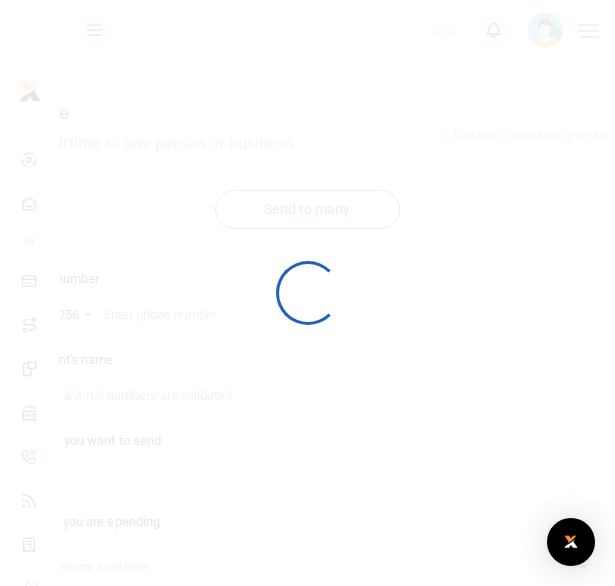 scroll, scrollTop: 230, scrollLeft: 0, axis: vertical 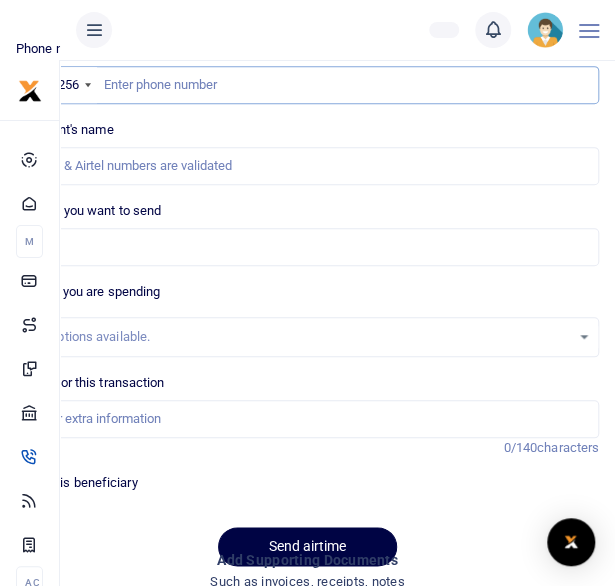 click at bounding box center [307, 85] 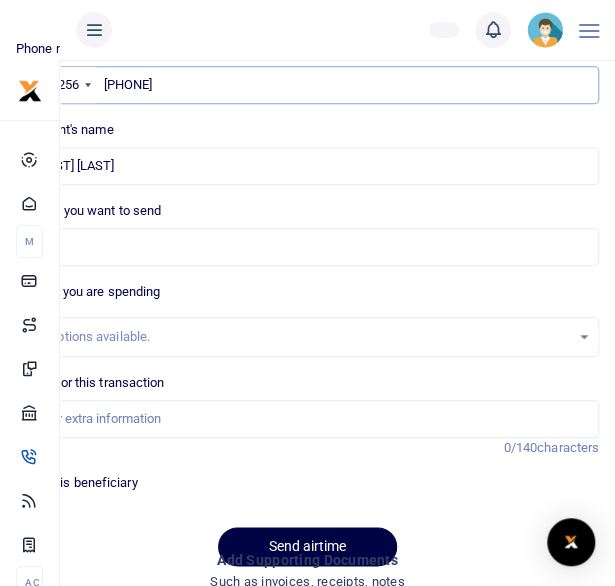 type on "256704918840" 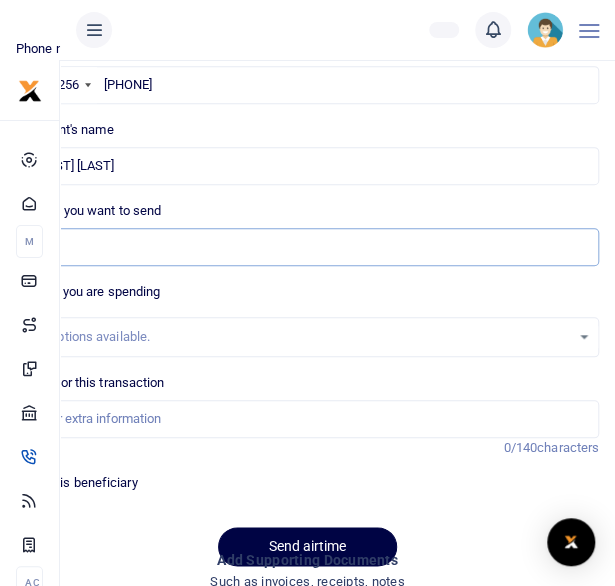 click on "Amount you want to send" at bounding box center [307, 247] 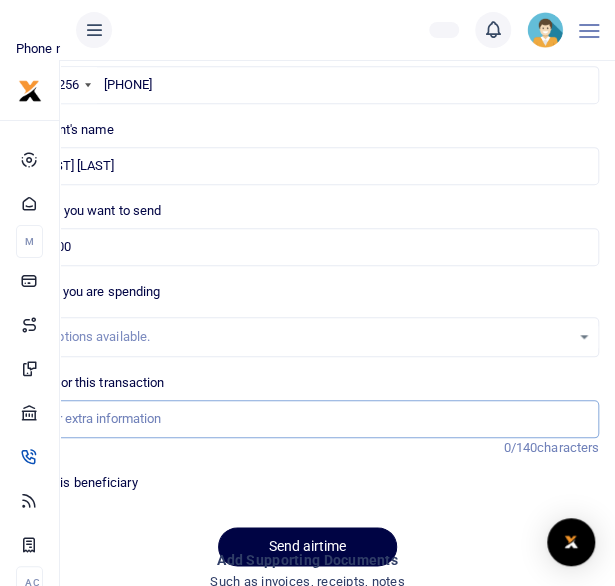 type on "staff airtime for July 25" 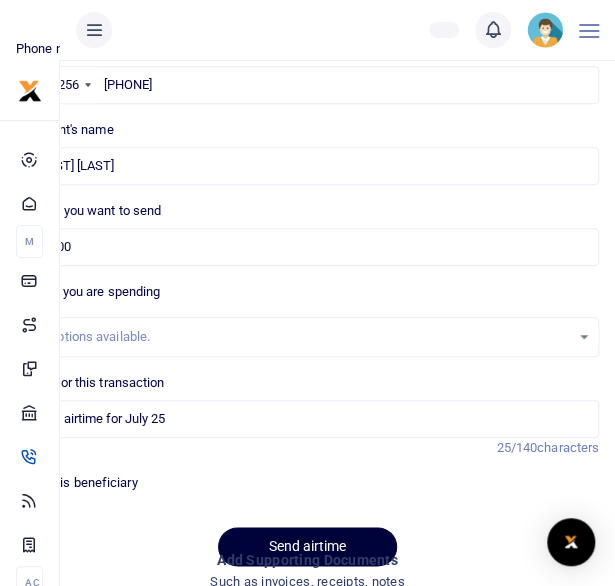 click on "Send airtime" at bounding box center [307, 546] 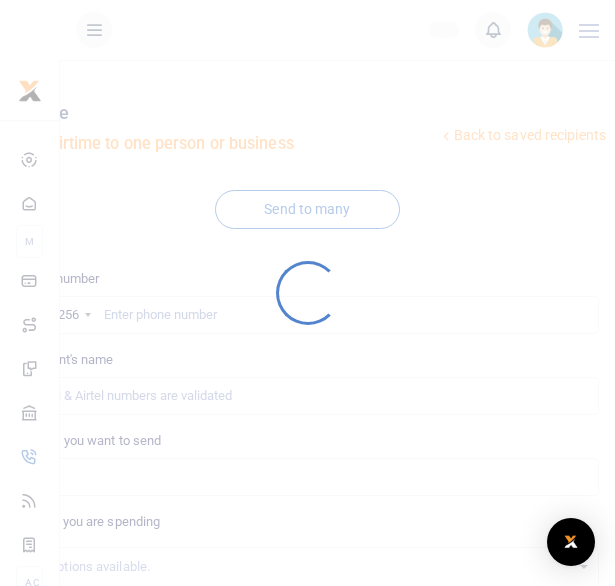 scroll, scrollTop: 230, scrollLeft: 0, axis: vertical 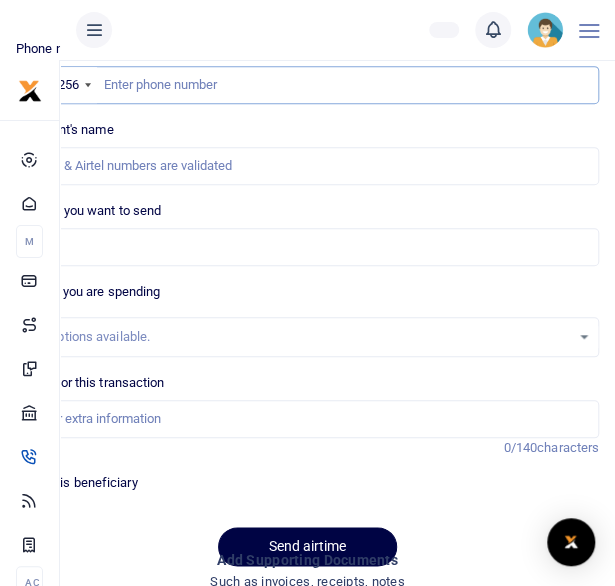 click at bounding box center (307, 85) 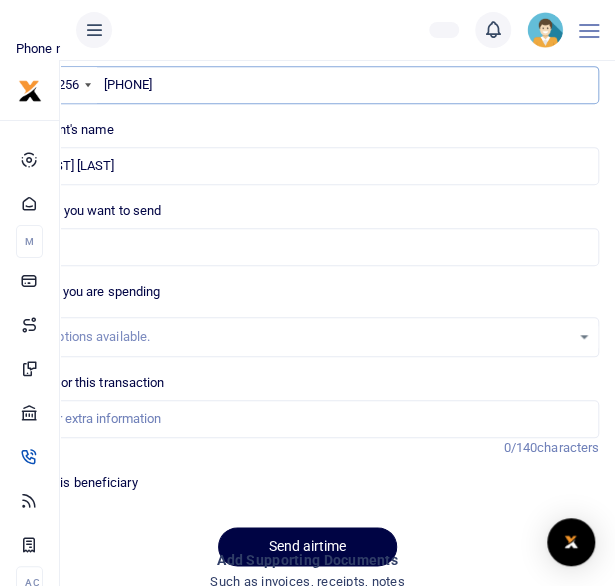 type on "256784972973" 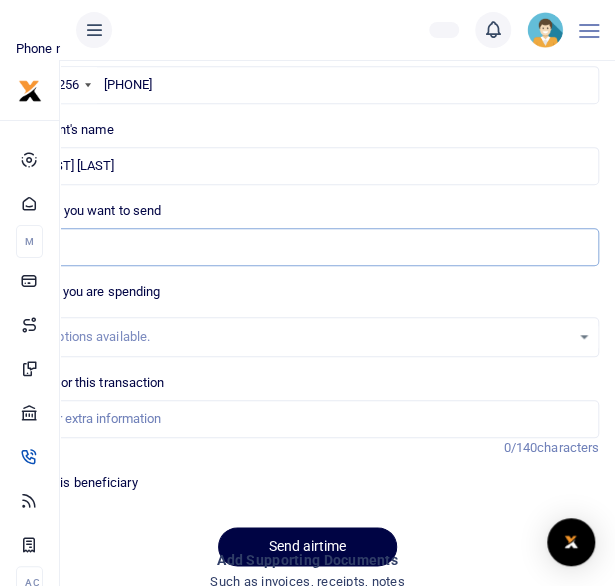 click on "Amount you want to send" at bounding box center (307, 247) 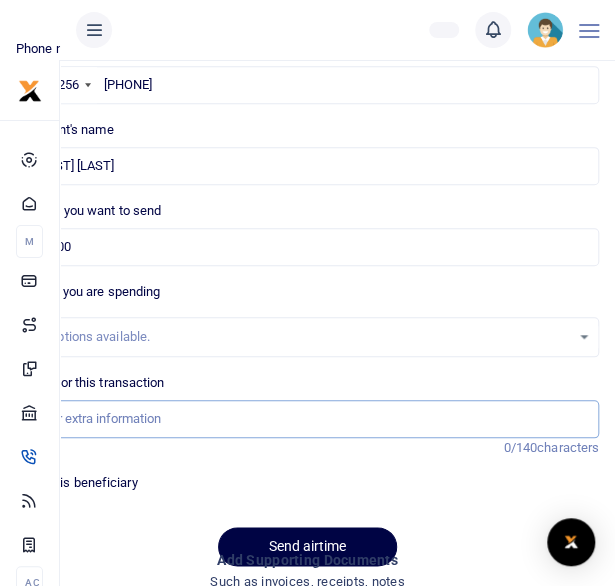 type on "staff airtime for July 25" 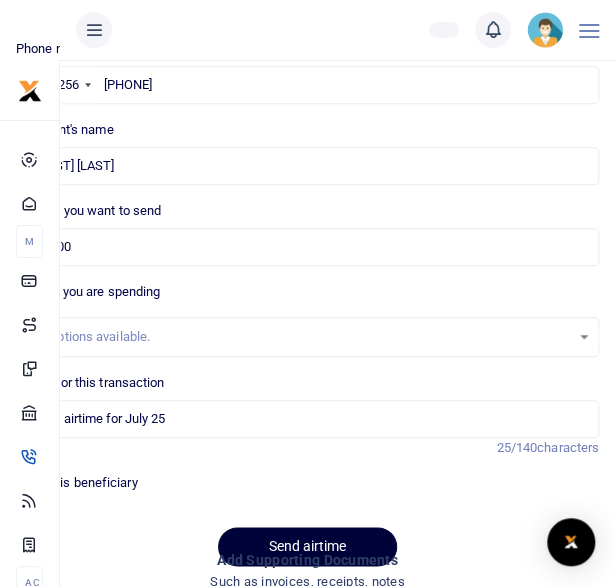 click on "Send airtime" at bounding box center [307, 546] 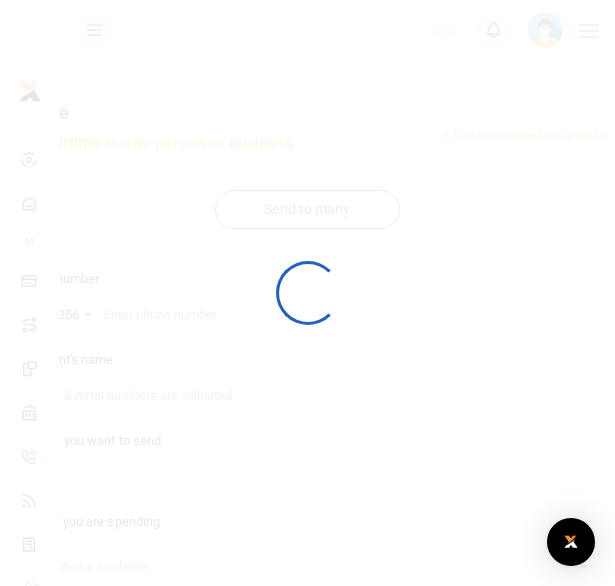 scroll, scrollTop: 230, scrollLeft: 0, axis: vertical 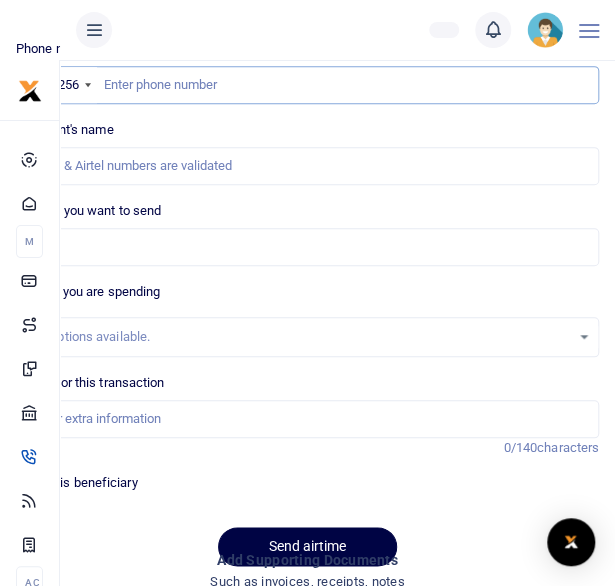 click at bounding box center (307, 85) 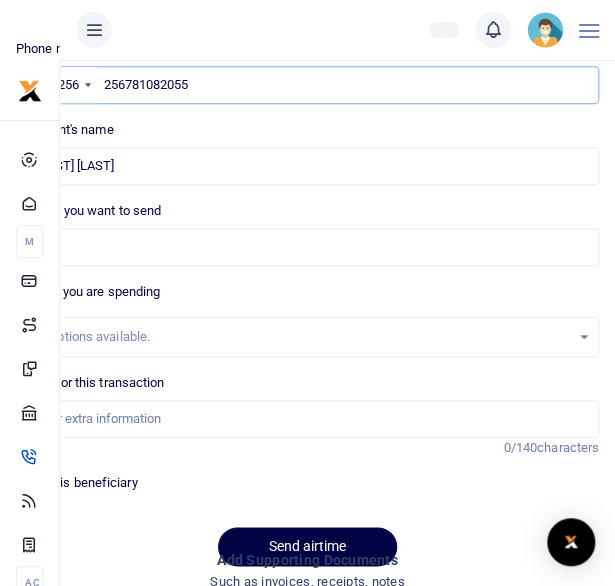type on "256781082055" 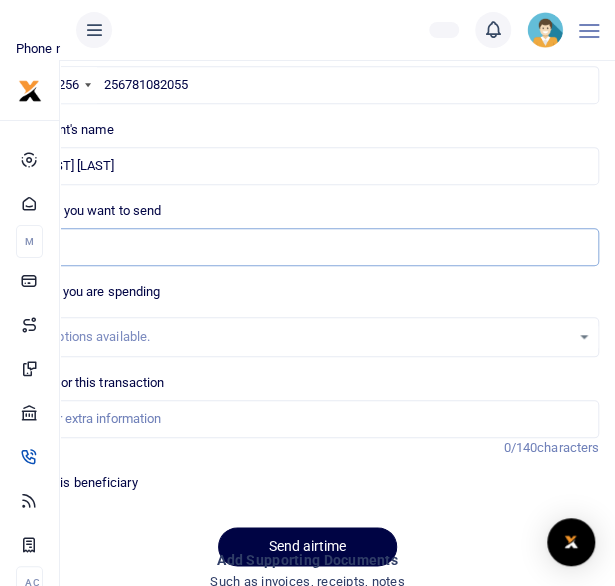 click on "Amount you want to send" at bounding box center [307, 247] 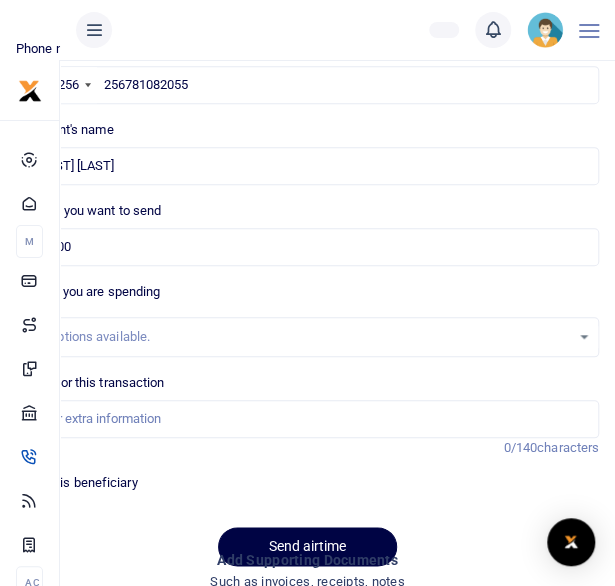 type on "staff airtime for July 25" 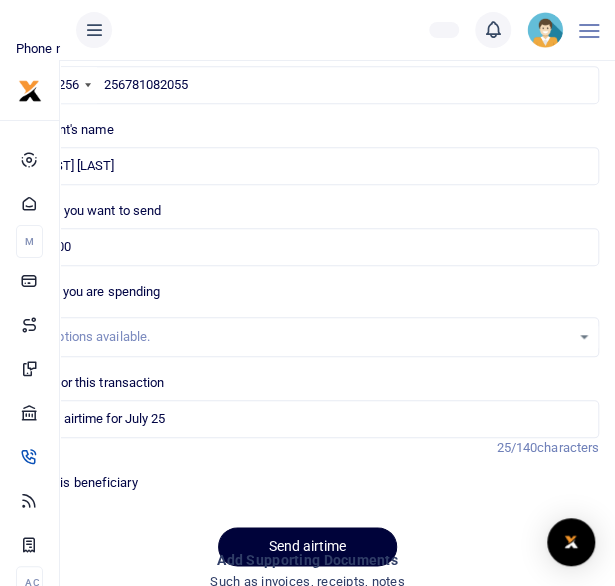 click on "Send airtime" at bounding box center [307, 546] 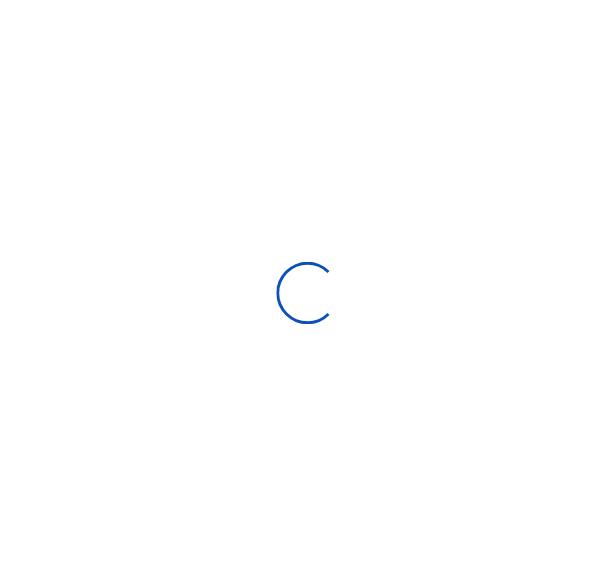 scroll, scrollTop: 230, scrollLeft: 0, axis: vertical 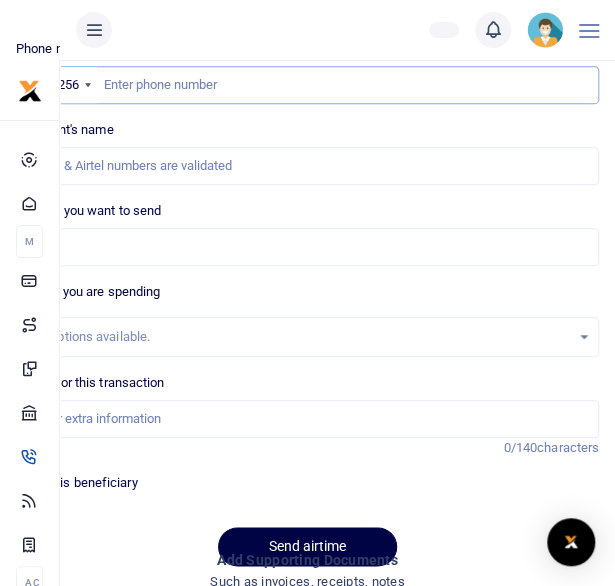 click at bounding box center (307, 85) 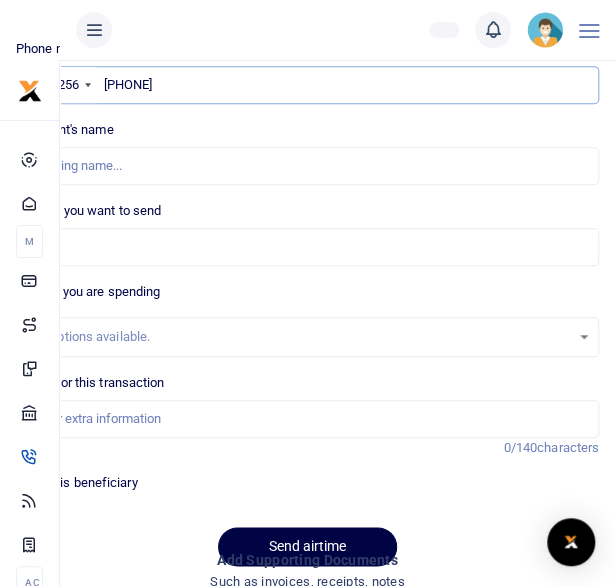 type on "[PHONE]" 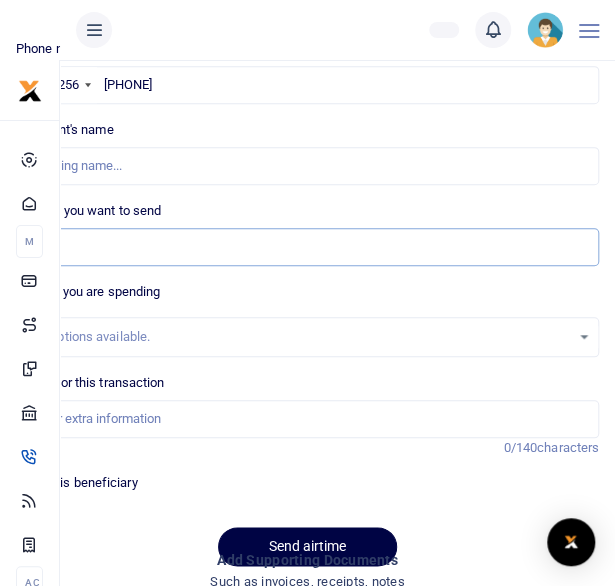 click on "Amount you want to send" at bounding box center (307, 247) 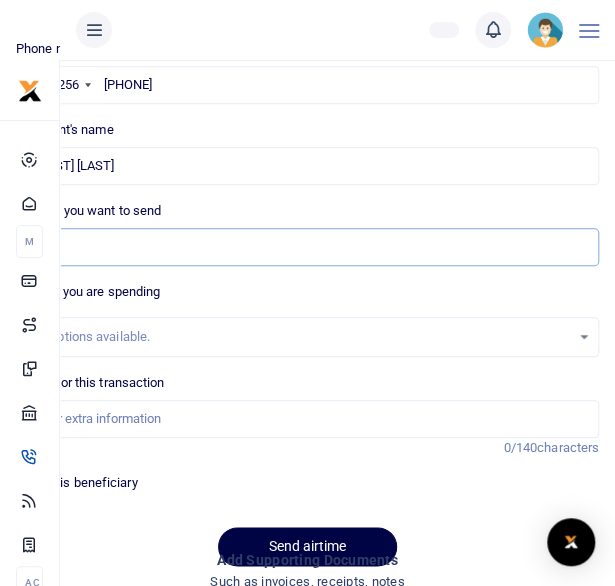 type on "15,000" 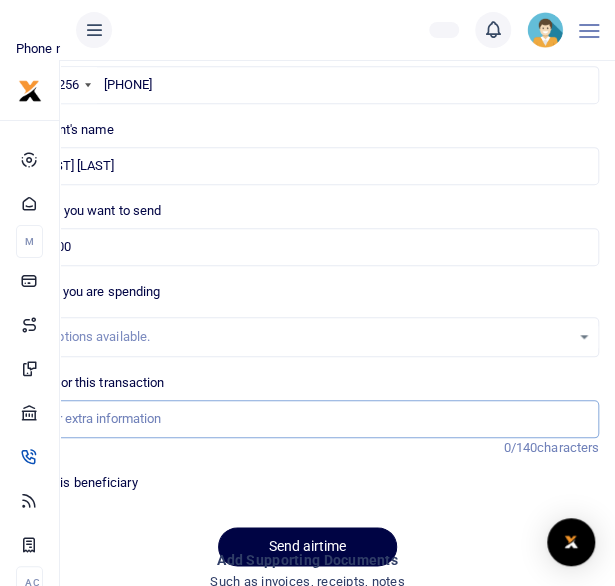 click on "Memo for this transaction" at bounding box center (307, 419) 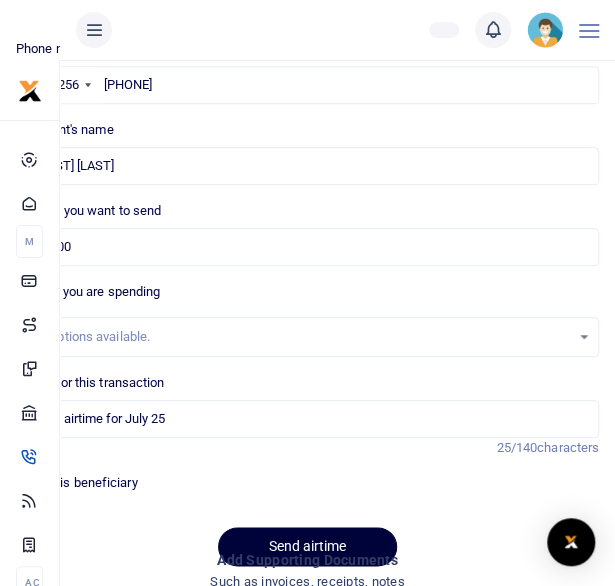 click on "Send airtime" at bounding box center (307, 546) 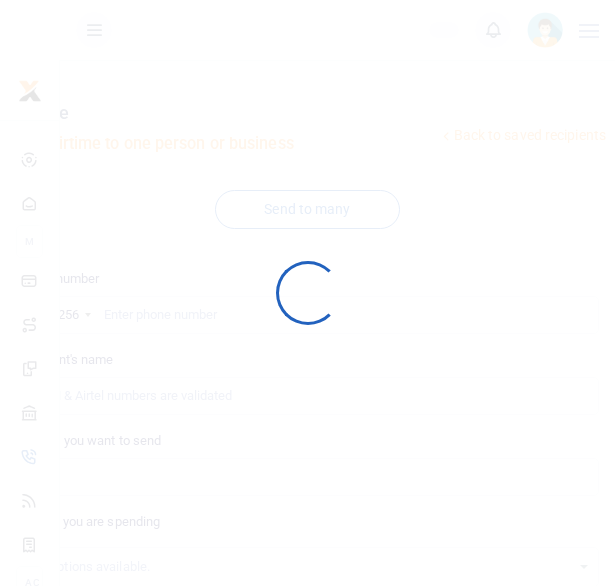 scroll, scrollTop: 230, scrollLeft: 0, axis: vertical 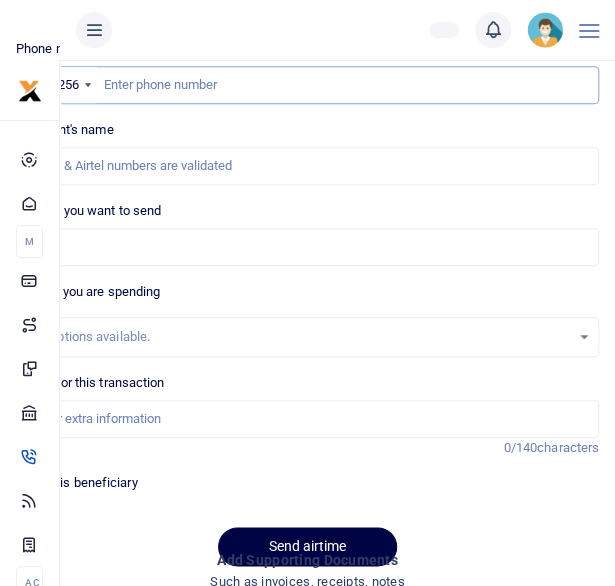 click at bounding box center [307, 85] 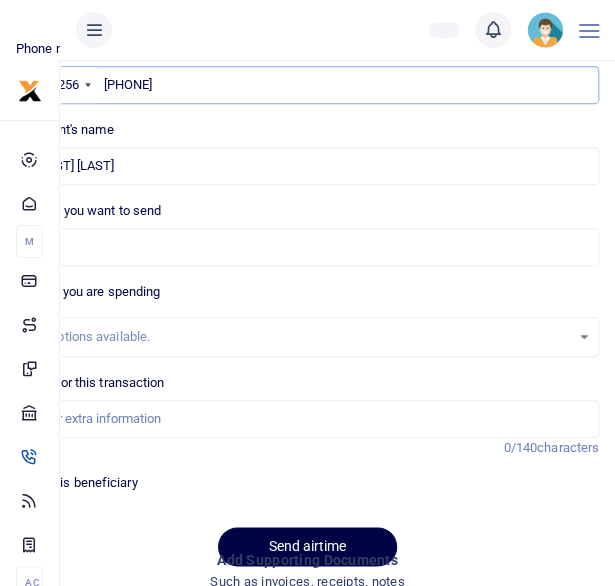 type on "[PHONE]" 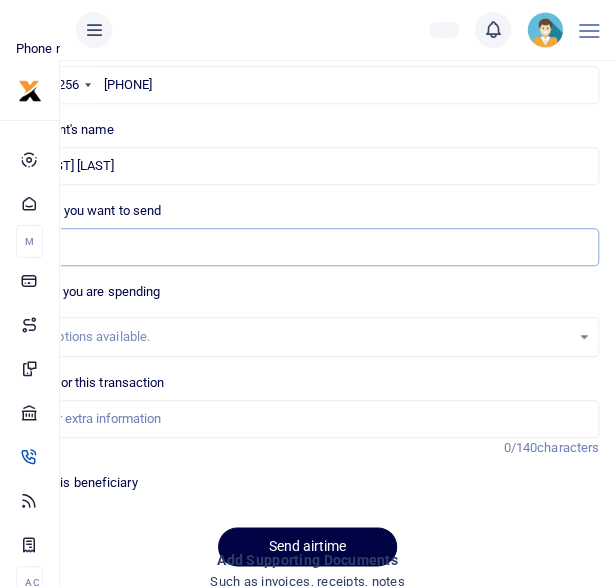 click on "Amount you want to send" at bounding box center (307, 247) 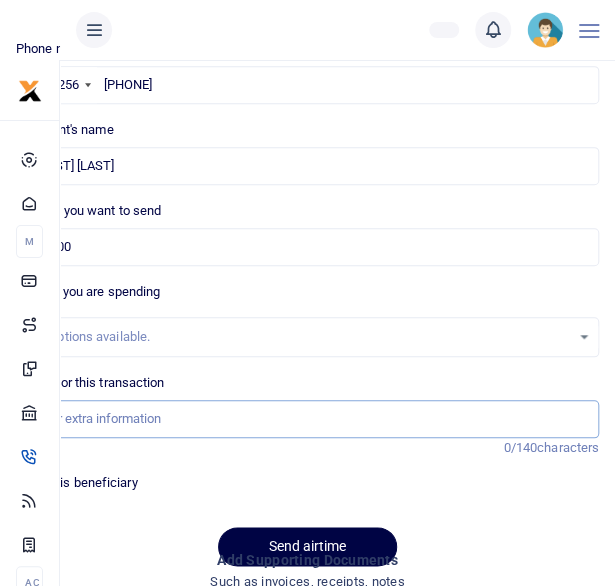 type on "staff airtime for July 25" 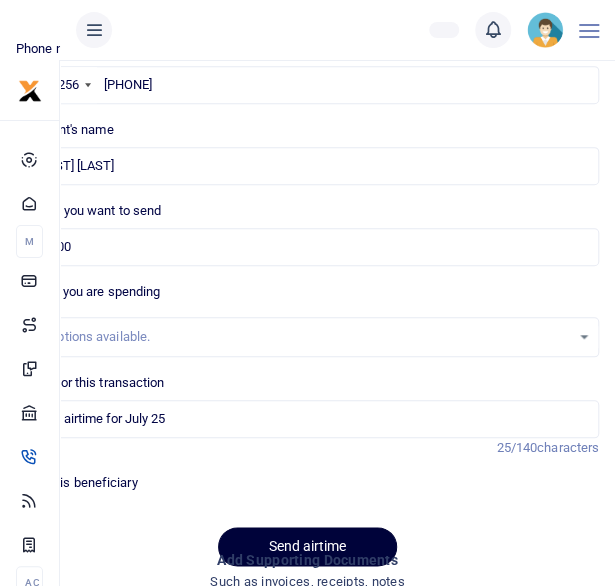 click on "Send airtime" at bounding box center (307, 546) 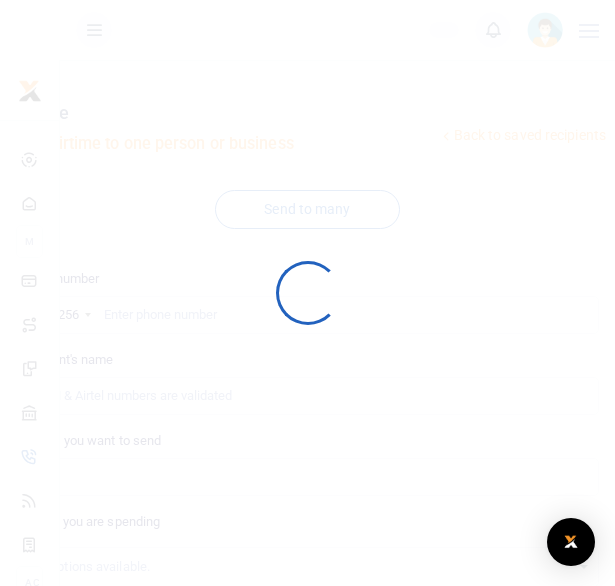 scroll, scrollTop: 230, scrollLeft: 0, axis: vertical 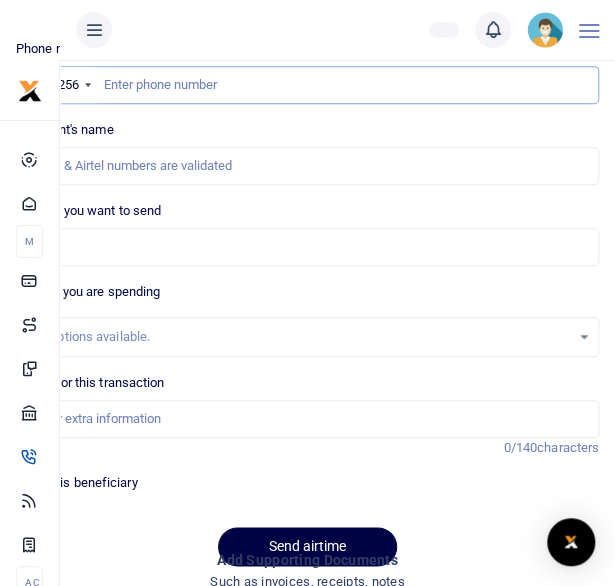click at bounding box center (307, 85) 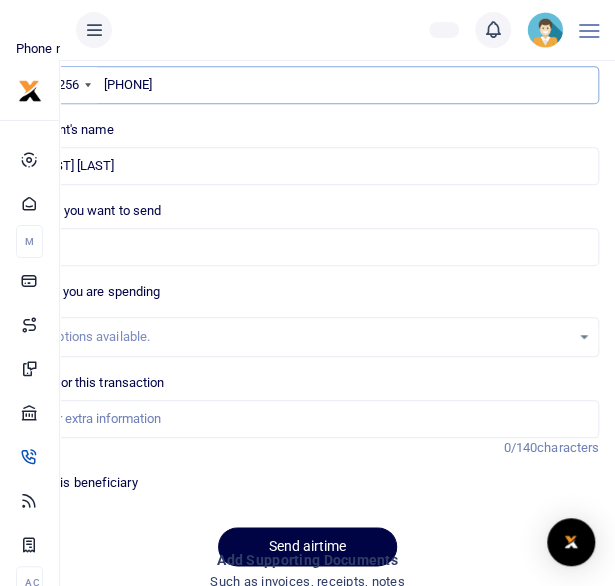 type on "[PHONE]" 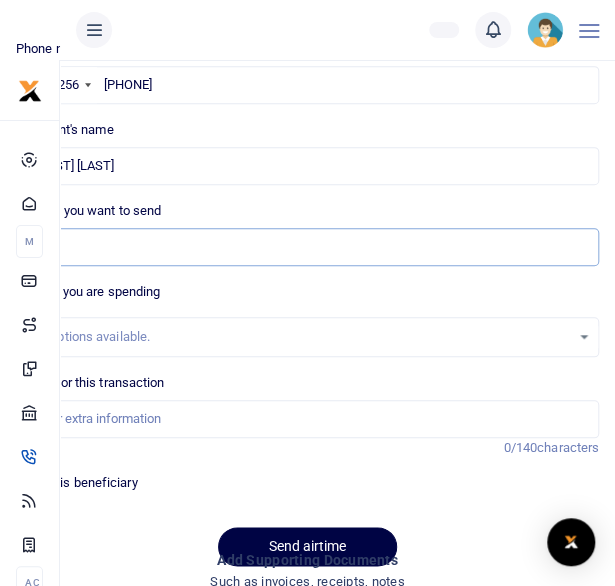 click on "Amount you want to send" at bounding box center (307, 247) 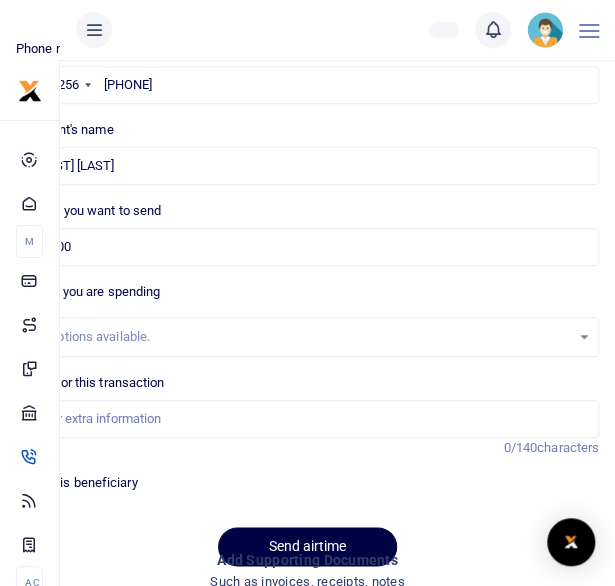 click on "No options available." at bounding box center [307, 337] 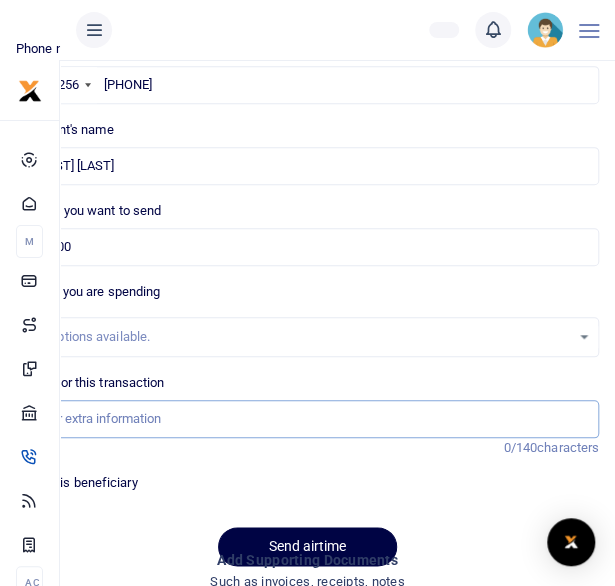 click on "Memo for this transaction" at bounding box center (307, 419) 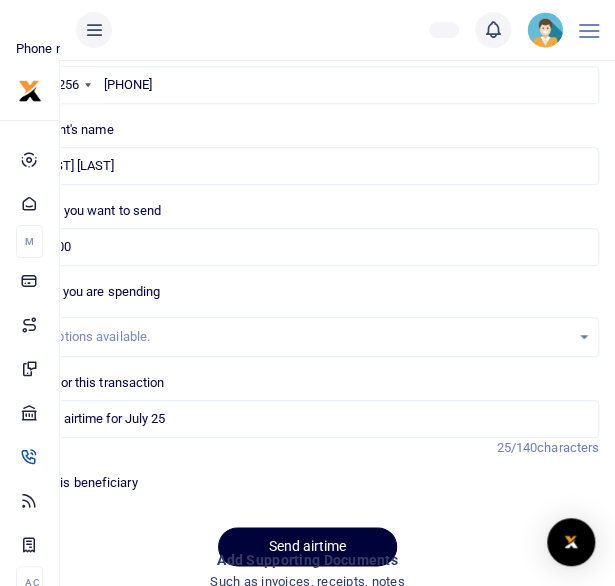 click on "Send airtime" at bounding box center (307, 546) 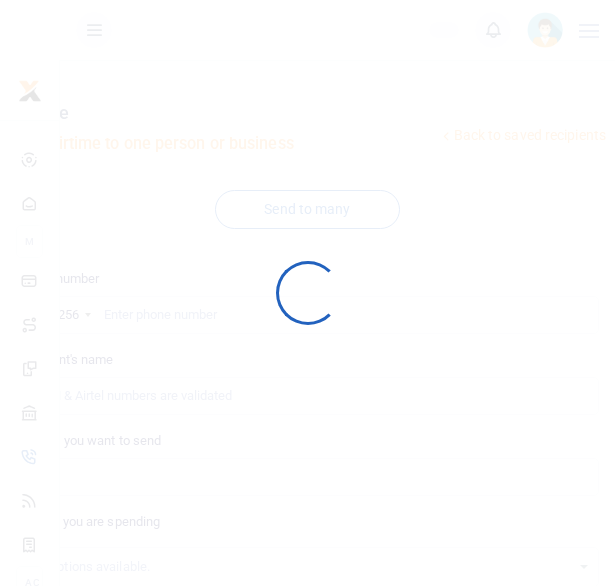 scroll, scrollTop: 230, scrollLeft: 0, axis: vertical 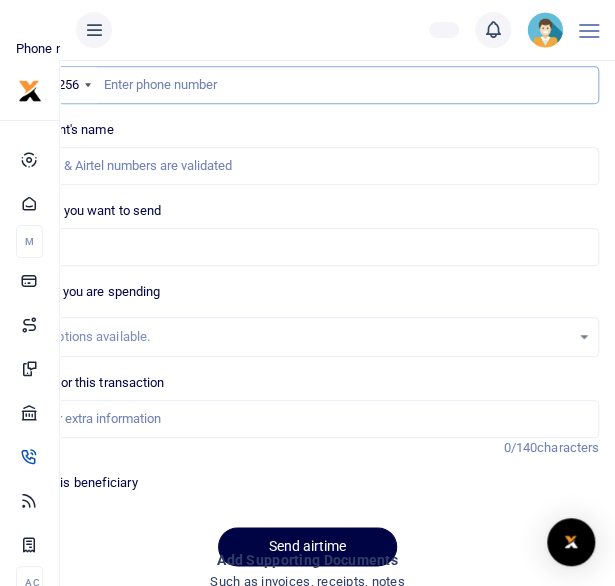 click at bounding box center (307, 85) 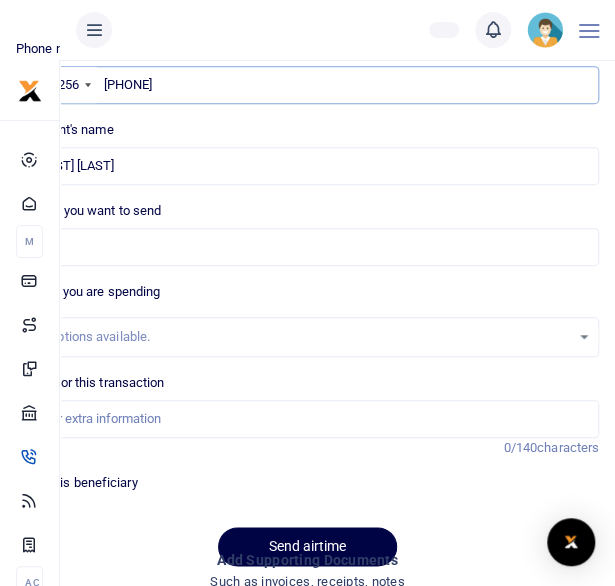type on "[PHONE]" 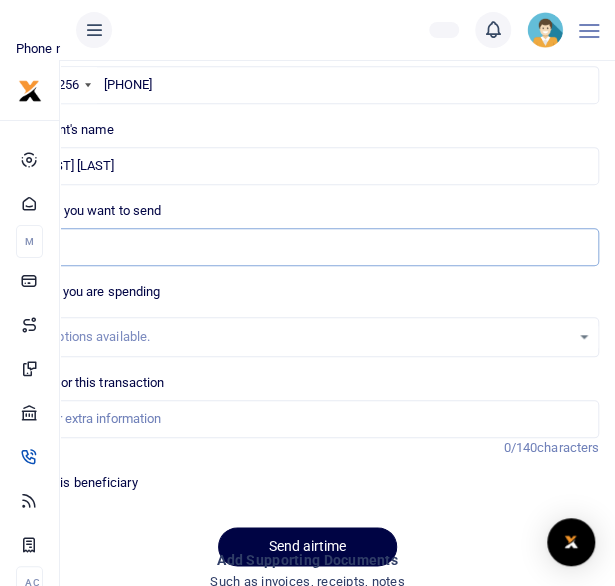 click on "Amount you want to send" at bounding box center [307, 247] 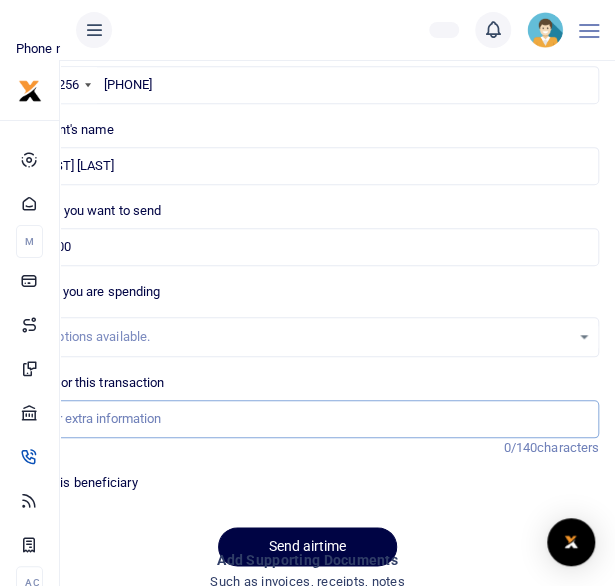 type on "staff airtime for July 25" 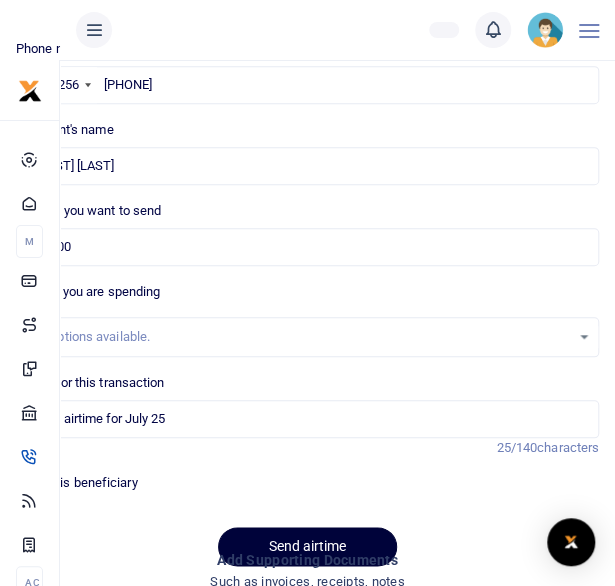 click on "Send airtime" at bounding box center (307, 546) 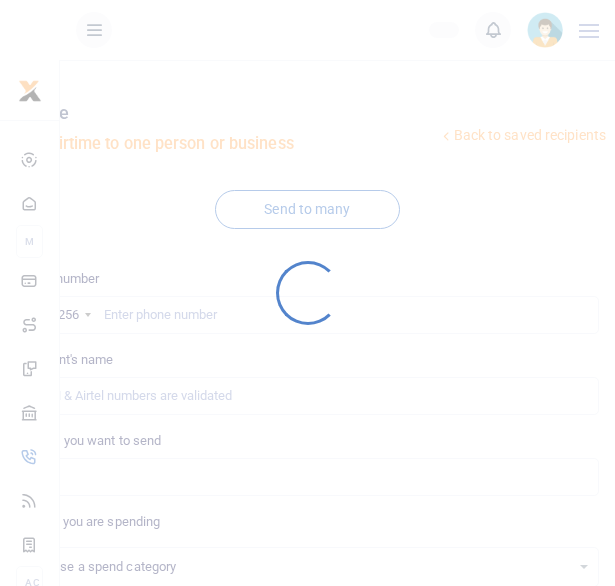 scroll, scrollTop: 230, scrollLeft: 0, axis: vertical 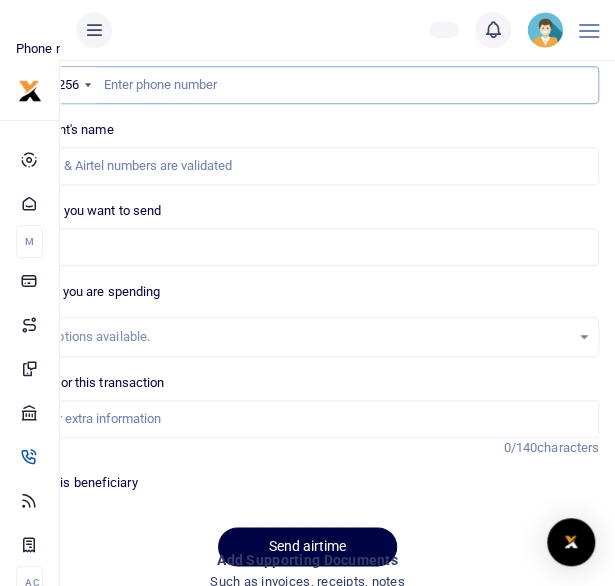 click at bounding box center [307, 85] 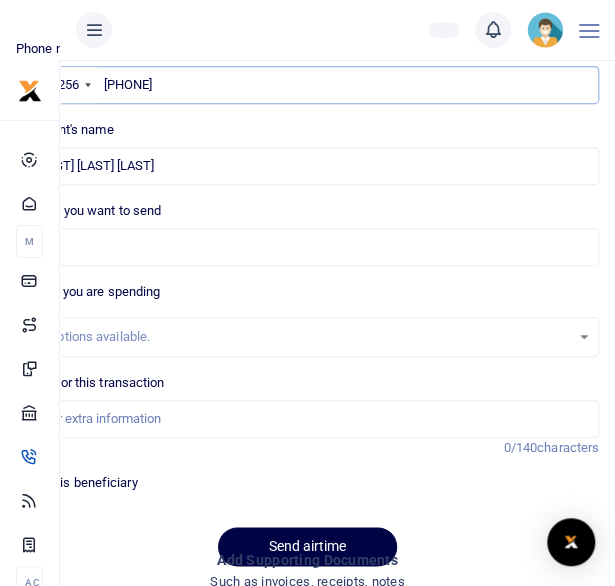 type on "[PHONE]" 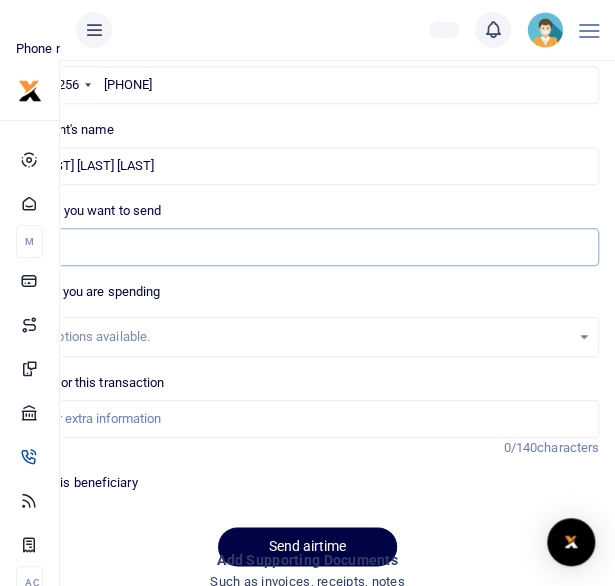 click on "Amount you want to send" at bounding box center [307, 247] 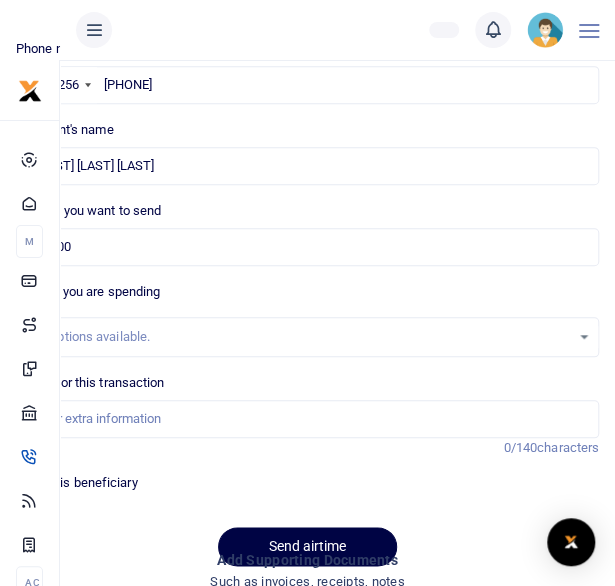type on "staff airtime for July 25" 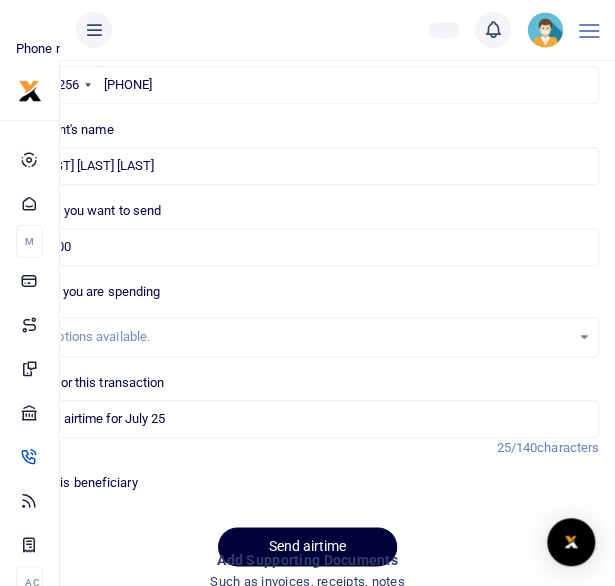 click on "Send airtime" at bounding box center [307, 546] 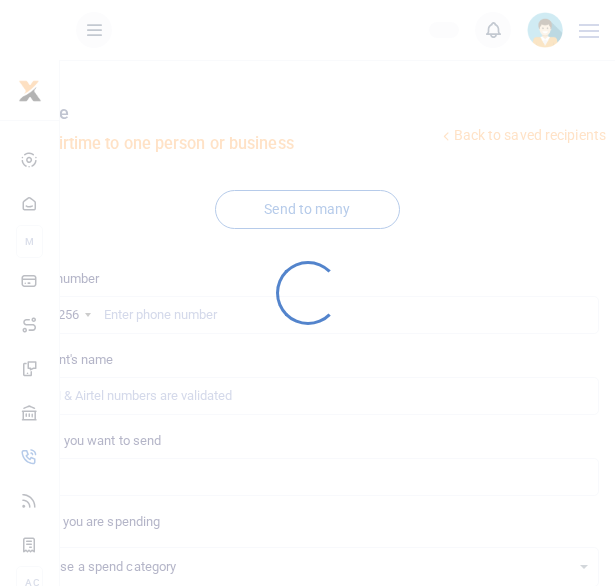 scroll, scrollTop: 230, scrollLeft: 0, axis: vertical 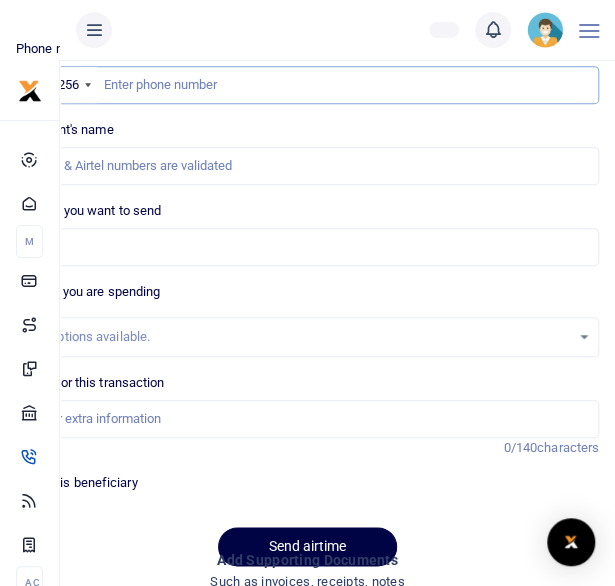 click at bounding box center [307, 85] 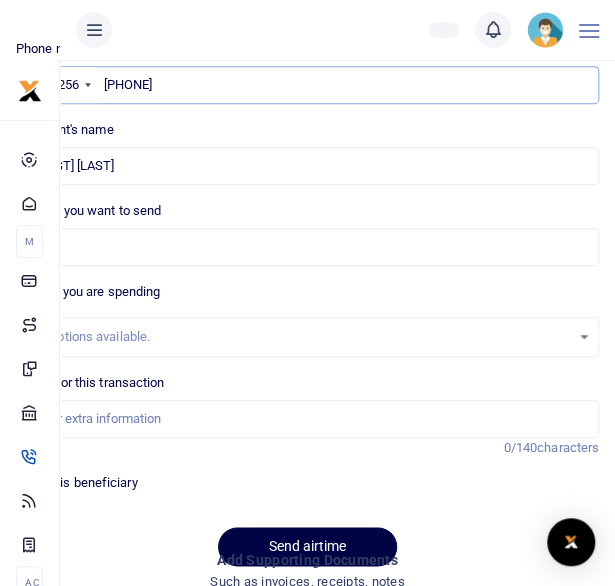 type on "[PHONE]" 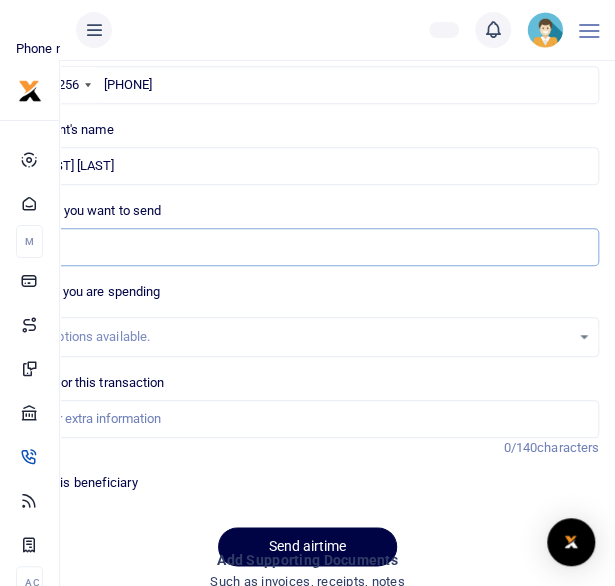 click on "Amount you want to send" at bounding box center [307, 247] 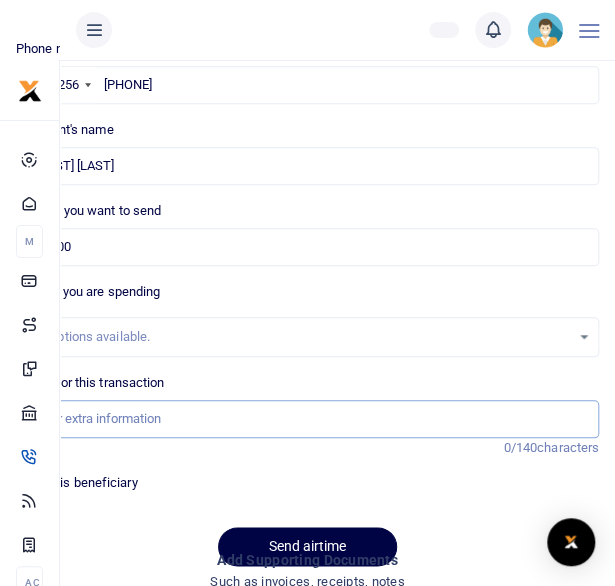 click on "Memo for this transaction" at bounding box center [307, 419] 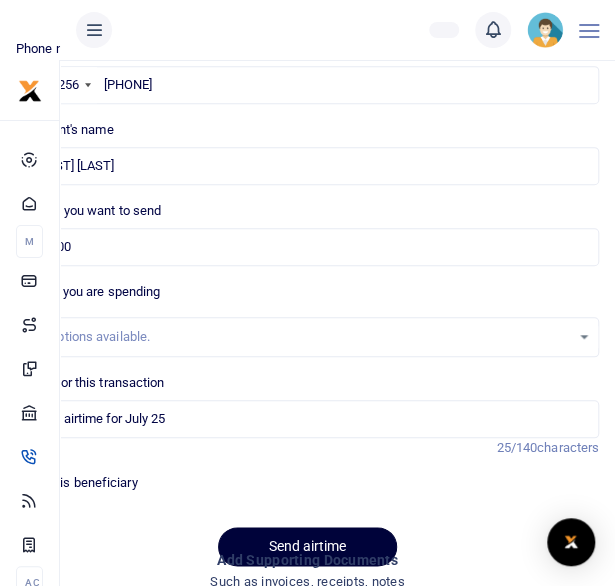 click on "Send airtime" at bounding box center [307, 546] 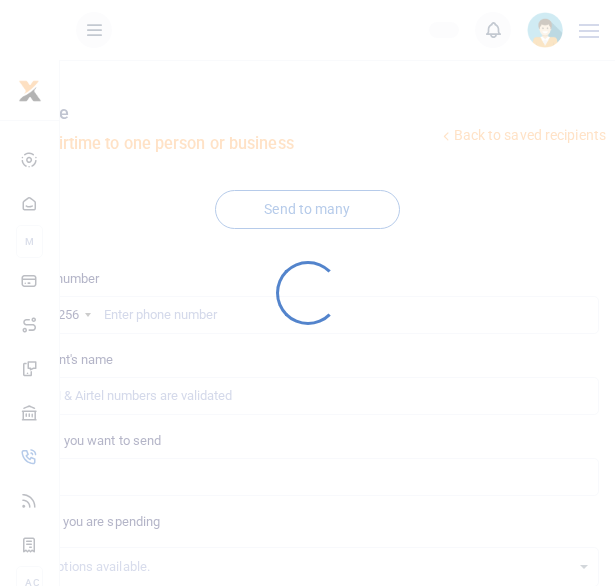 scroll, scrollTop: 230, scrollLeft: 0, axis: vertical 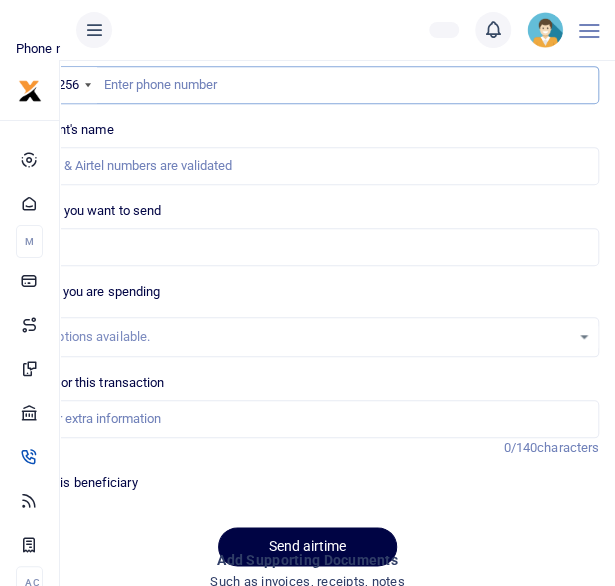 click at bounding box center (307, 85) 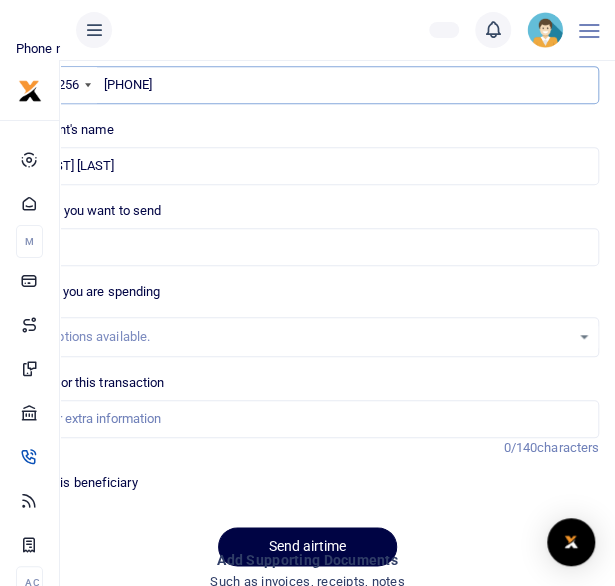 type on "[PHONE]" 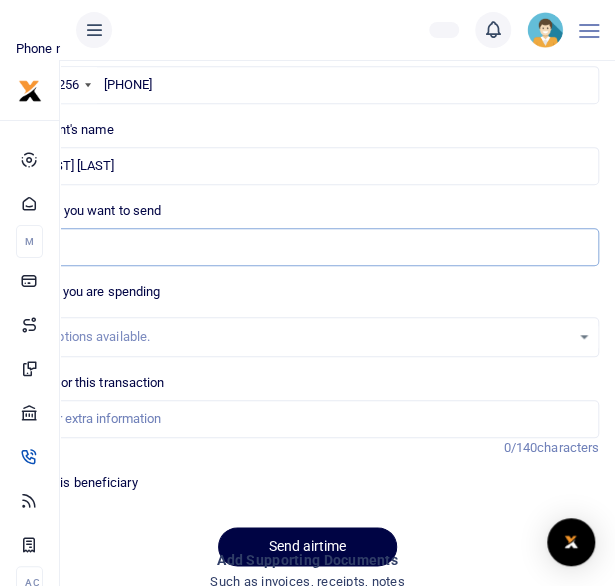 click on "Amount you want to send" at bounding box center [307, 247] 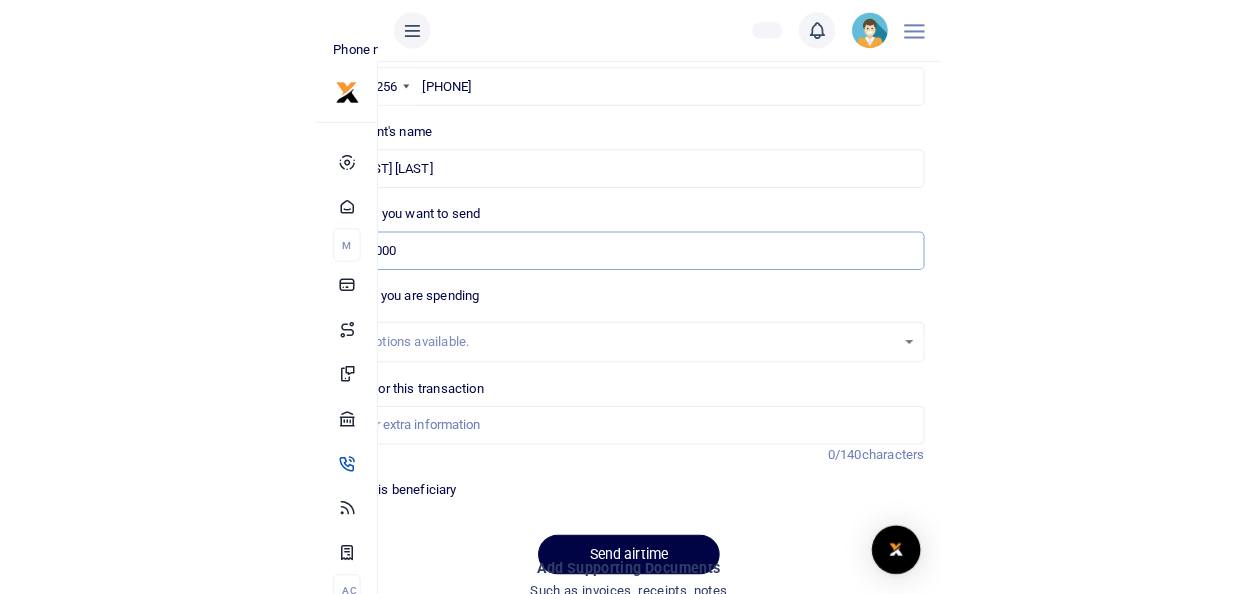 scroll, scrollTop: 224, scrollLeft: 0, axis: vertical 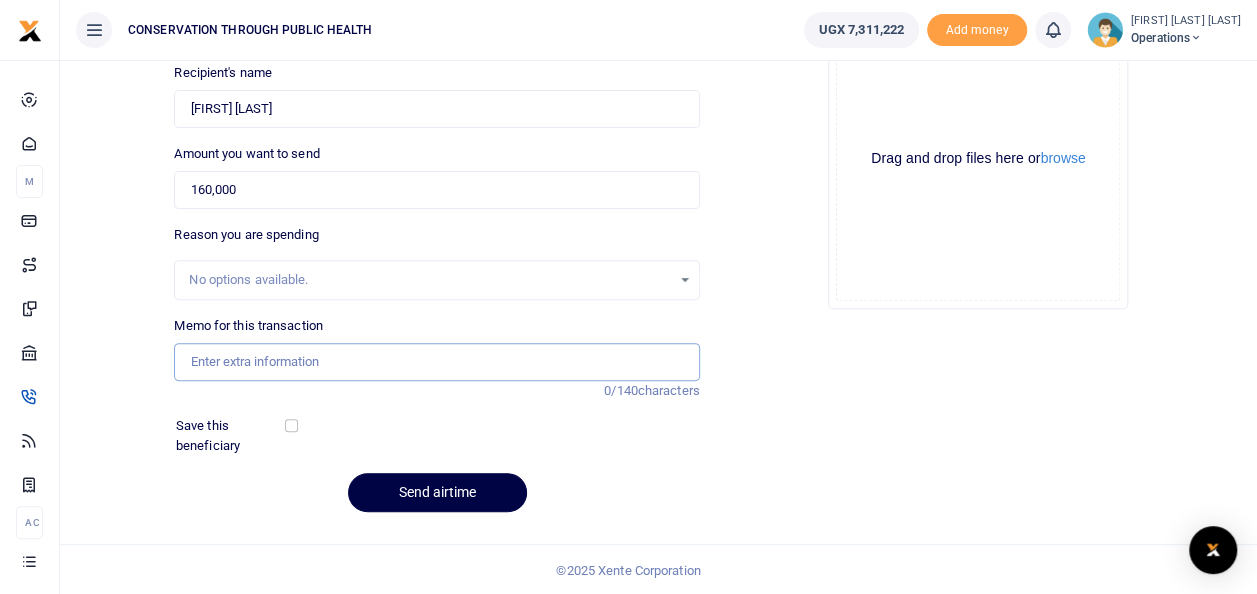 click on "Memo for this transaction" at bounding box center [436, 362] 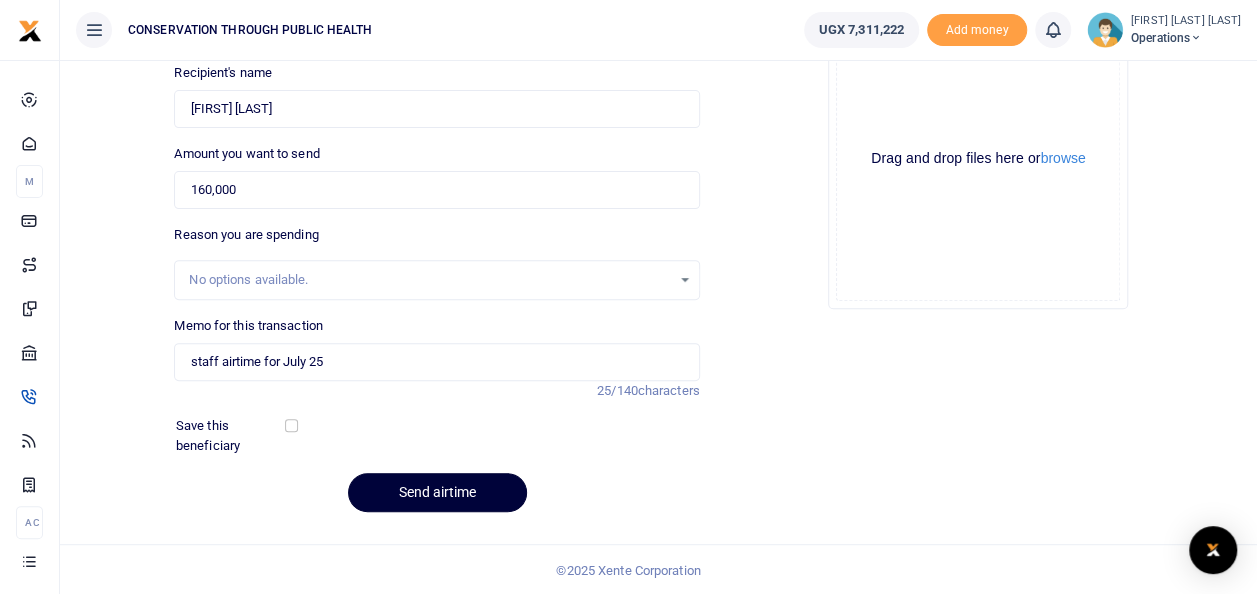 click on "Send airtime" at bounding box center (437, 492) 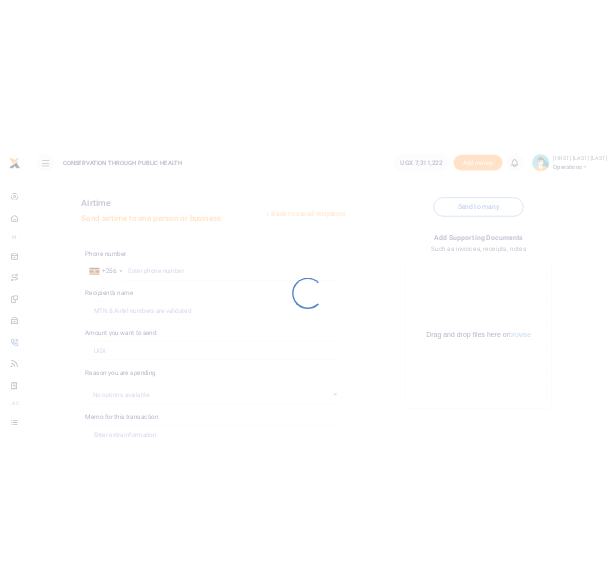 scroll, scrollTop: 224, scrollLeft: 0, axis: vertical 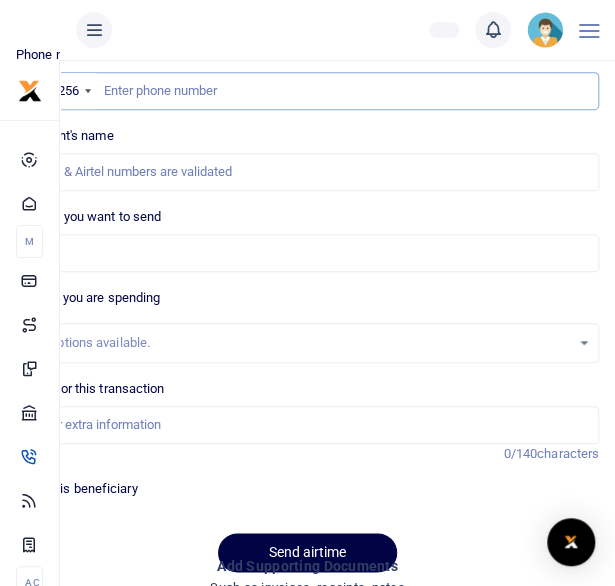 click at bounding box center [307, 91] 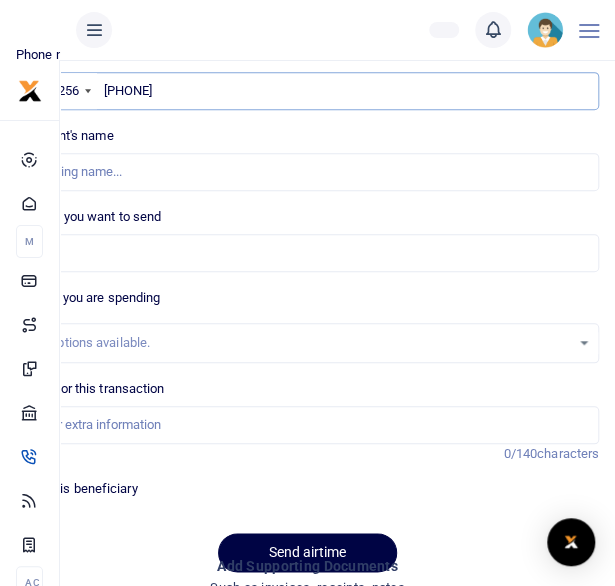 type on "[PHONE]" 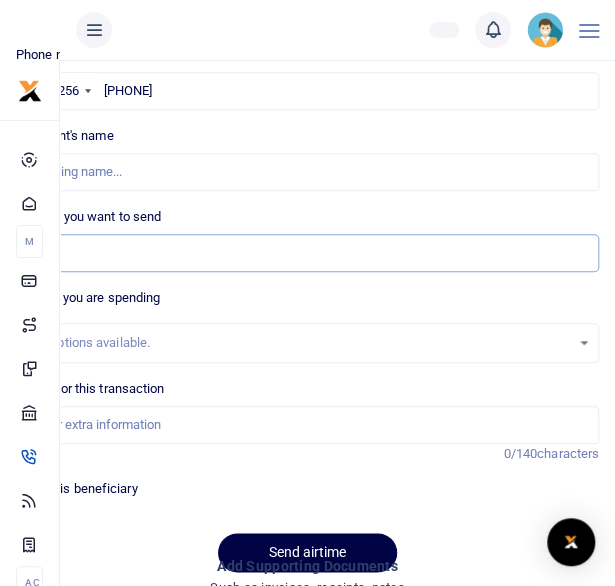 click on "Amount you want to send" at bounding box center [307, 253] 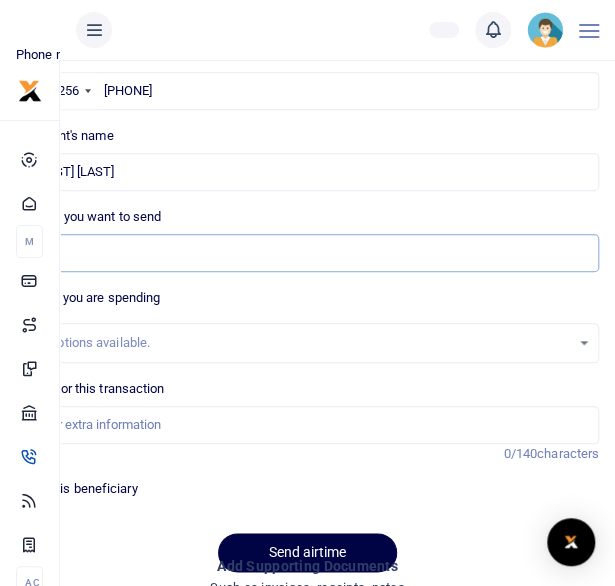 type on "30,000" 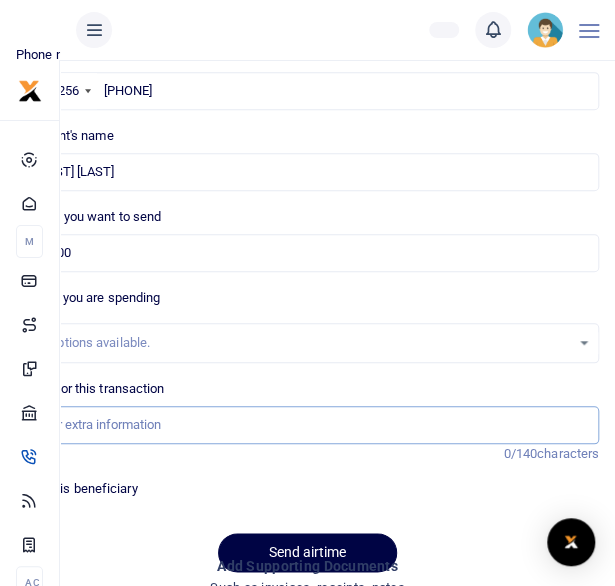 click on "Memo for this transaction" at bounding box center (307, 425) 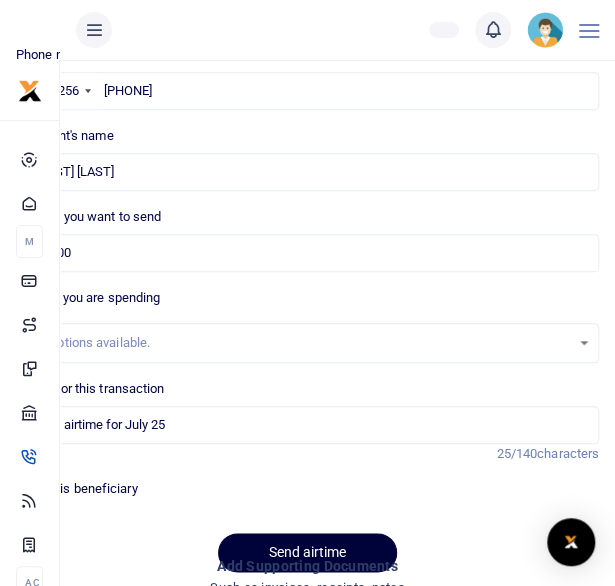 click on "Send airtime" at bounding box center [307, 552] 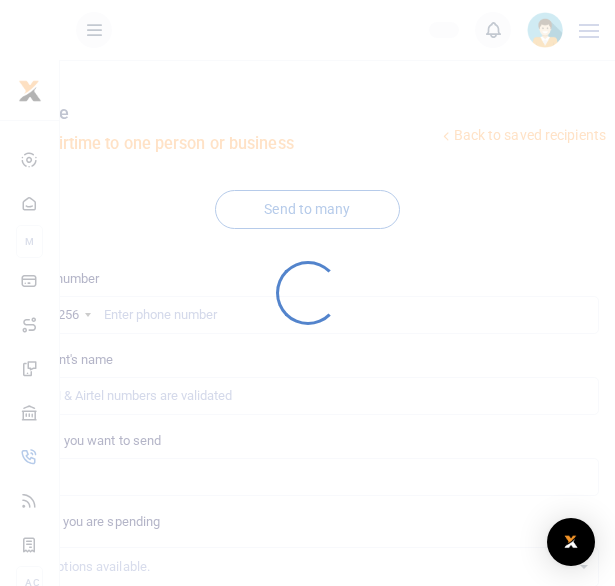 scroll, scrollTop: 224, scrollLeft: 0, axis: vertical 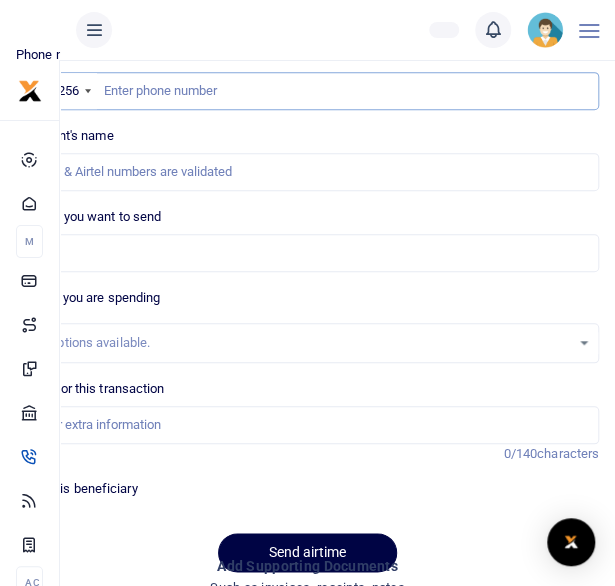 click at bounding box center [307, 91] 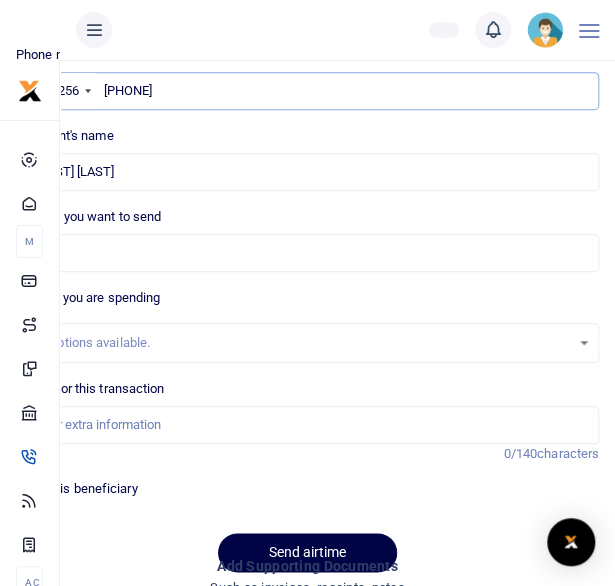 type on "[PHONE]" 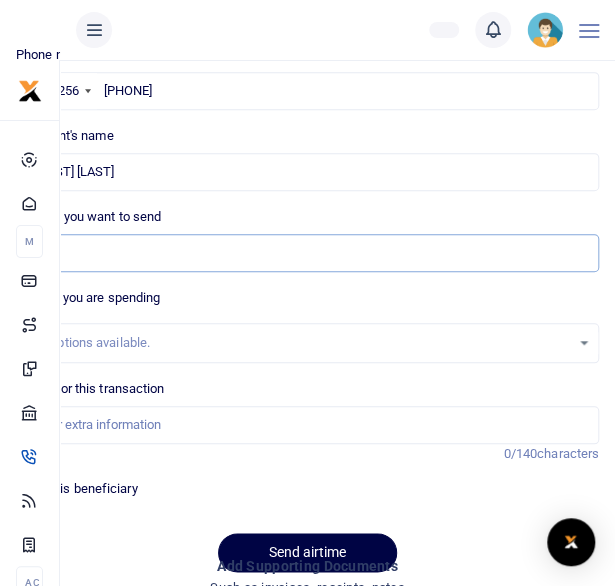 click on "Amount you want to send" at bounding box center (307, 253) 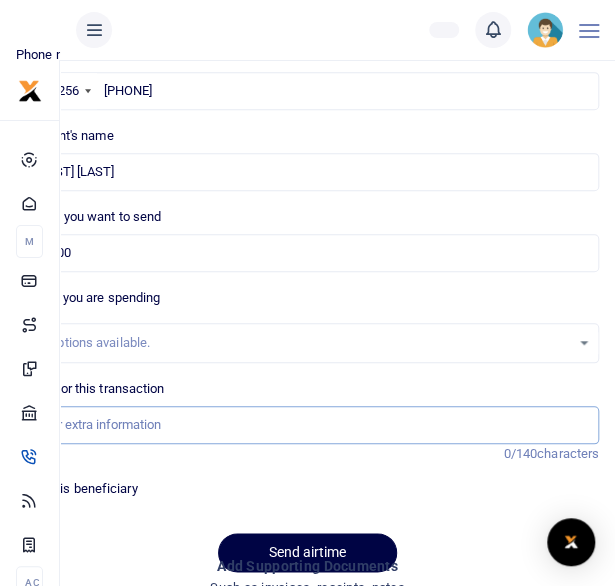 click on "Memo for this transaction" at bounding box center (307, 425) 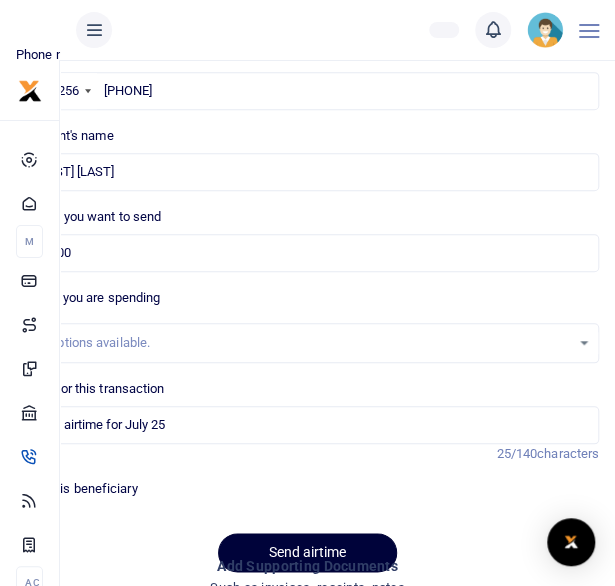 click on "Send airtime" at bounding box center [307, 552] 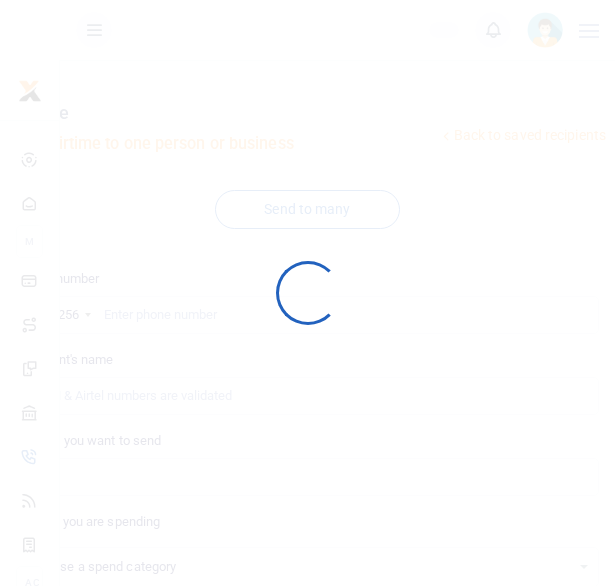 scroll, scrollTop: 224, scrollLeft: 0, axis: vertical 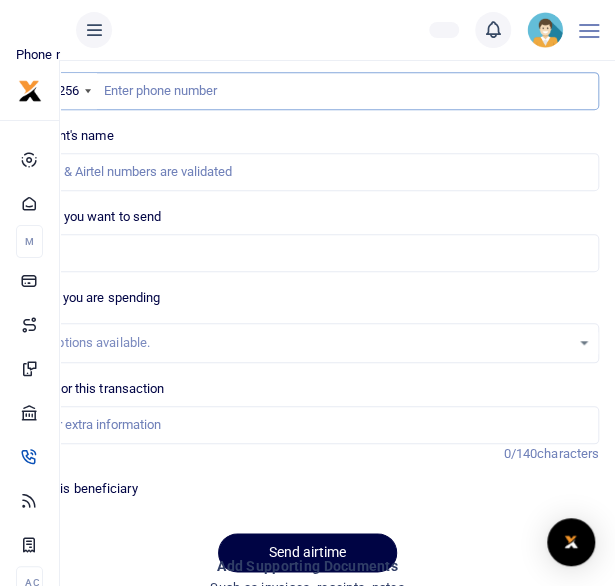 click at bounding box center (307, 91) 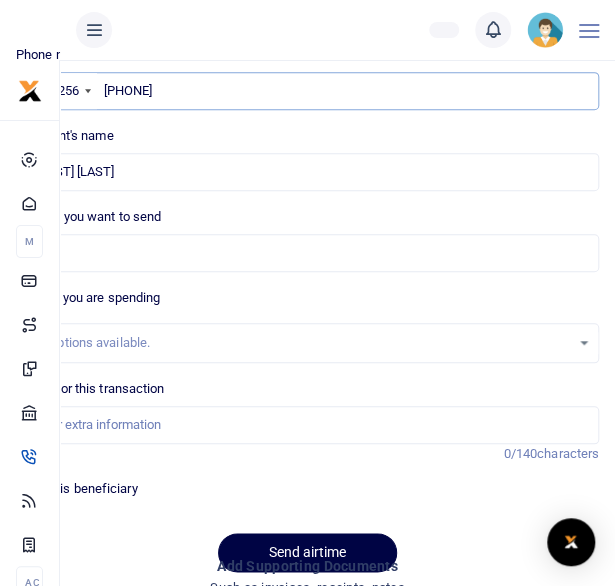 type on "[PHONE]" 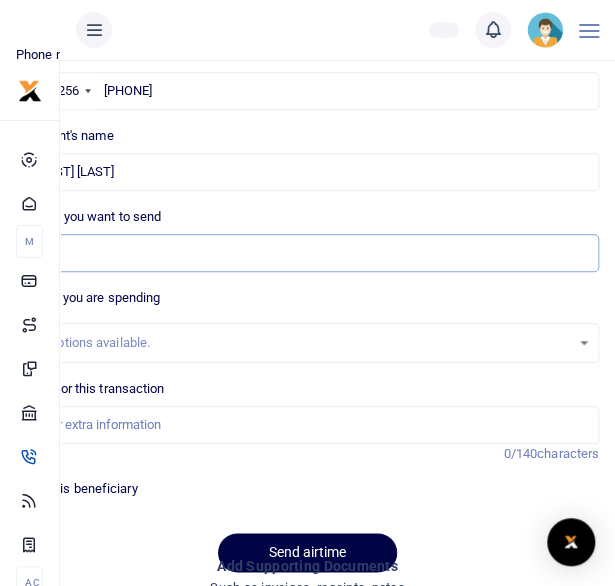 click on "Amount you want to send" at bounding box center (307, 253) 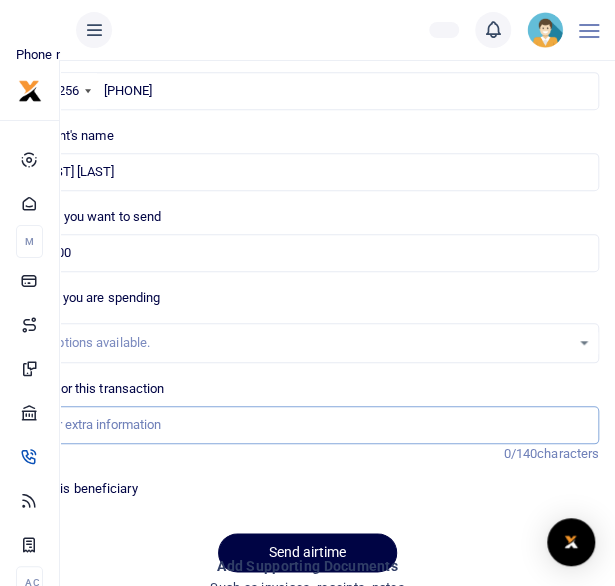 click on "Memo for this transaction" at bounding box center [307, 425] 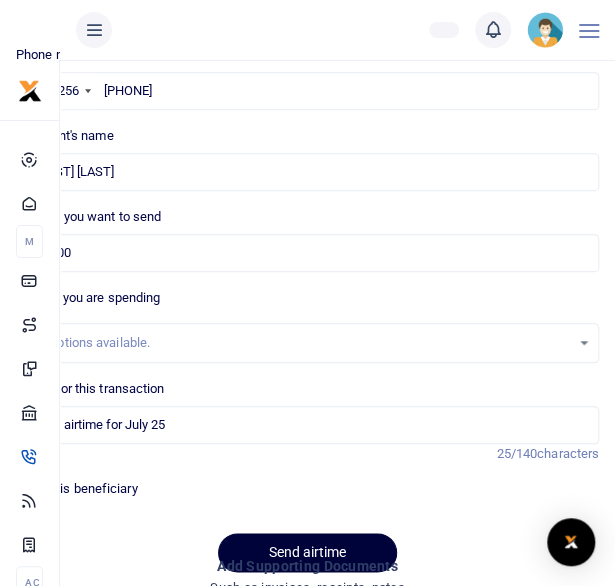 click on "Send airtime" at bounding box center [307, 552] 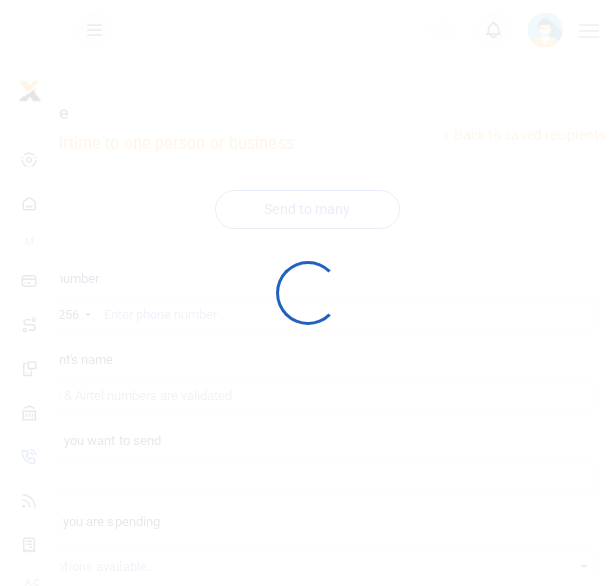 scroll, scrollTop: 224, scrollLeft: 0, axis: vertical 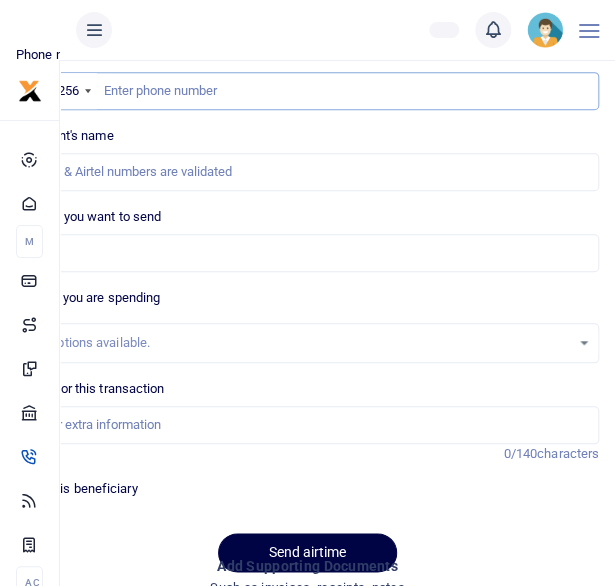 click at bounding box center [307, 91] 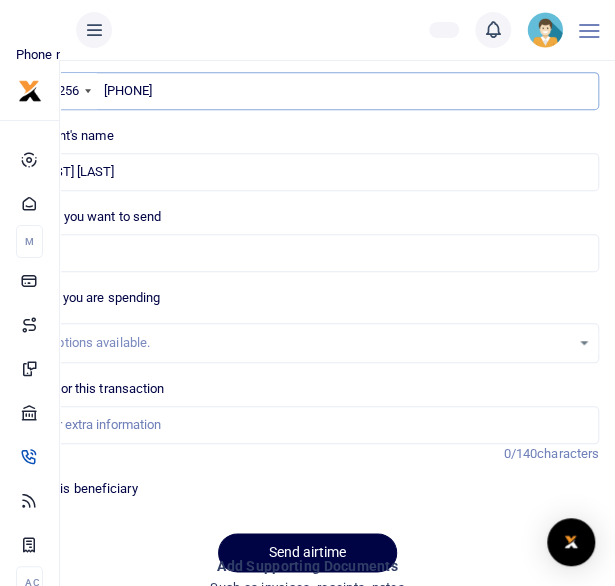 type on "[PHONE]" 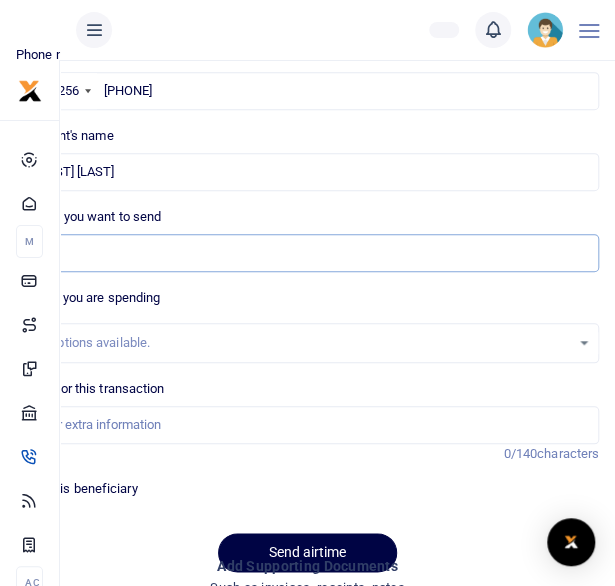 click on "Amount you want to send" at bounding box center [307, 253] 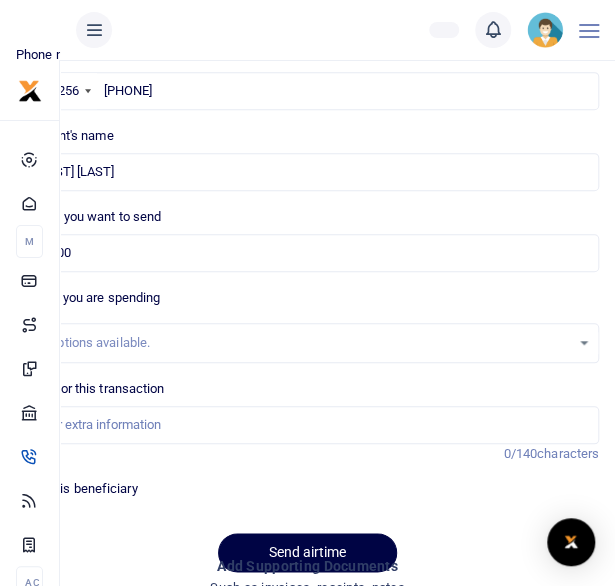 type on "staff airtime for July 25" 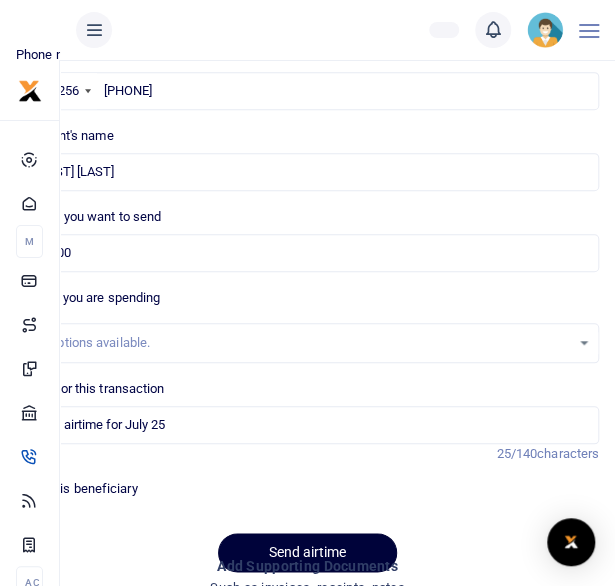 click on "Send airtime" at bounding box center (307, 552) 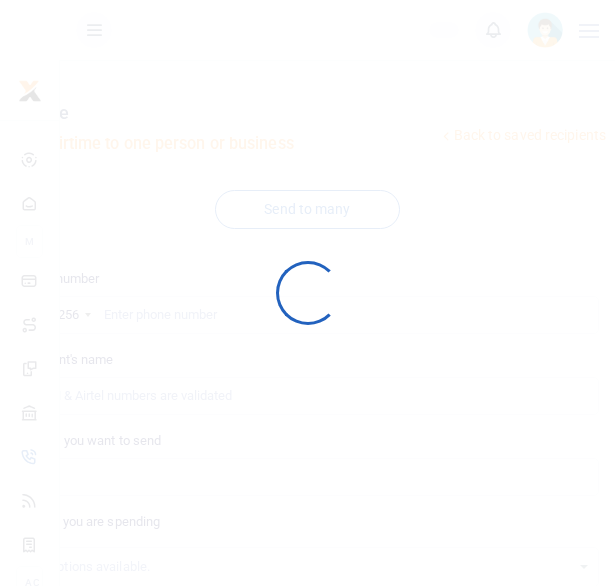 scroll, scrollTop: 224, scrollLeft: 0, axis: vertical 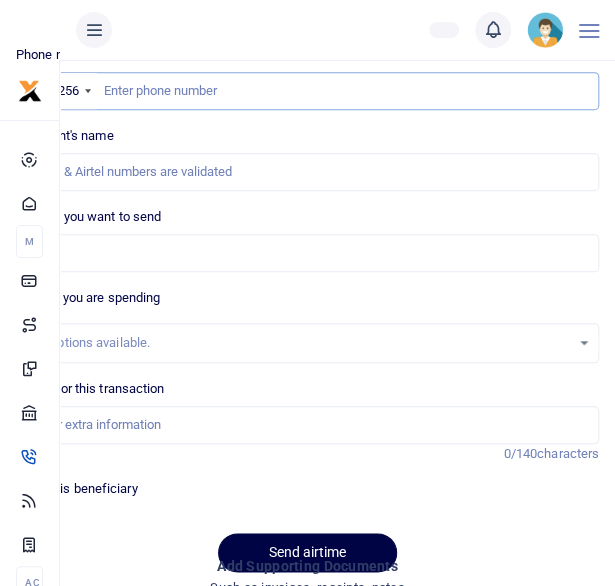 click at bounding box center [307, 91] 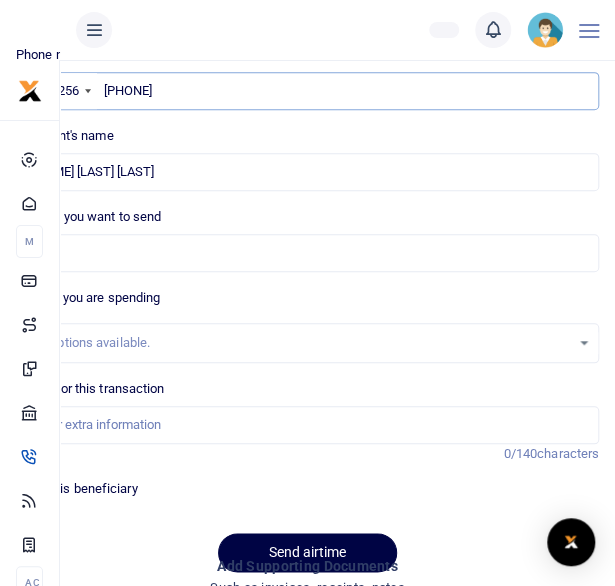 type on "[PHONE]" 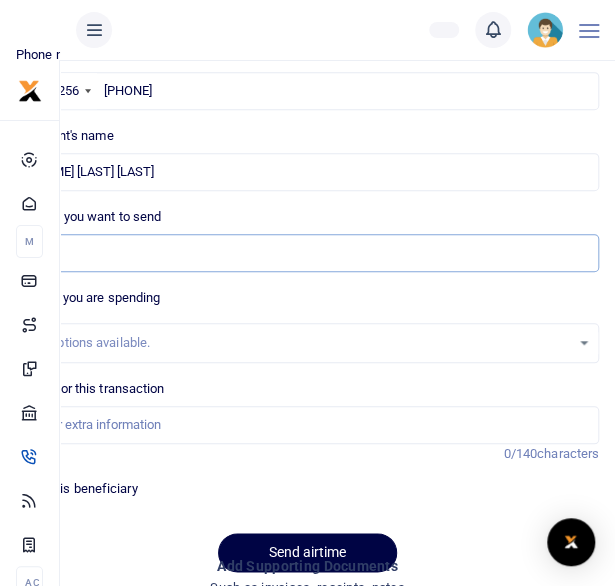 click on "Amount you want to send" at bounding box center (307, 253) 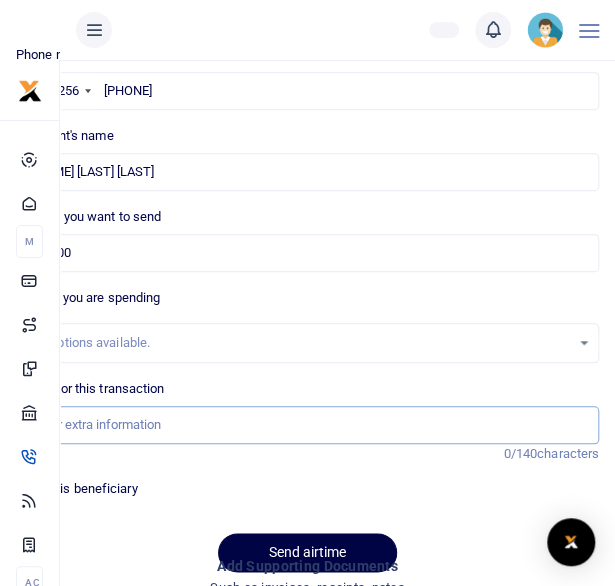 type on "staff airtime for July 25" 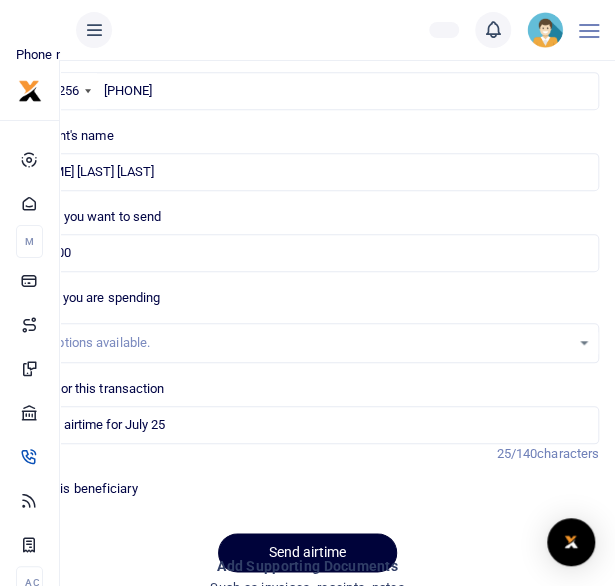 click on "Send airtime" at bounding box center [307, 552] 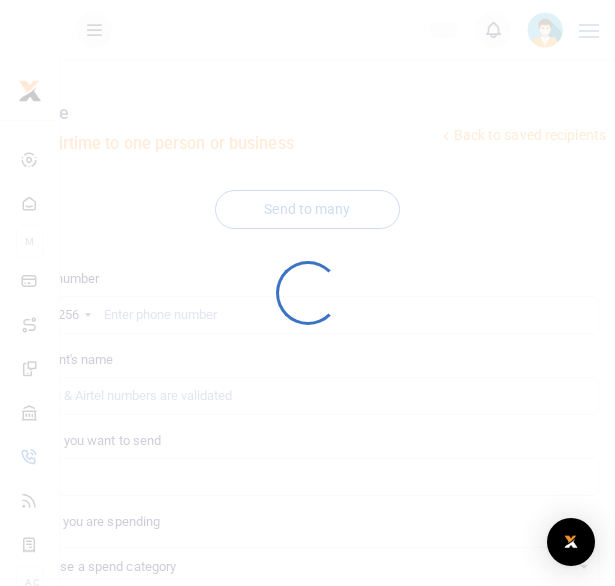 scroll, scrollTop: 224, scrollLeft: 0, axis: vertical 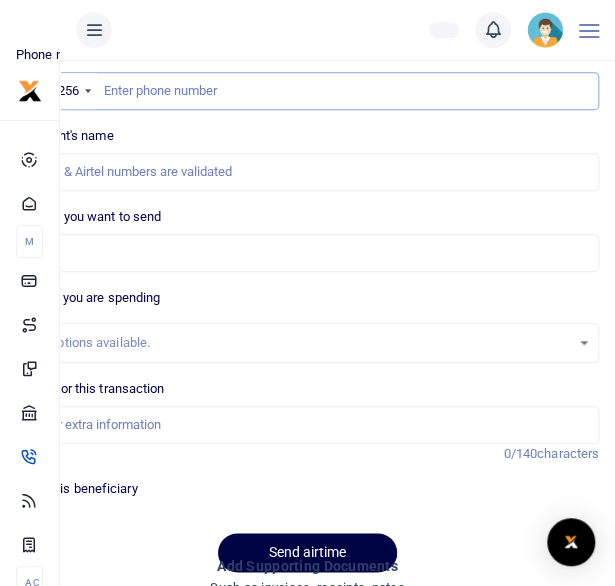click at bounding box center (307, 91) 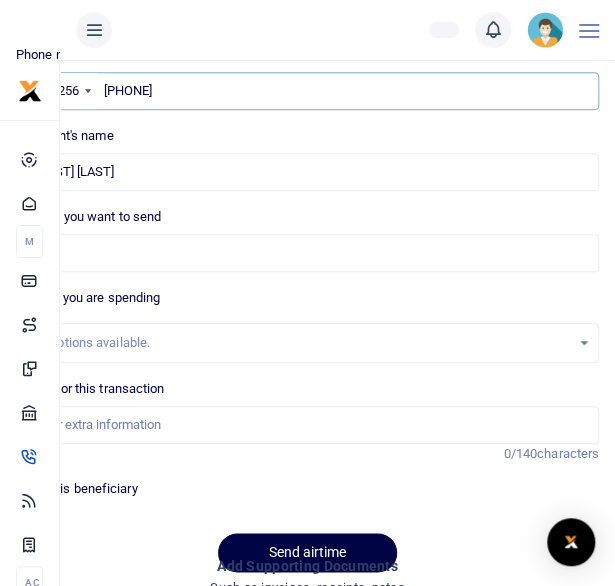 type on "256772532309" 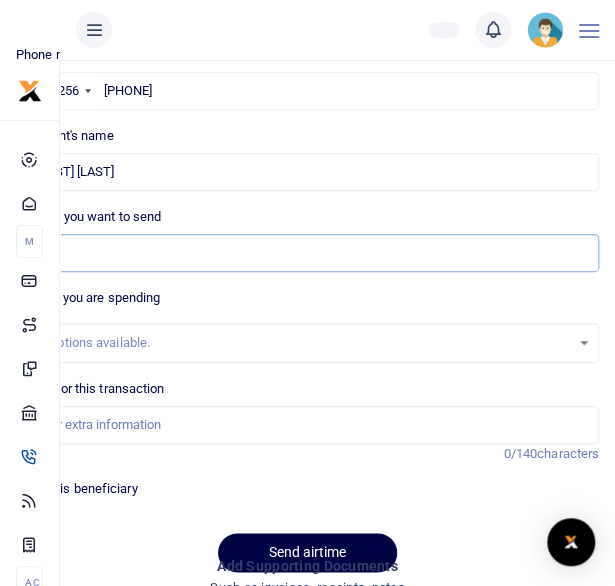 click on "Amount you want to send" at bounding box center (307, 253) 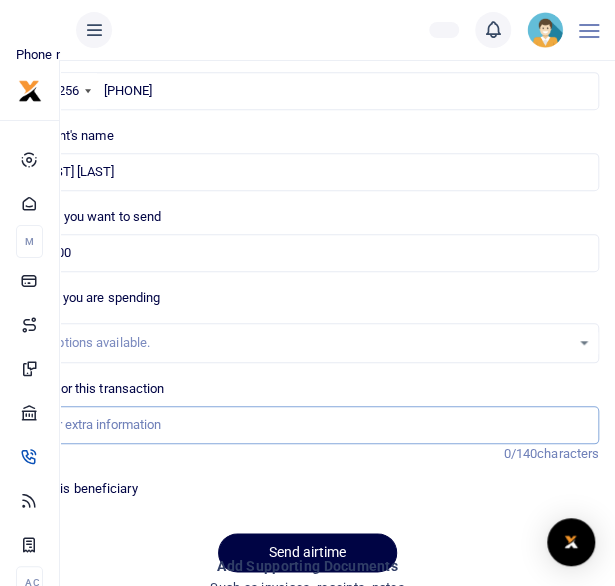 type on "staff airtime for July 25" 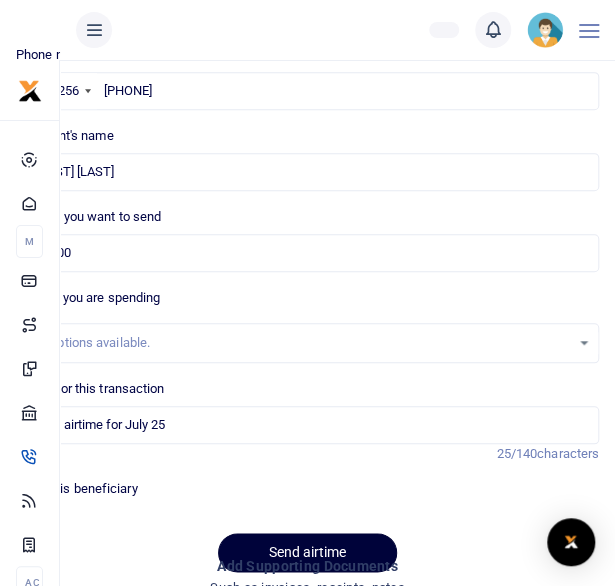 click on "Send airtime" at bounding box center (307, 552) 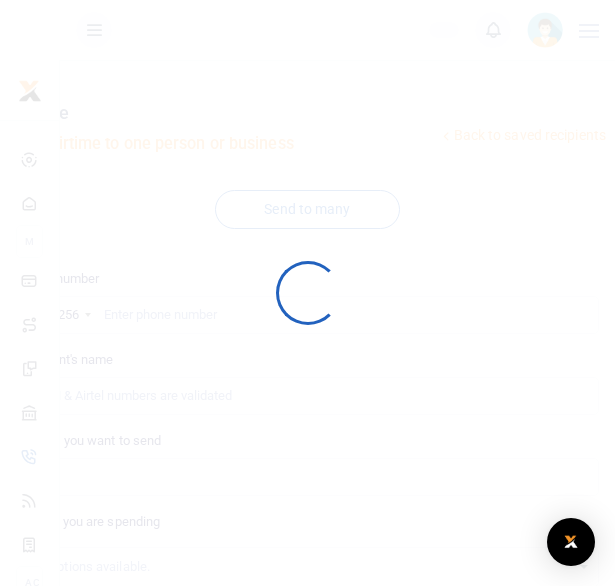 scroll, scrollTop: 224, scrollLeft: 0, axis: vertical 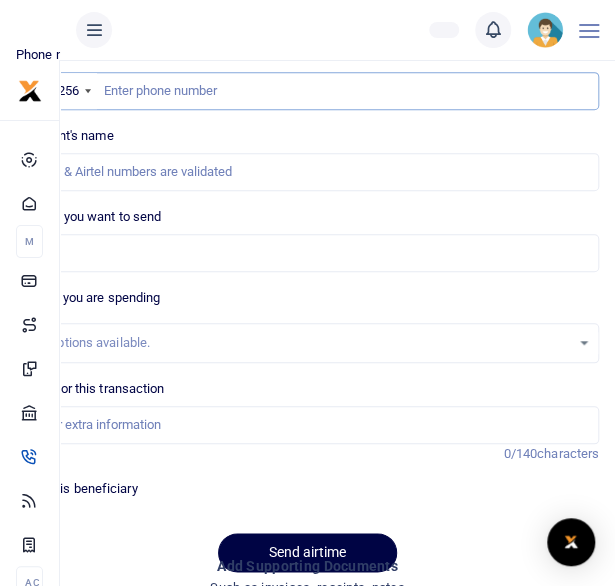 click at bounding box center [307, 91] 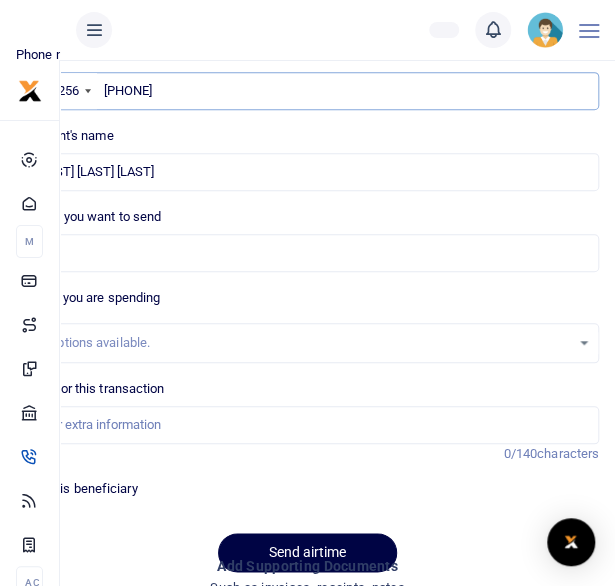 type on "256789067299" 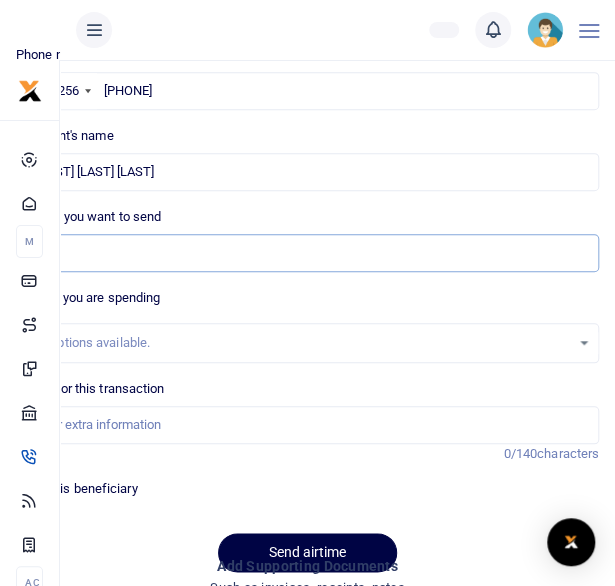 click on "Amount you want to send" at bounding box center [307, 253] 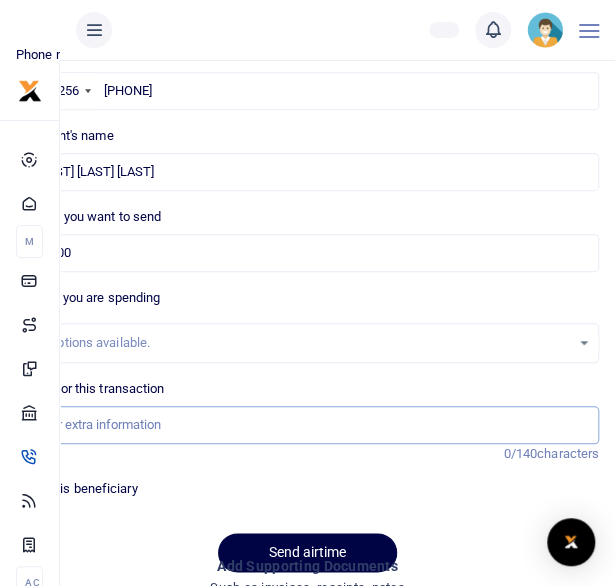 type on "staff airtime for July 25" 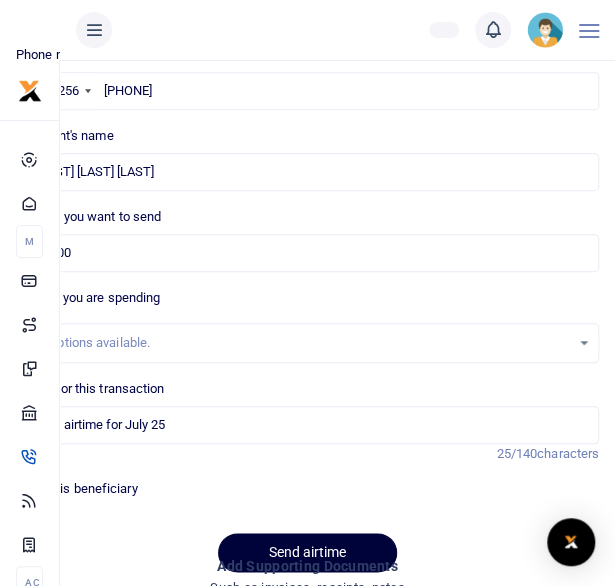 click on "Send airtime" at bounding box center [307, 552] 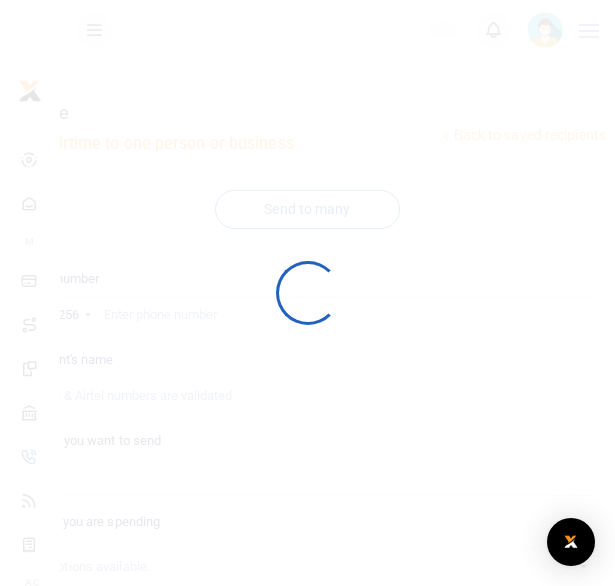 scroll, scrollTop: 224, scrollLeft: 0, axis: vertical 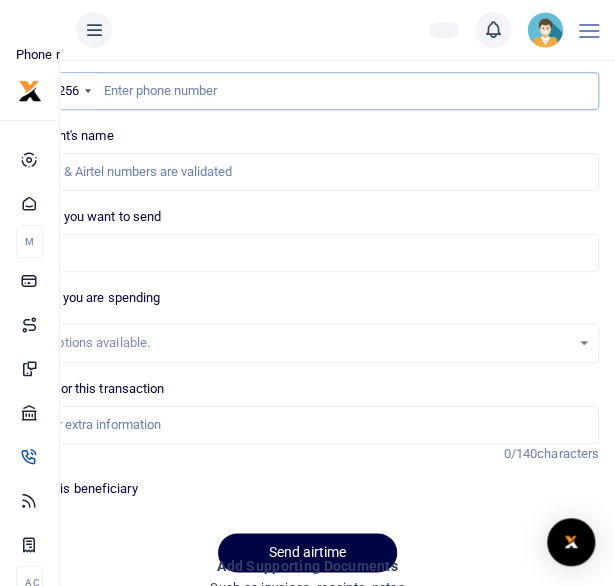 click at bounding box center (307, 91) 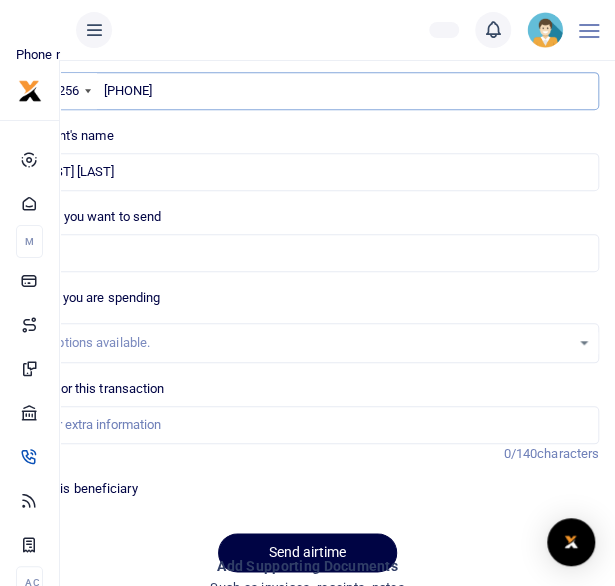 type on "[PHONE]" 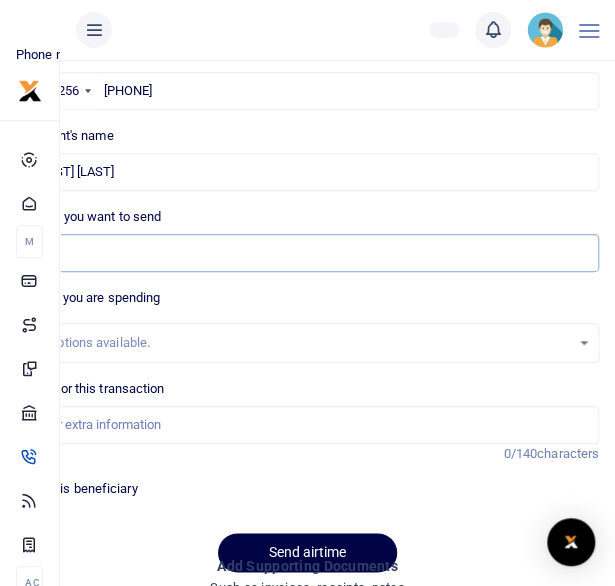 click on "Amount you want to send" at bounding box center (307, 253) 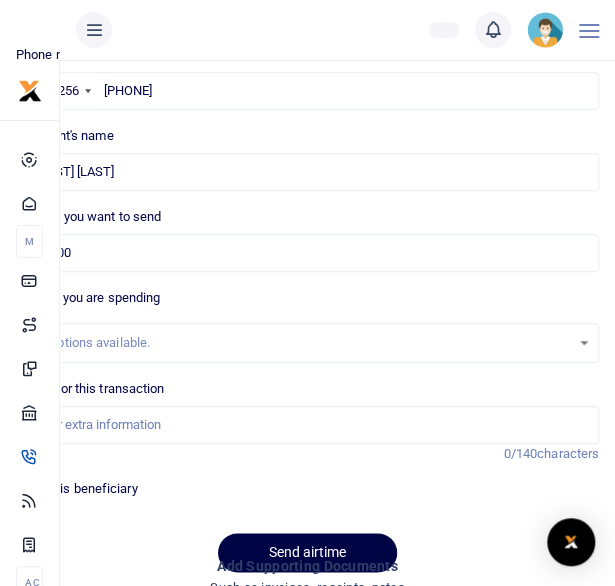 type on "staff airtime for July 25" 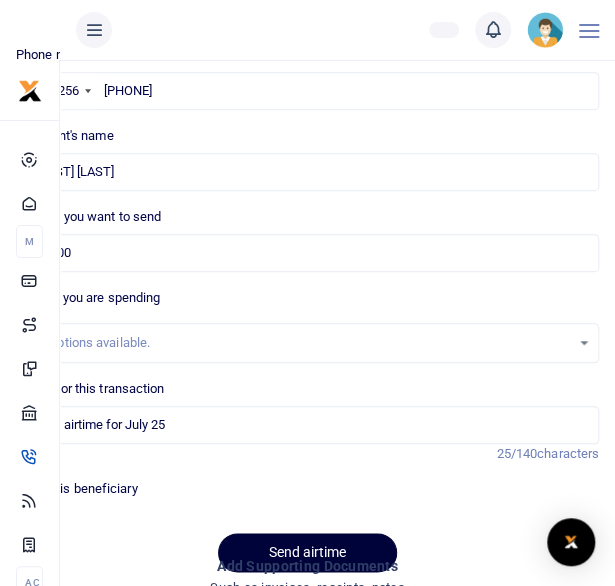 click on "Send airtime" at bounding box center (307, 552) 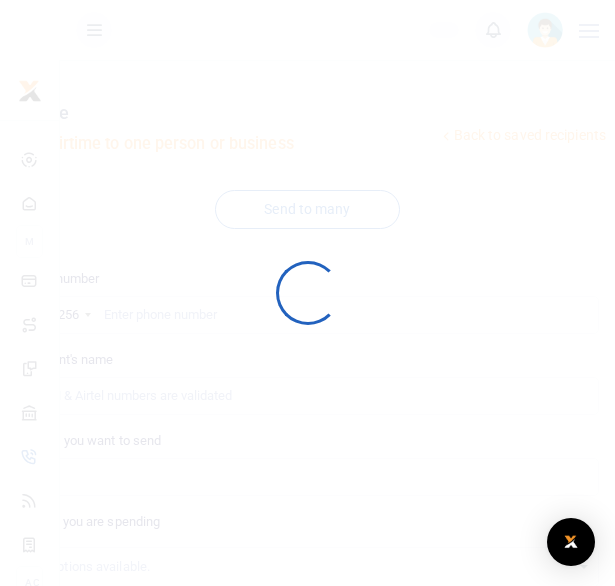 scroll, scrollTop: 224, scrollLeft: 0, axis: vertical 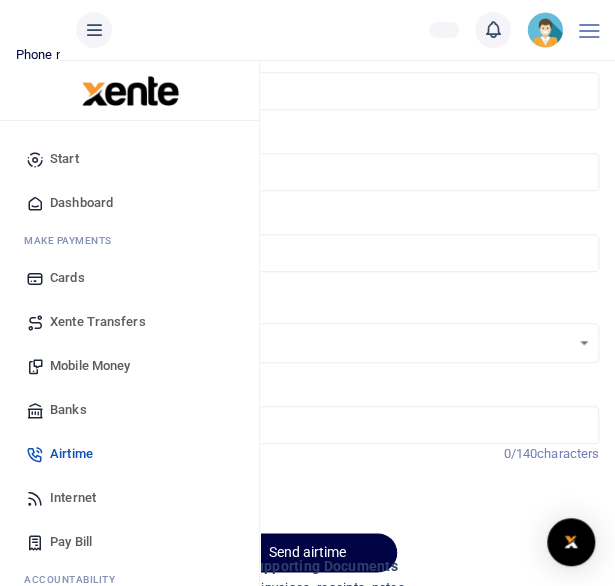 click on "Internet" at bounding box center (73, 498) 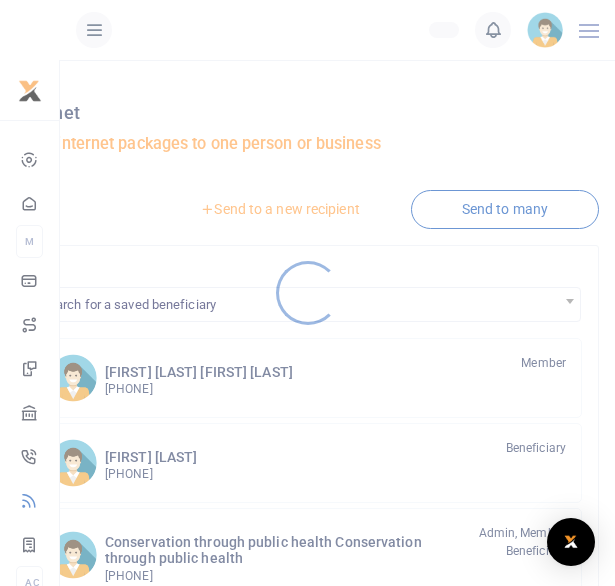scroll, scrollTop: 0, scrollLeft: 0, axis: both 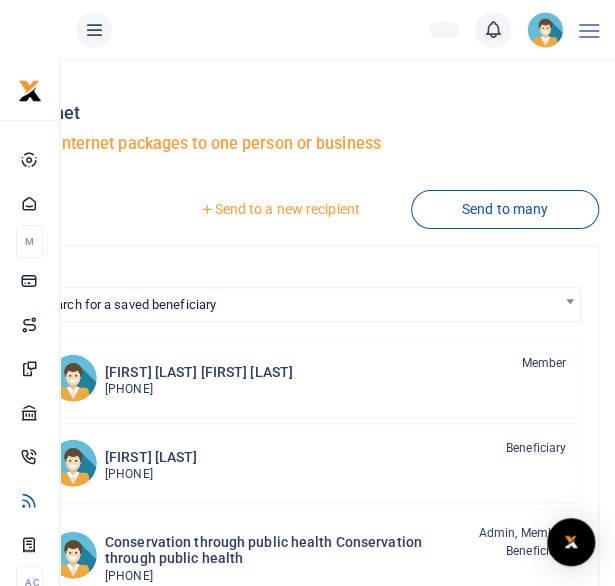 click on "Send to a new recipient" at bounding box center (279, 209) 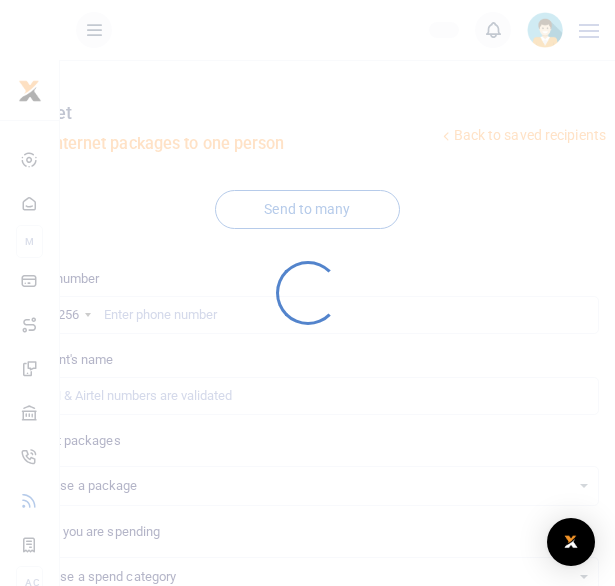 scroll, scrollTop: 0, scrollLeft: 0, axis: both 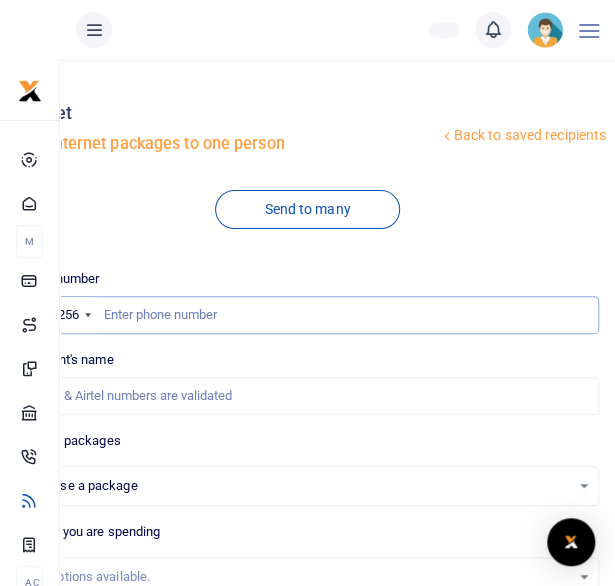click at bounding box center [307, 315] 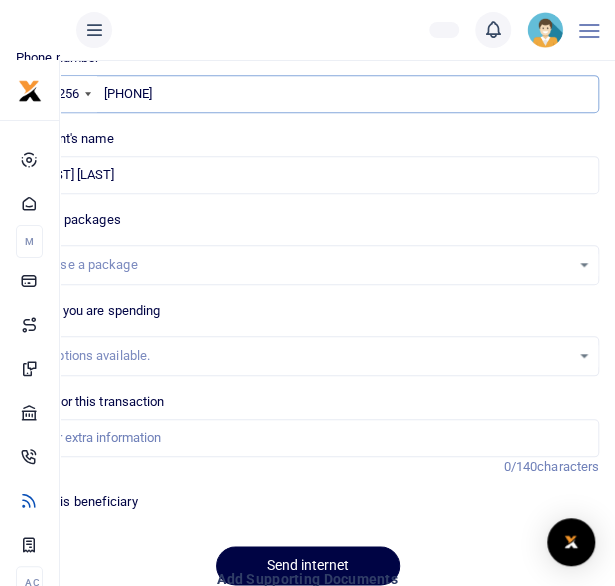 scroll, scrollTop: 240, scrollLeft: 0, axis: vertical 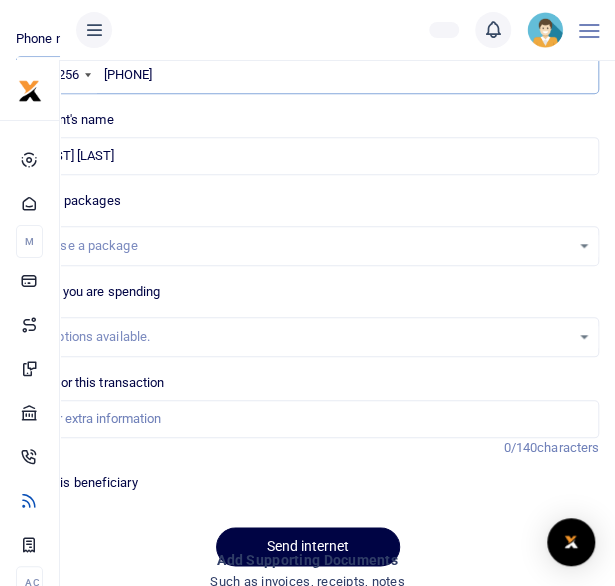 type on "256700720997" 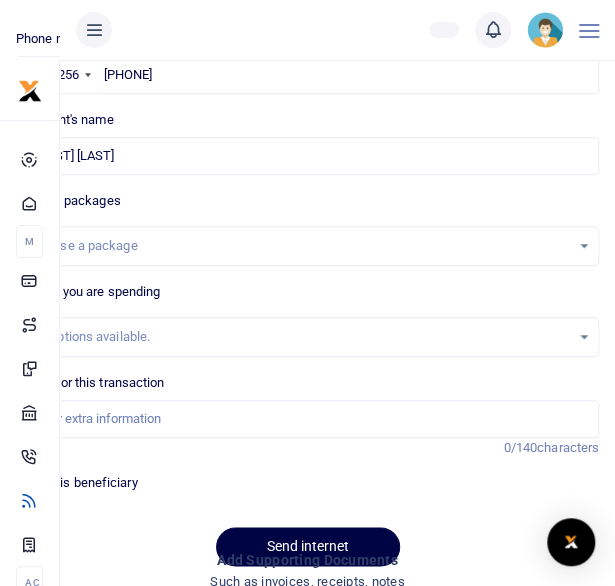 click on "Choose a package" at bounding box center [307, 246] 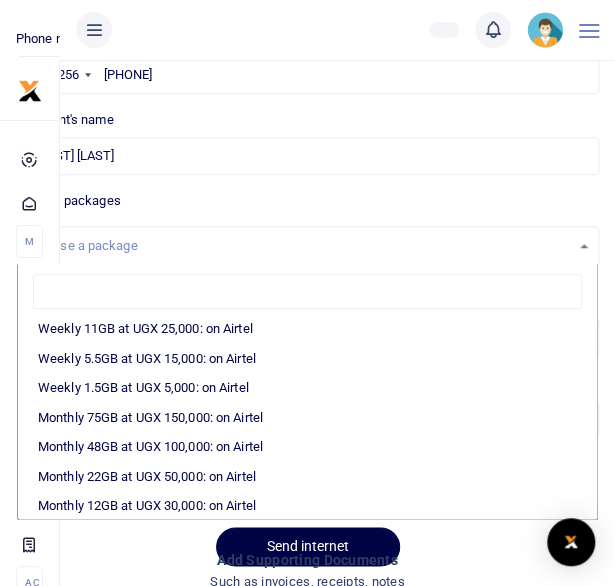 scroll, scrollTop: 213, scrollLeft: 0, axis: vertical 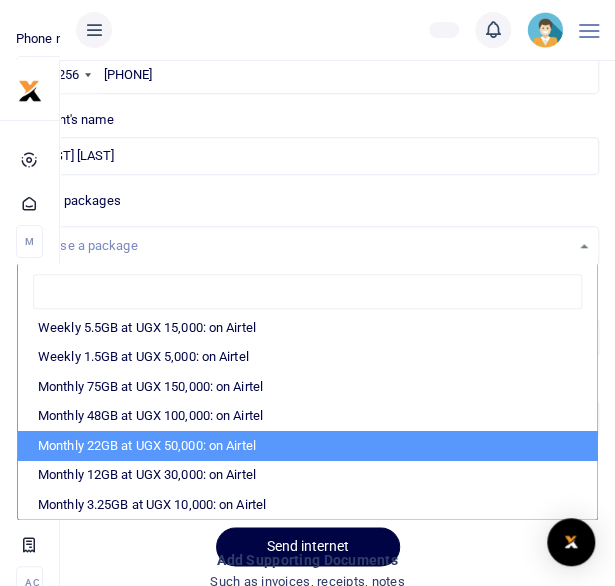 click on "Monthly 22GB at UGX  50,000: on Airtel" at bounding box center (307, 446) 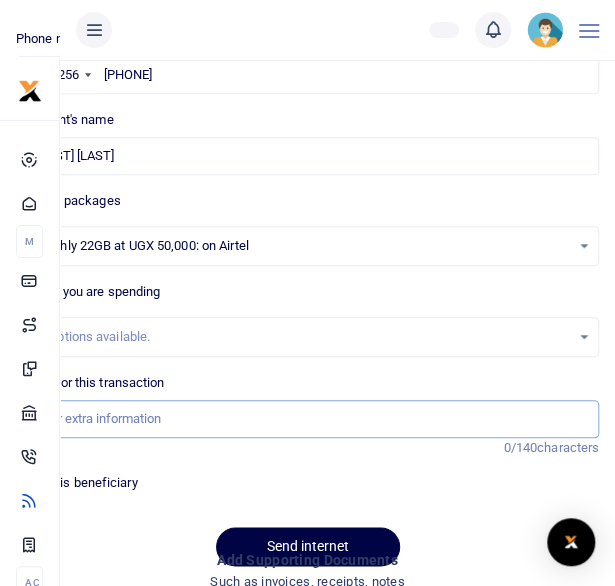 click on "Memo for this transaction" at bounding box center (307, 419) 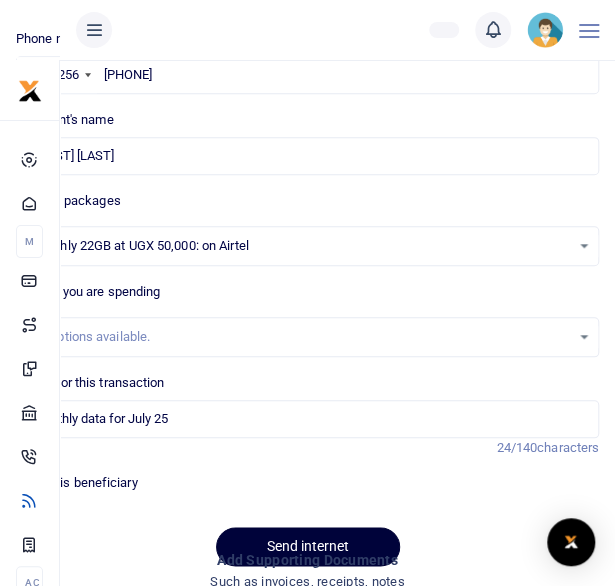 click on "Send internet" at bounding box center [308, 546] 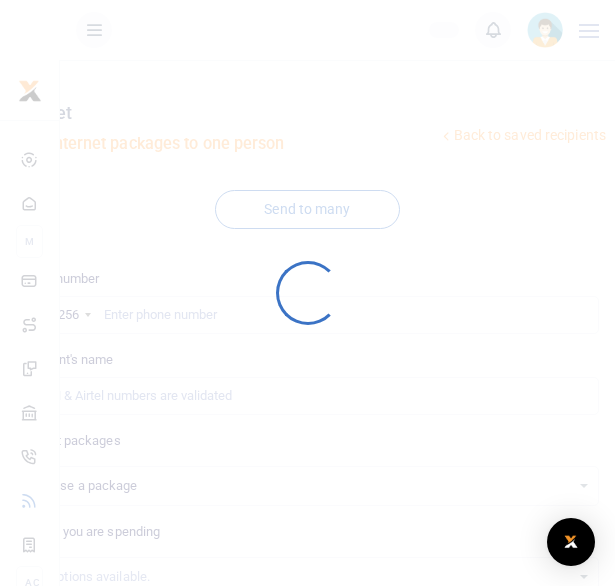 scroll, scrollTop: 240, scrollLeft: 0, axis: vertical 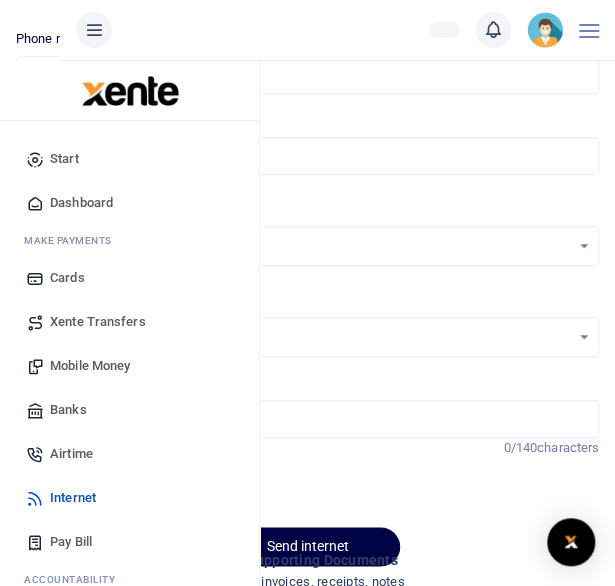 click on "Dashboard" at bounding box center (81, 203) 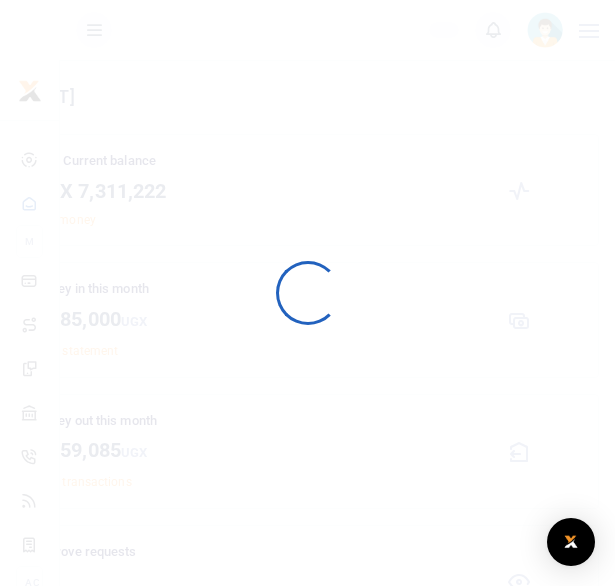 scroll, scrollTop: 0, scrollLeft: 0, axis: both 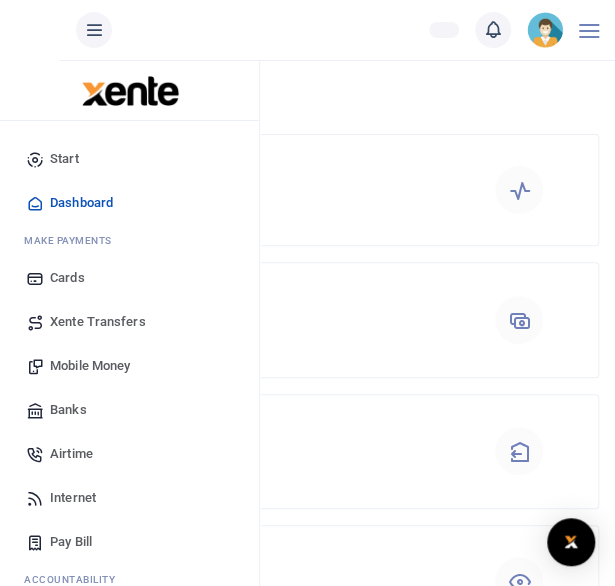 click on "Mobile Money" at bounding box center [90, 366] 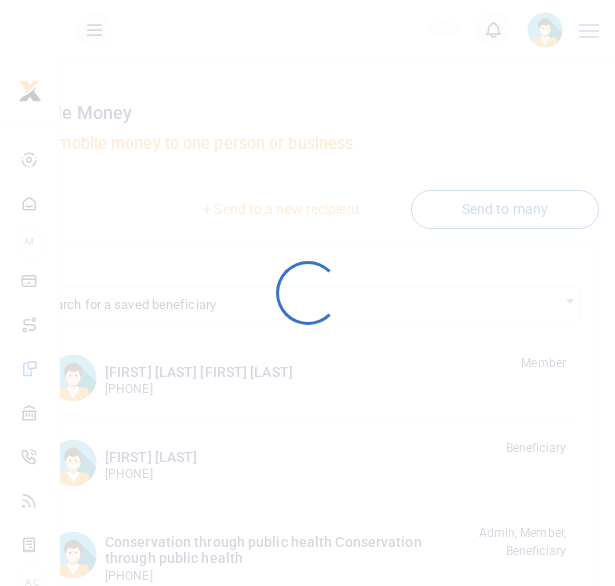 scroll, scrollTop: 0, scrollLeft: 0, axis: both 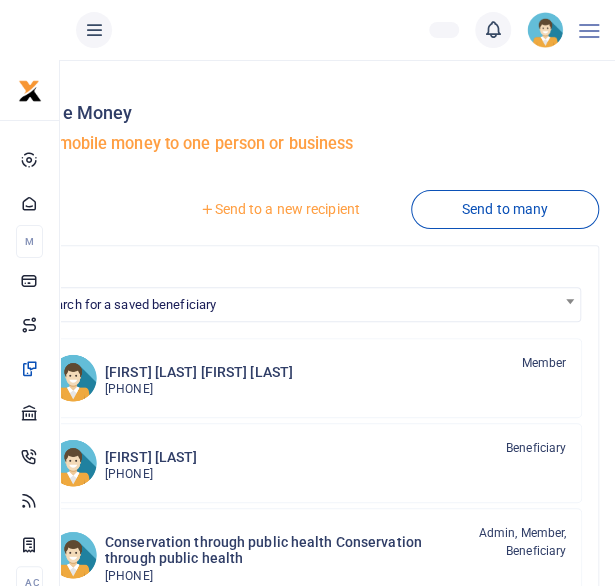 click on "Send to a new recipient" at bounding box center [279, 209] 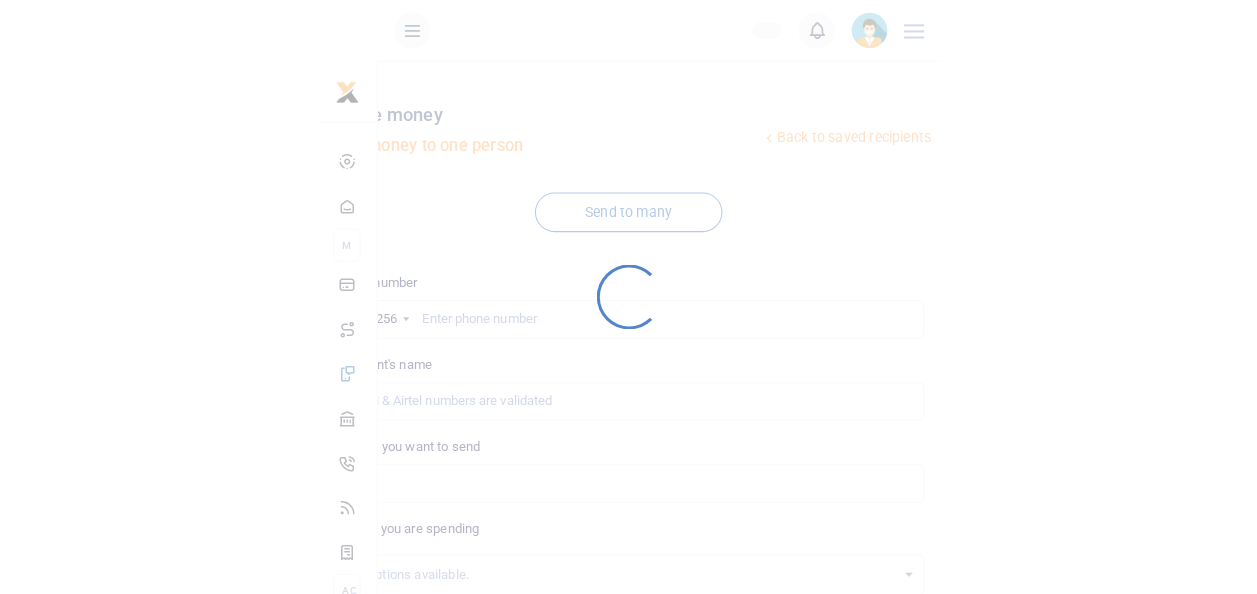scroll, scrollTop: 0, scrollLeft: 0, axis: both 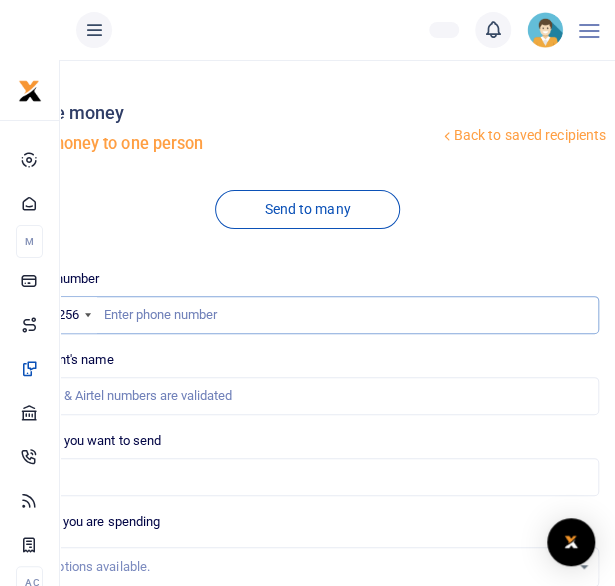 click at bounding box center (307, 315) 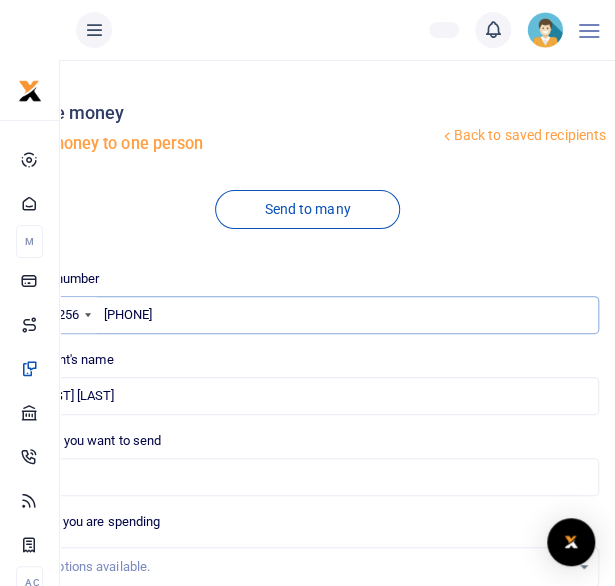 type on "[PHONE]" 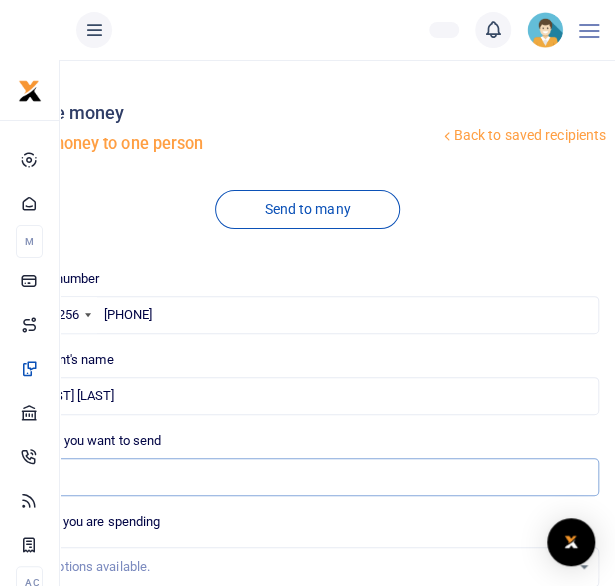 click on "Amount you want to send" at bounding box center [307, 477] 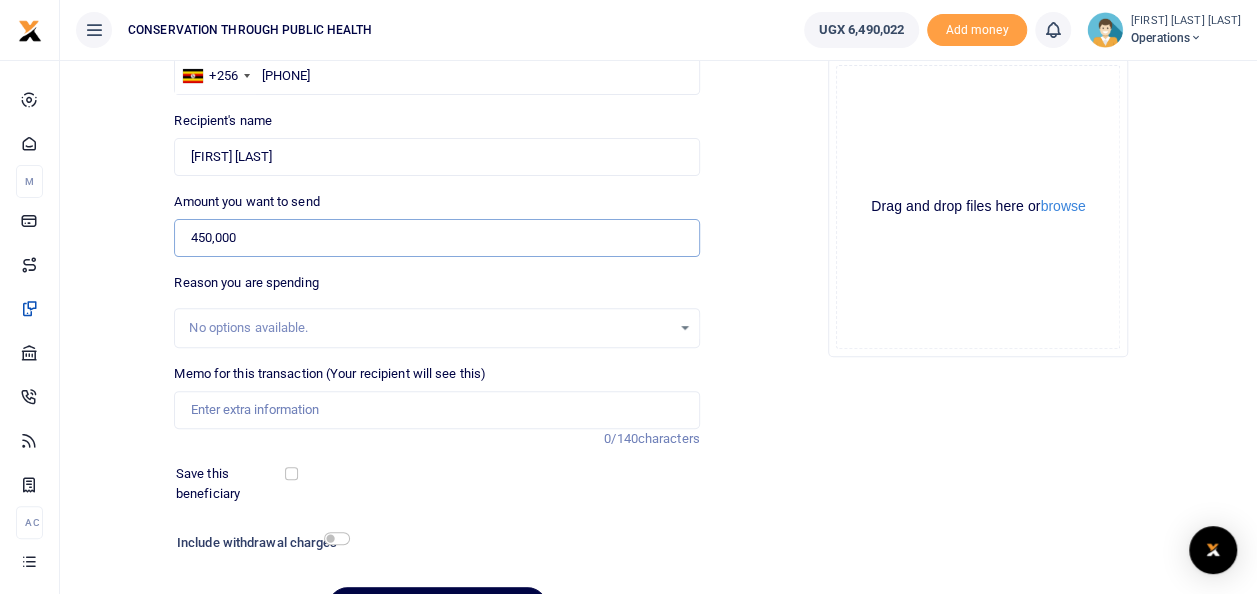 scroll, scrollTop: 188, scrollLeft: 0, axis: vertical 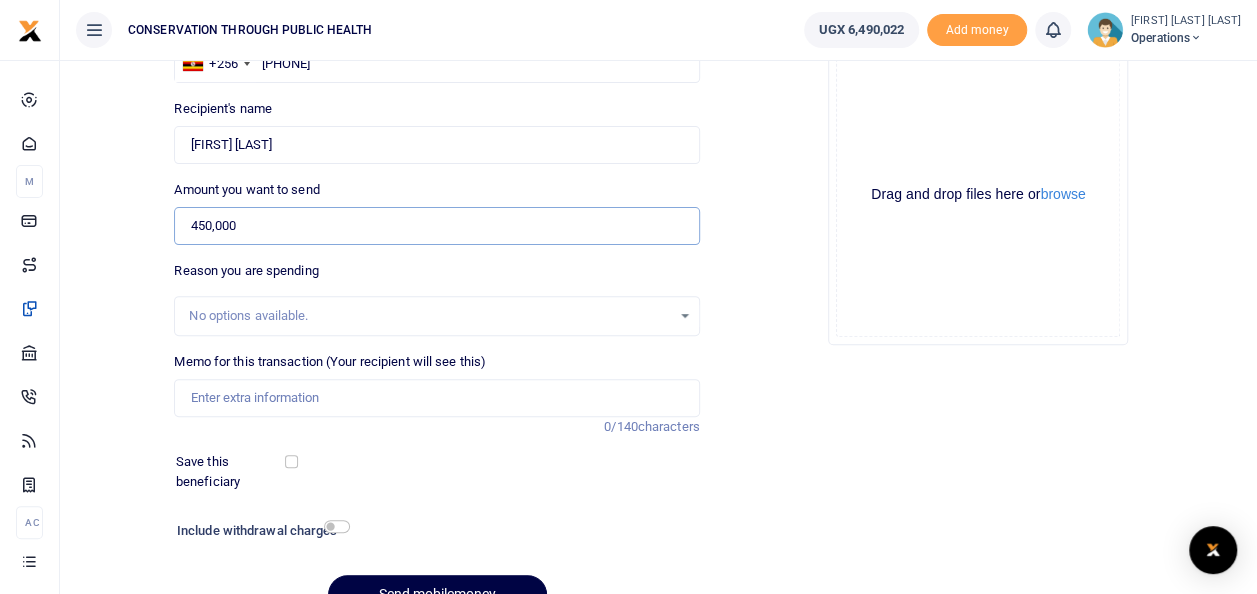 type on "450,000" 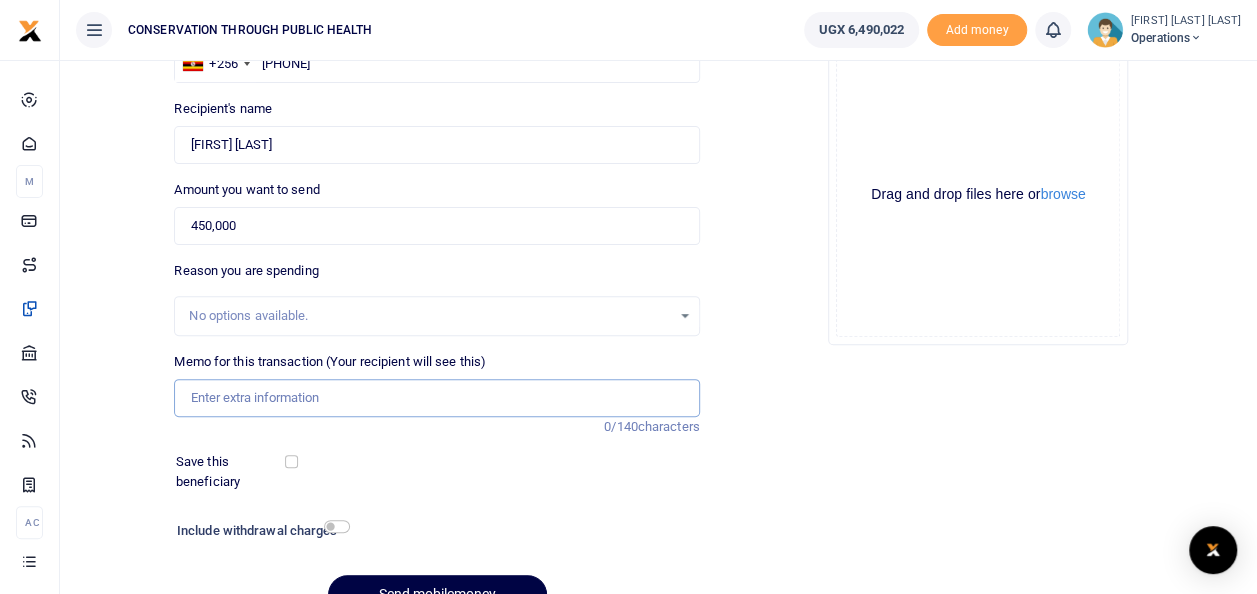 click on "Memo for this transaction (Your recipient will see this)" at bounding box center [436, 398] 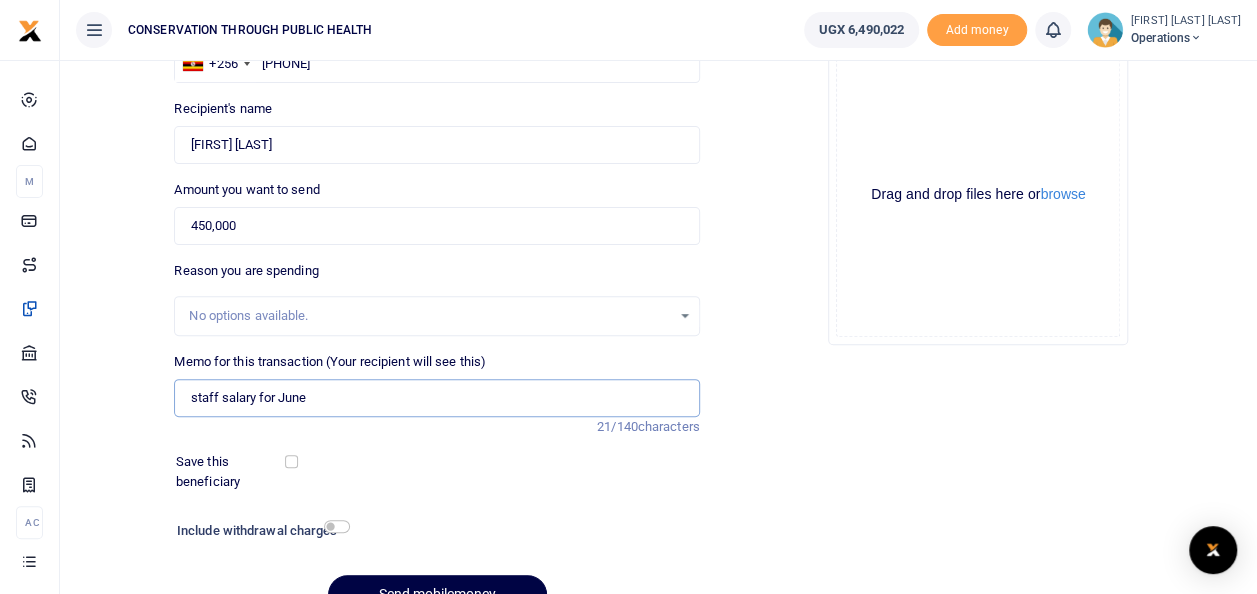 type on "staff salary for June" 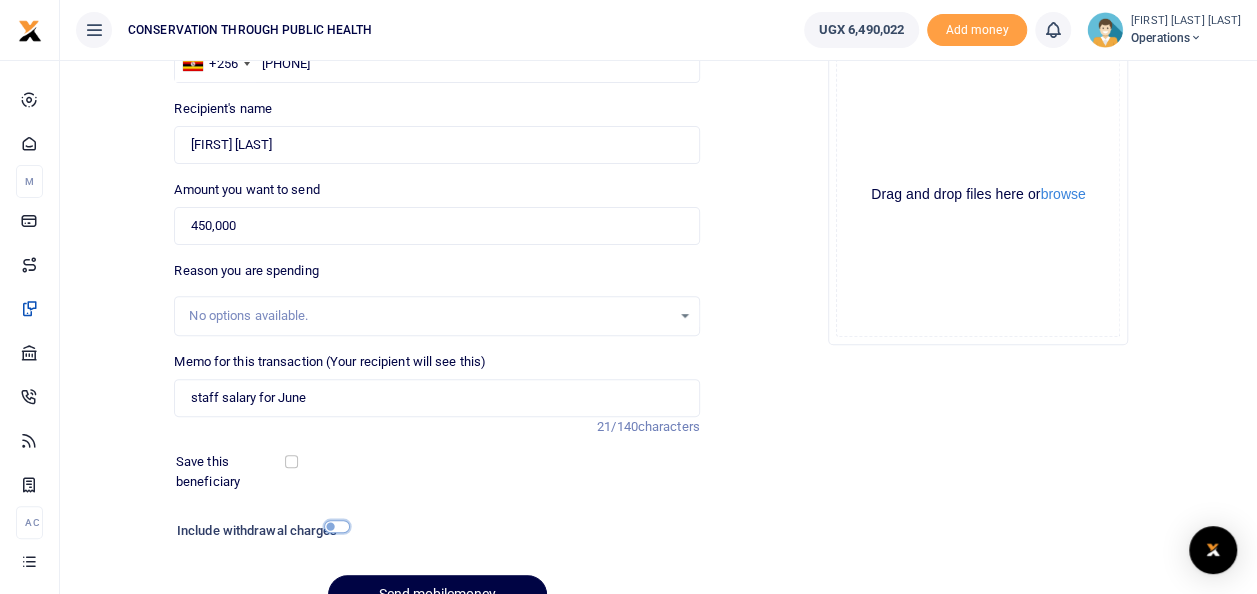 click at bounding box center (337, 526) 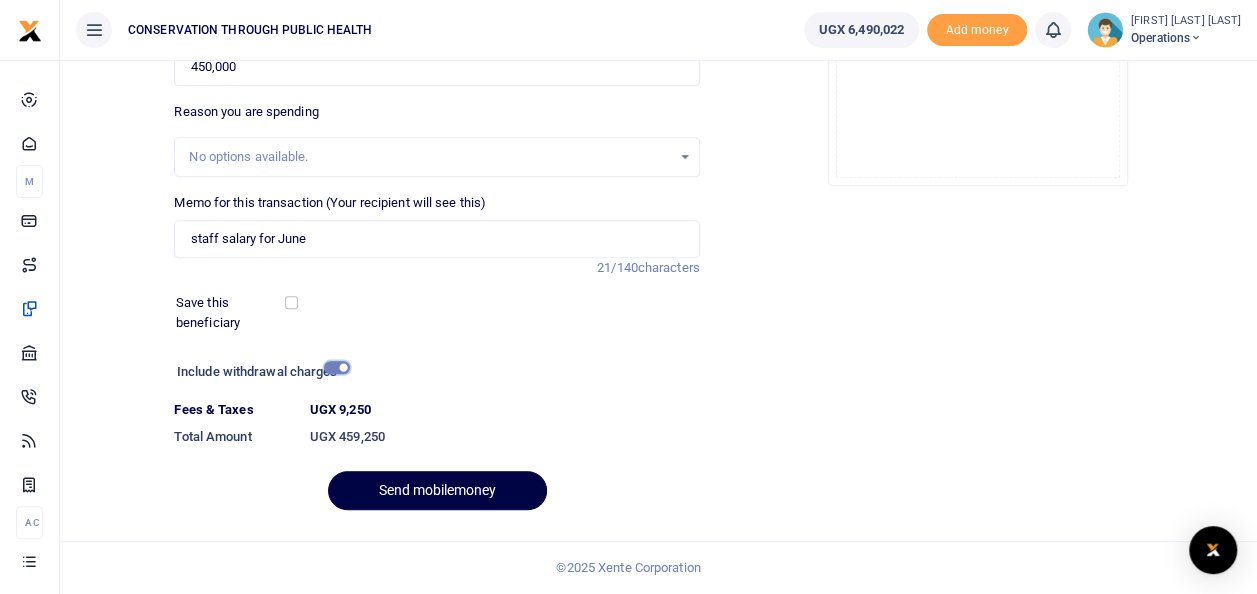scroll, scrollTop: 345, scrollLeft: 0, axis: vertical 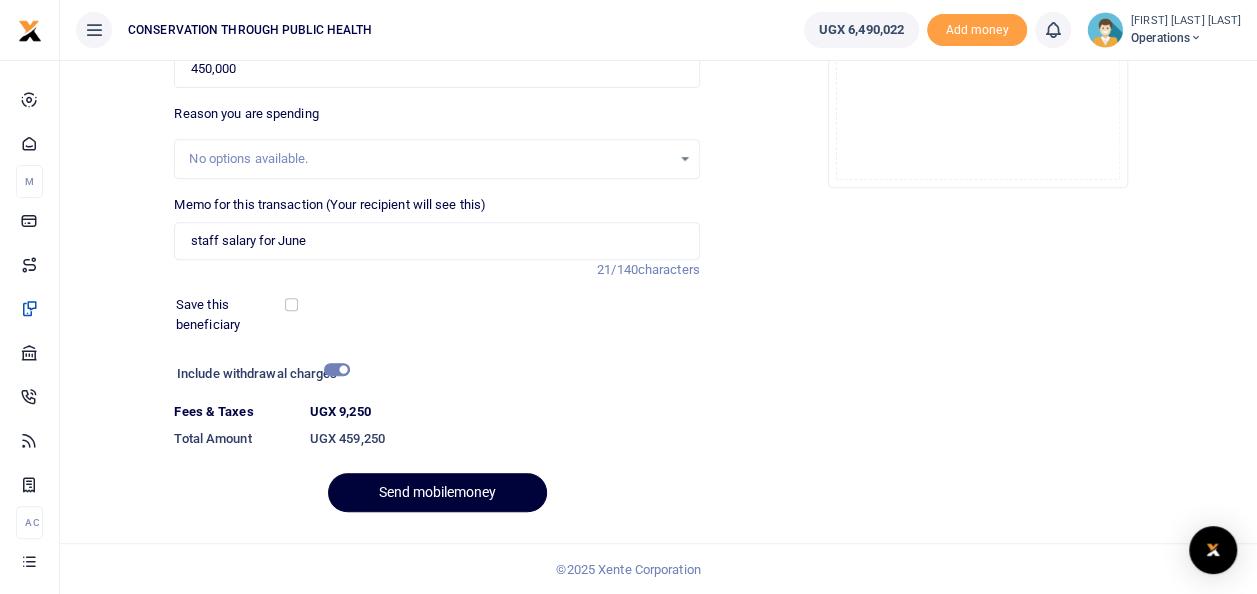 click on "Send mobilemoney" at bounding box center (437, 492) 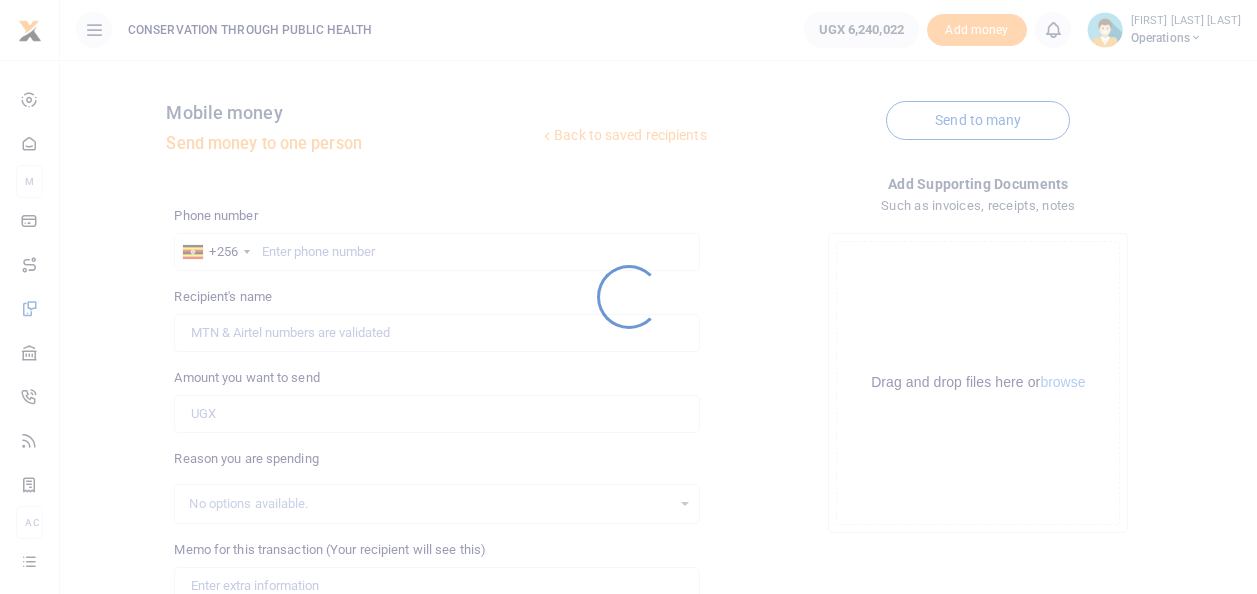 scroll, scrollTop: 290, scrollLeft: 0, axis: vertical 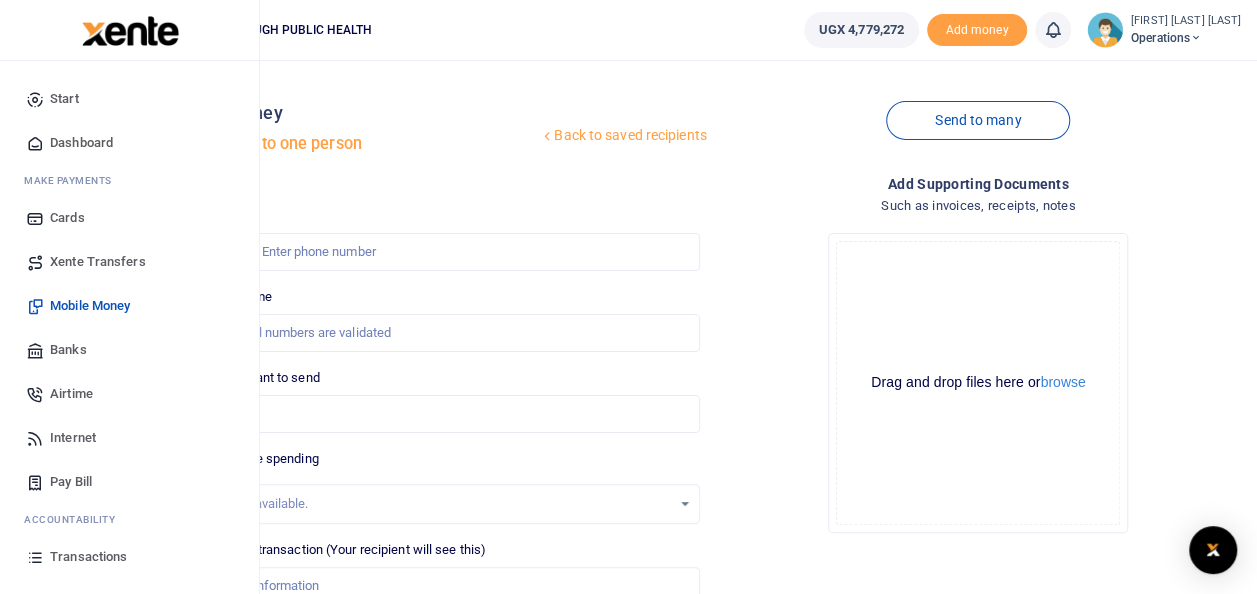 click on "Airtime" at bounding box center (71, 394) 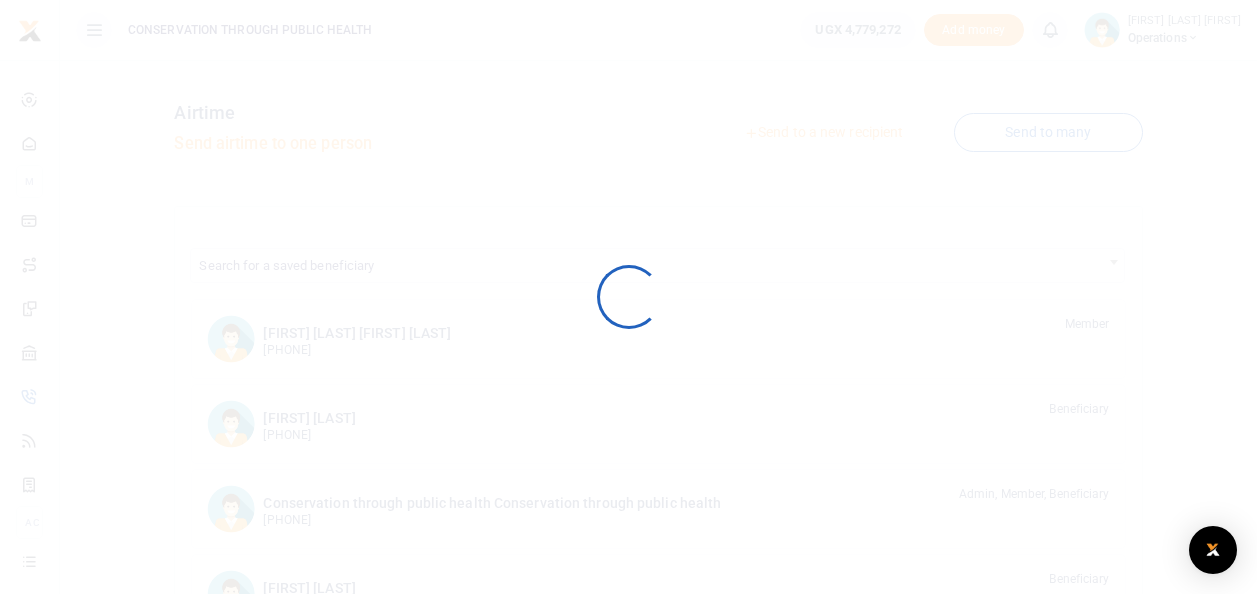scroll, scrollTop: 0, scrollLeft: 0, axis: both 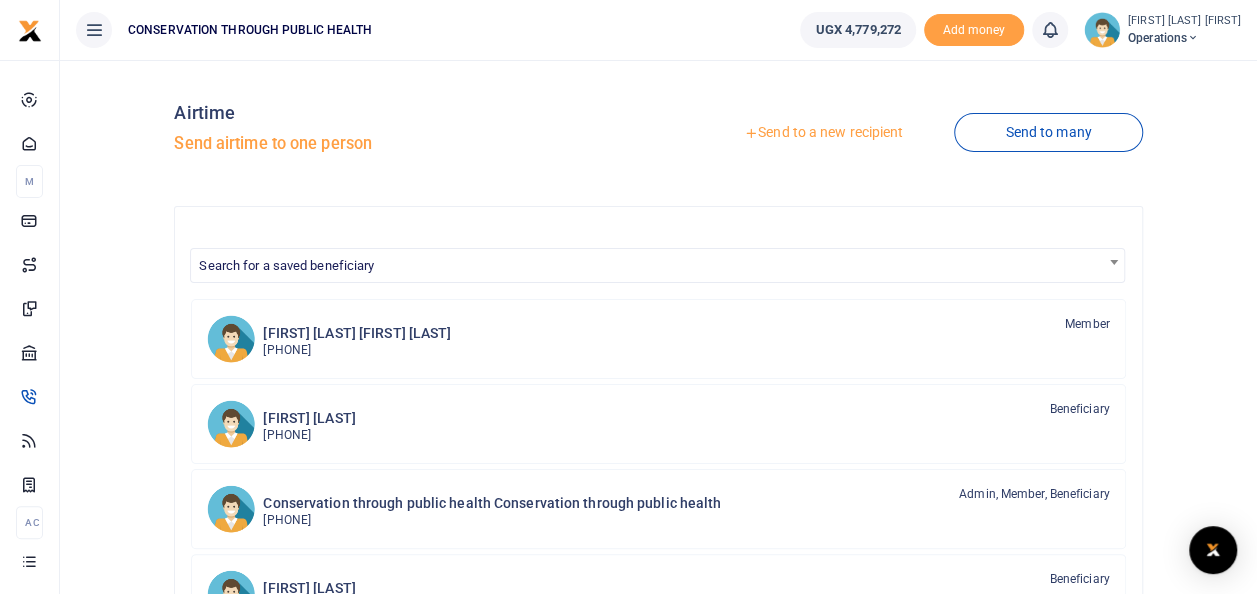 click on "Send to a new recipient" at bounding box center (823, 133) 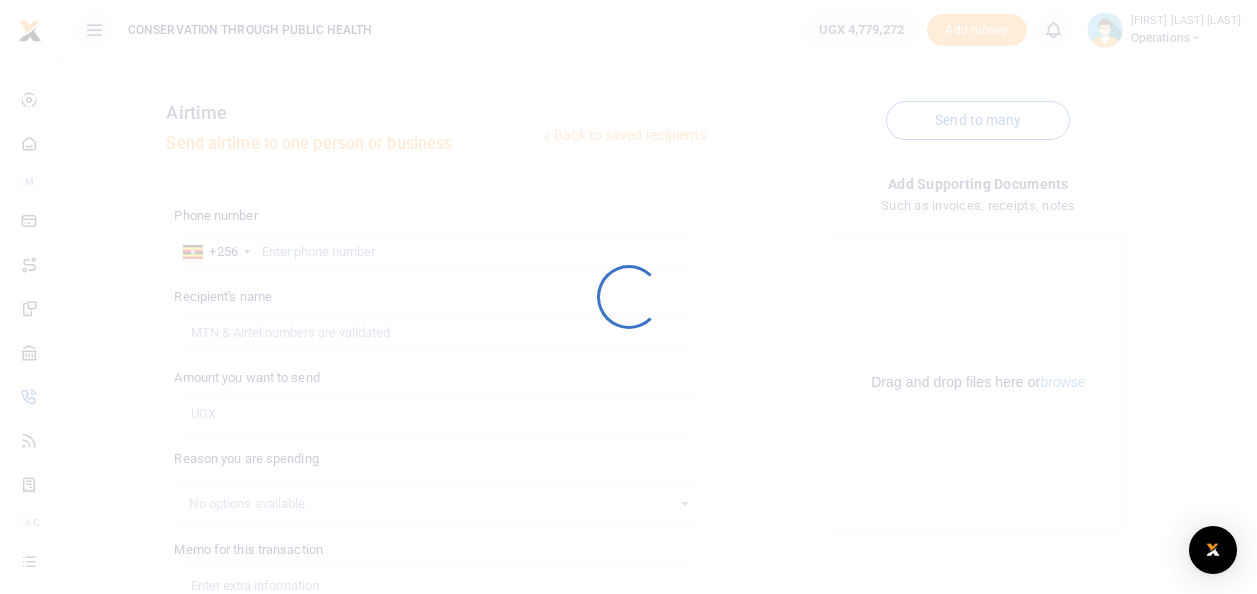 scroll, scrollTop: 0, scrollLeft: 0, axis: both 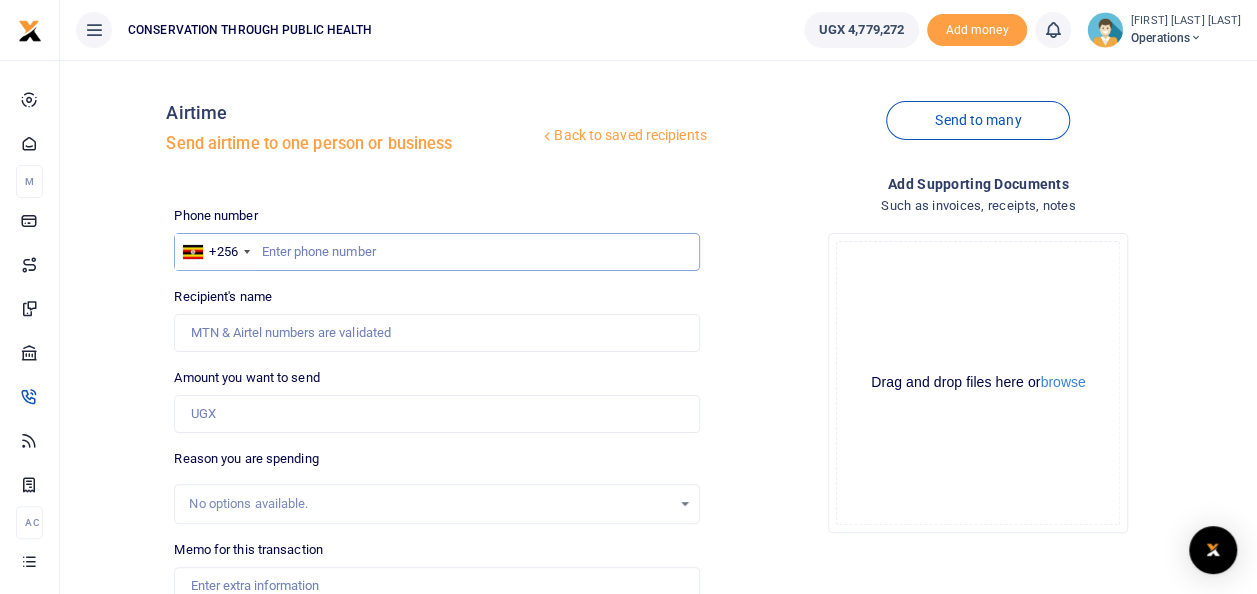 click at bounding box center [436, 252] 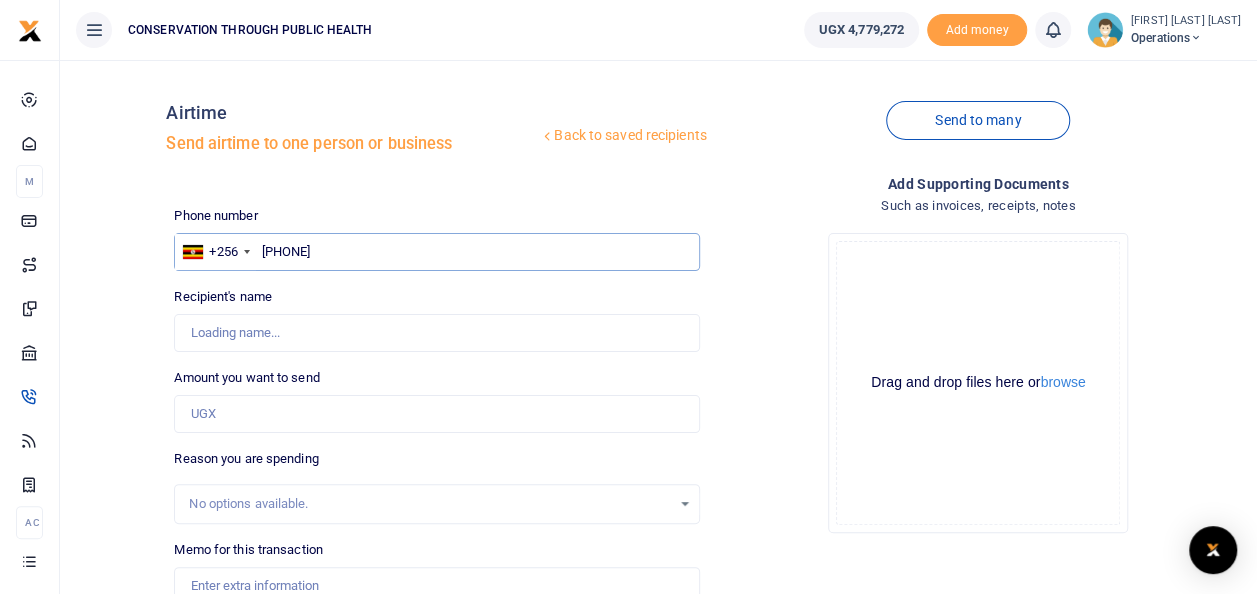 type on "[PHONE]" 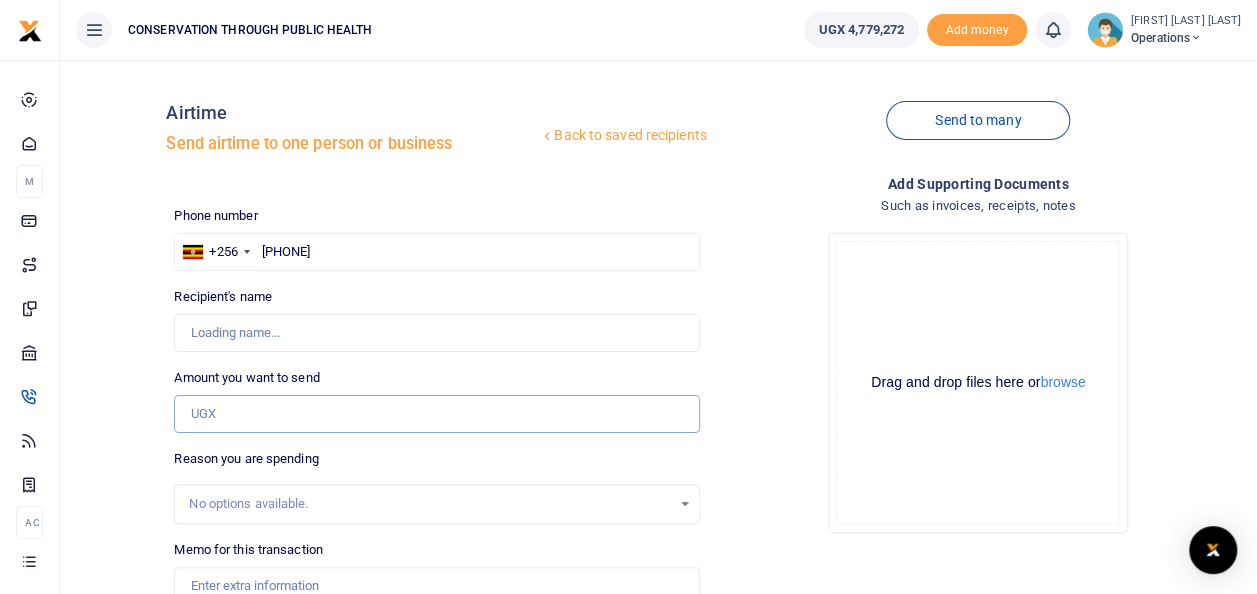 click on "Amount you want to send" at bounding box center (436, 414) 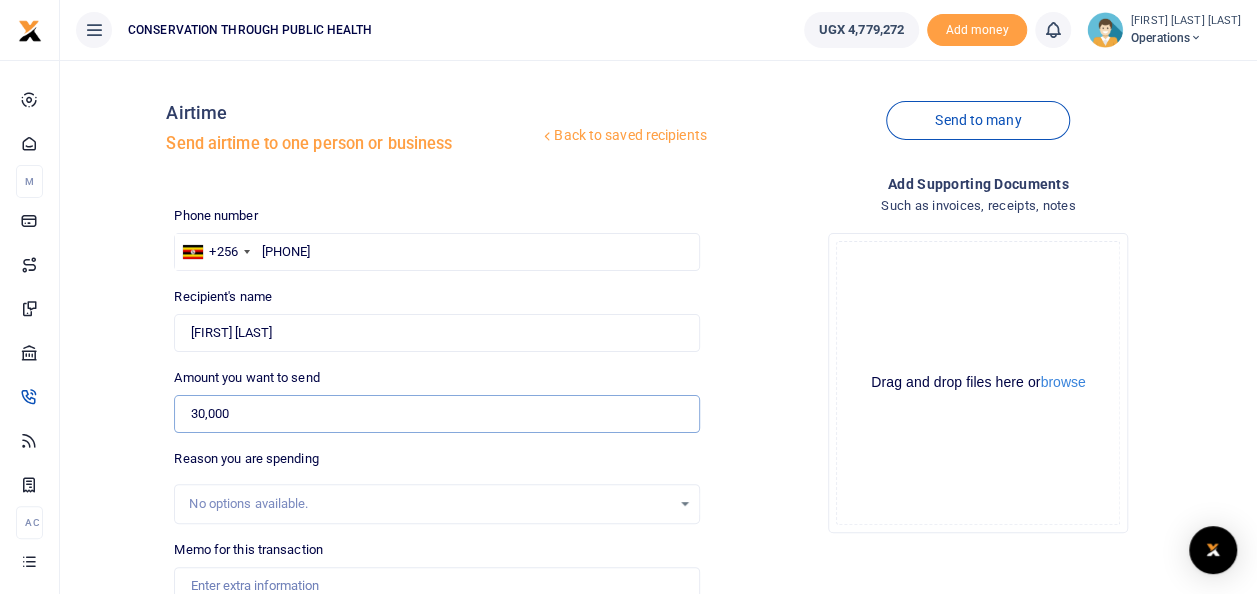 click on "30,000" at bounding box center (436, 414) 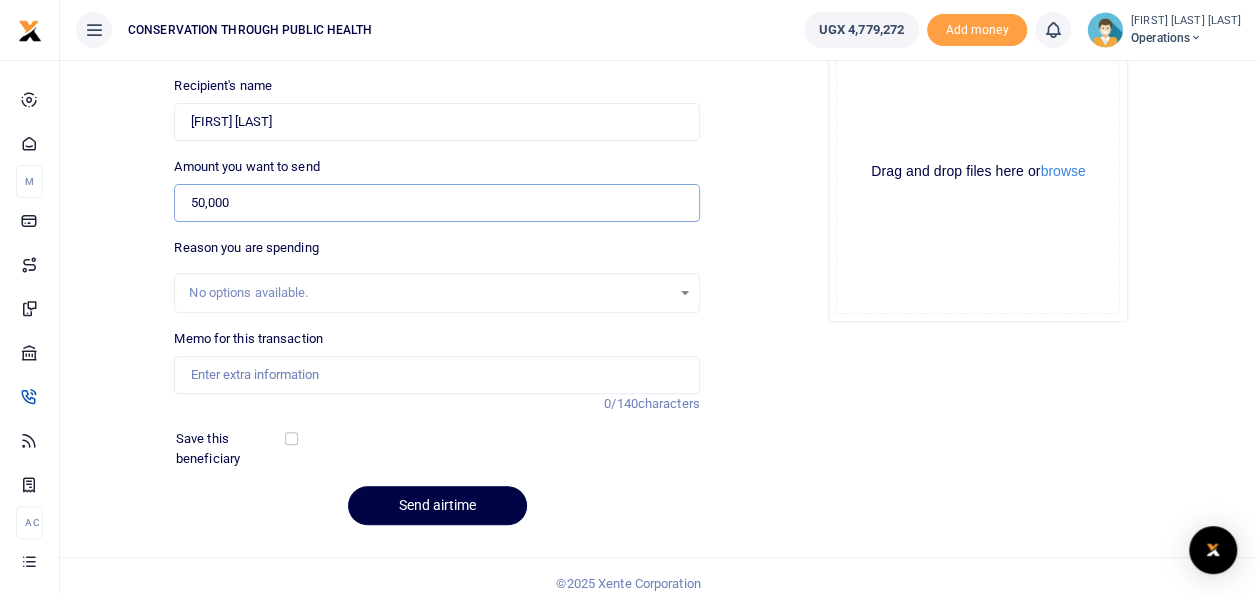scroll, scrollTop: 224, scrollLeft: 0, axis: vertical 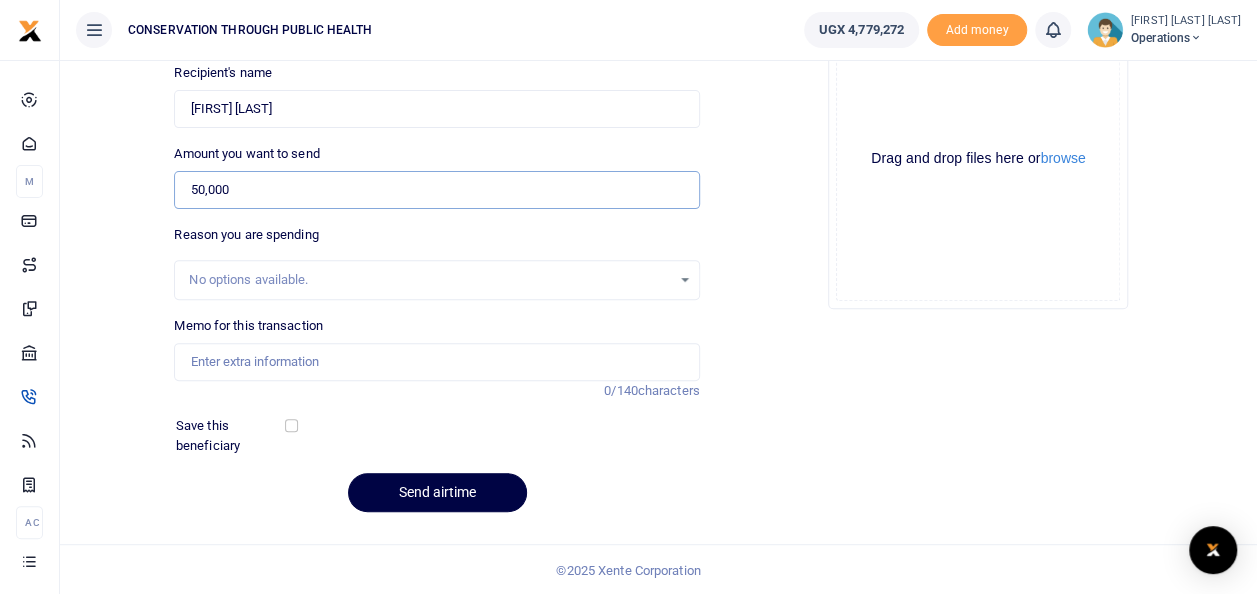 type on "50,000" 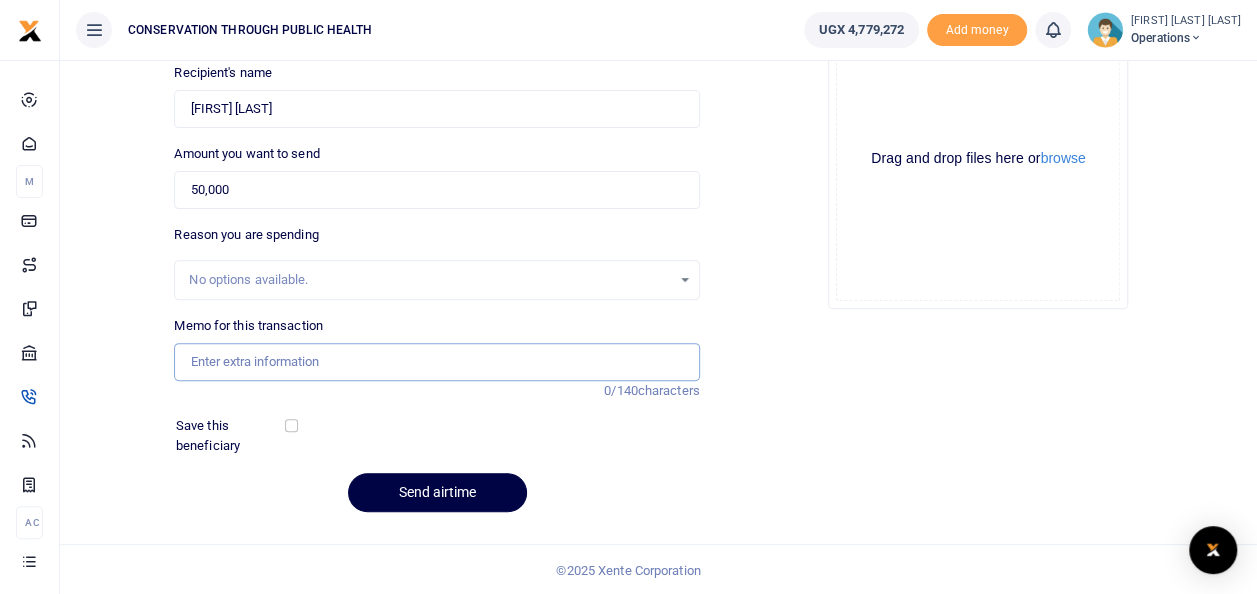 click on "Memo for this transaction" at bounding box center (436, 362) 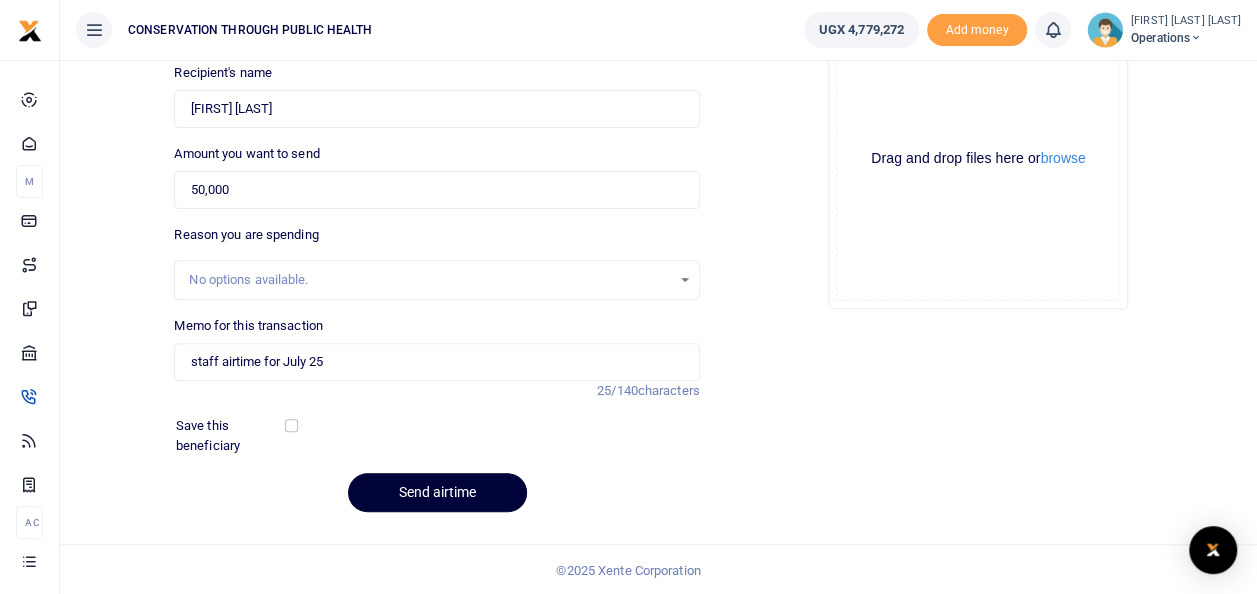 click on "Send airtime" at bounding box center [437, 492] 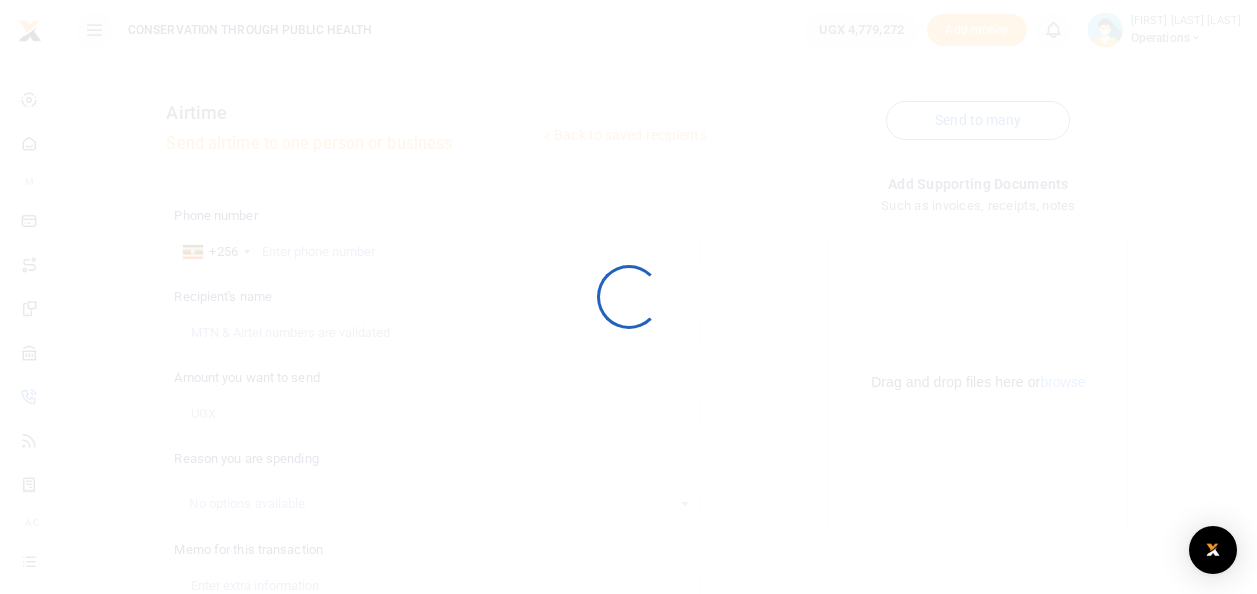 scroll, scrollTop: 224, scrollLeft: 0, axis: vertical 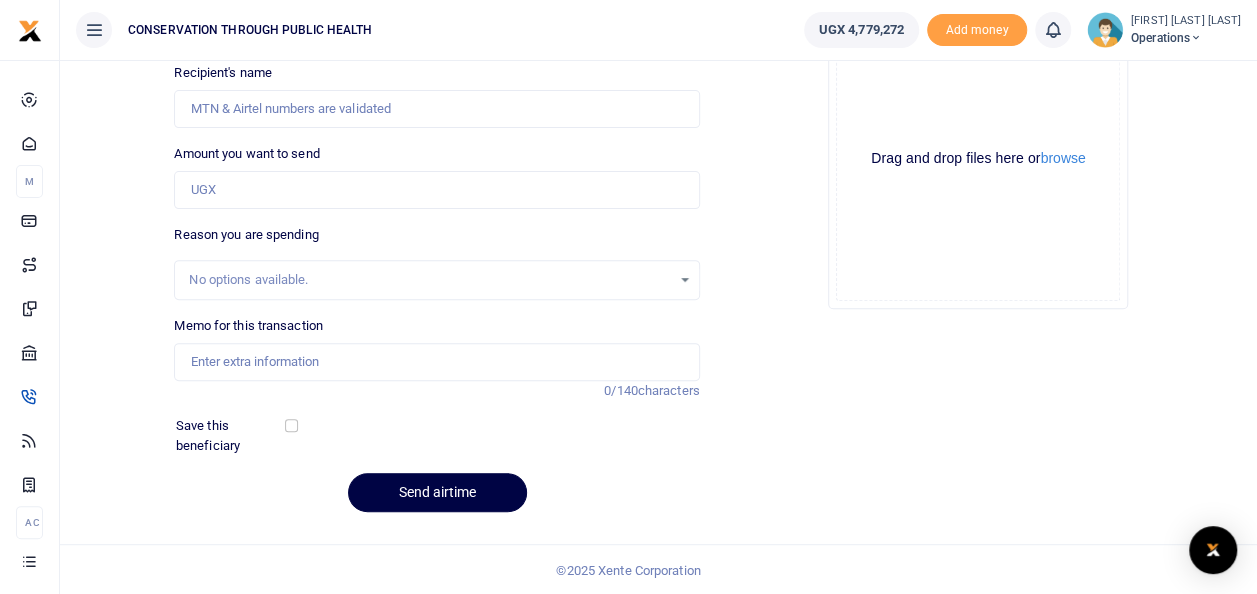 click on "Phone number
[COUNTRY_CODE] [COUNTRY] +[COUNTRY_CODE]
Phone is required.
Recipient's name
Name is required.
Amount you want to send
Amount is required." at bounding box center [436, 255] 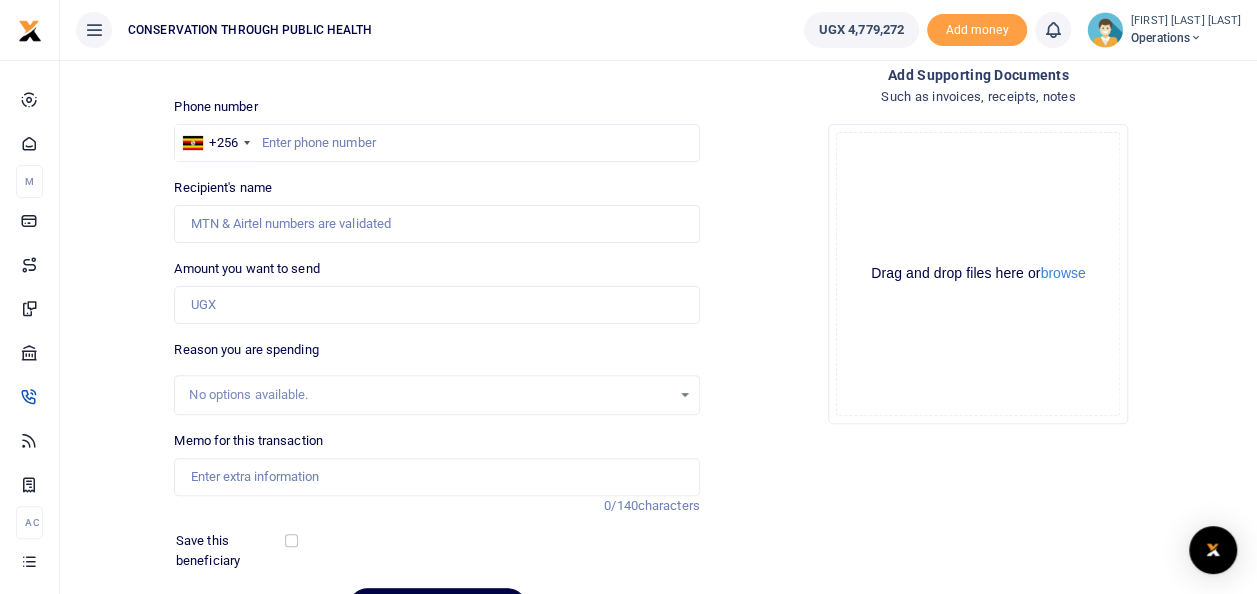 scroll, scrollTop: 100, scrollLeft: 0, axis: vertical 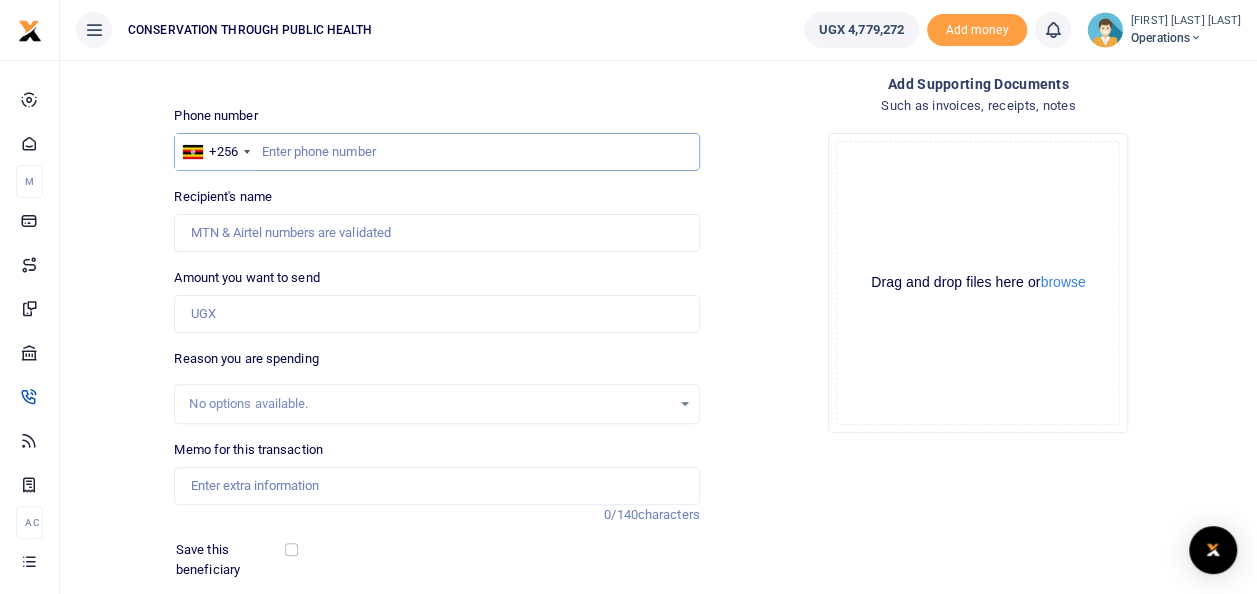 click at bounding box center [436, 152] 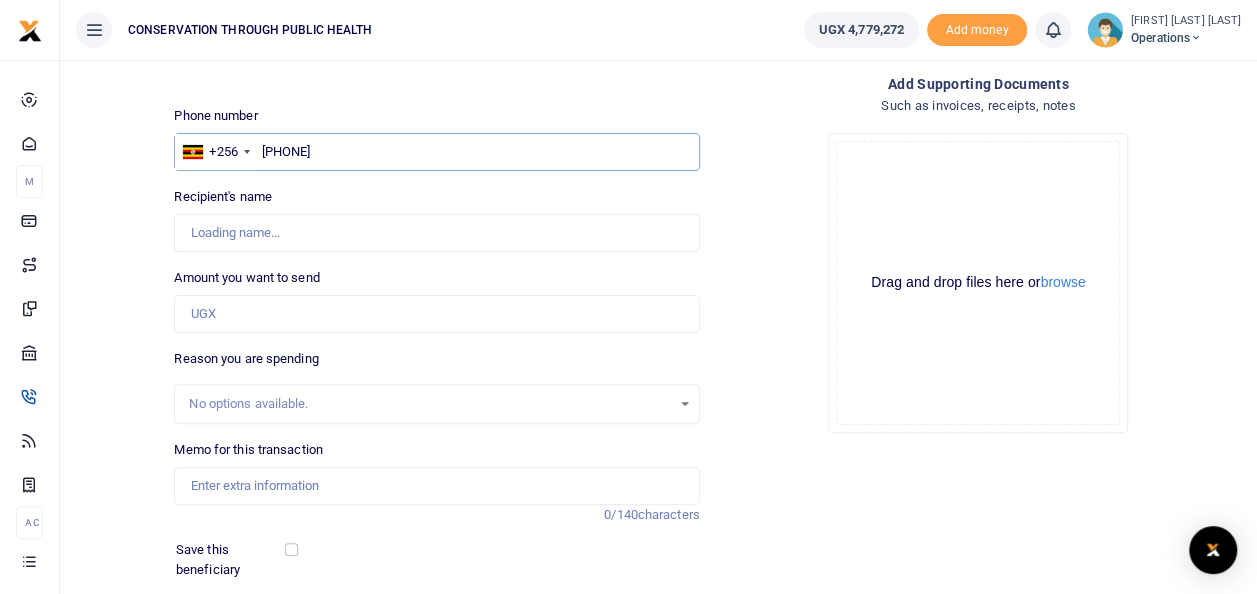 type on "[PHONE]" 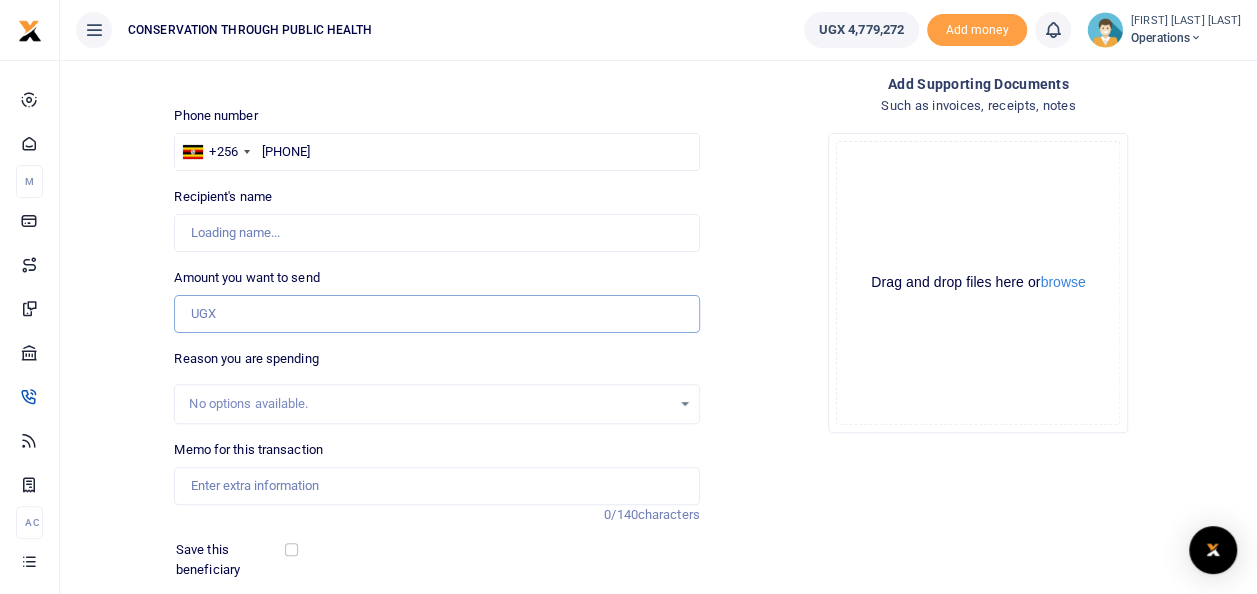 click on "Amount you want to send" at bounding box center [436, 314] 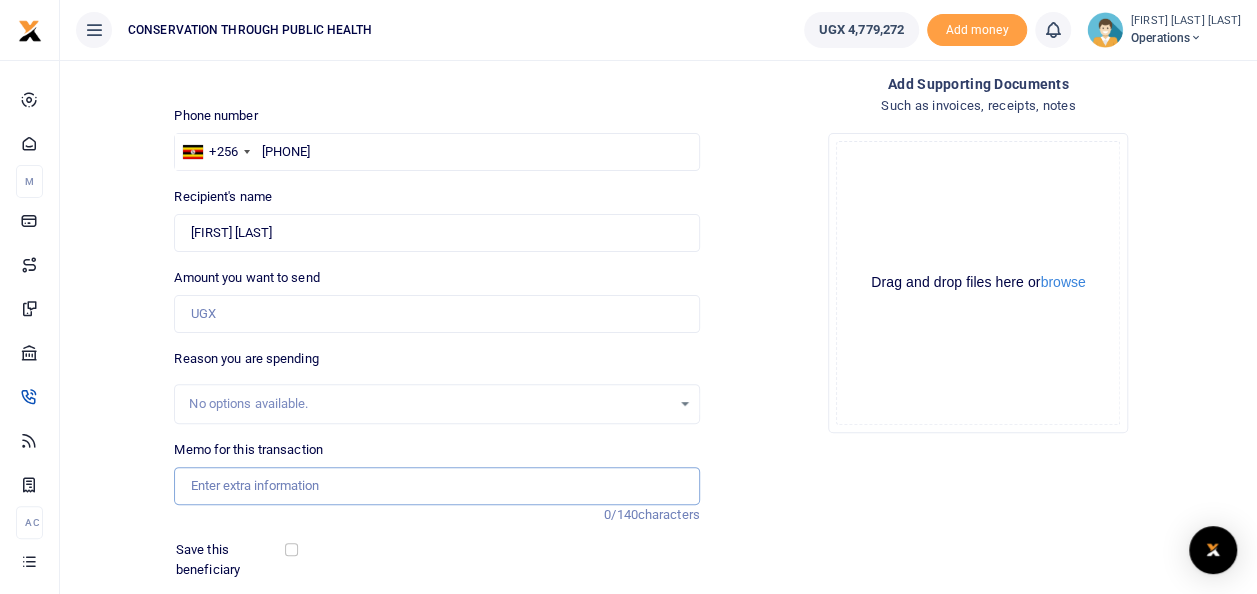 click on "Memo for this transaction" at bounding box center (436, 486) 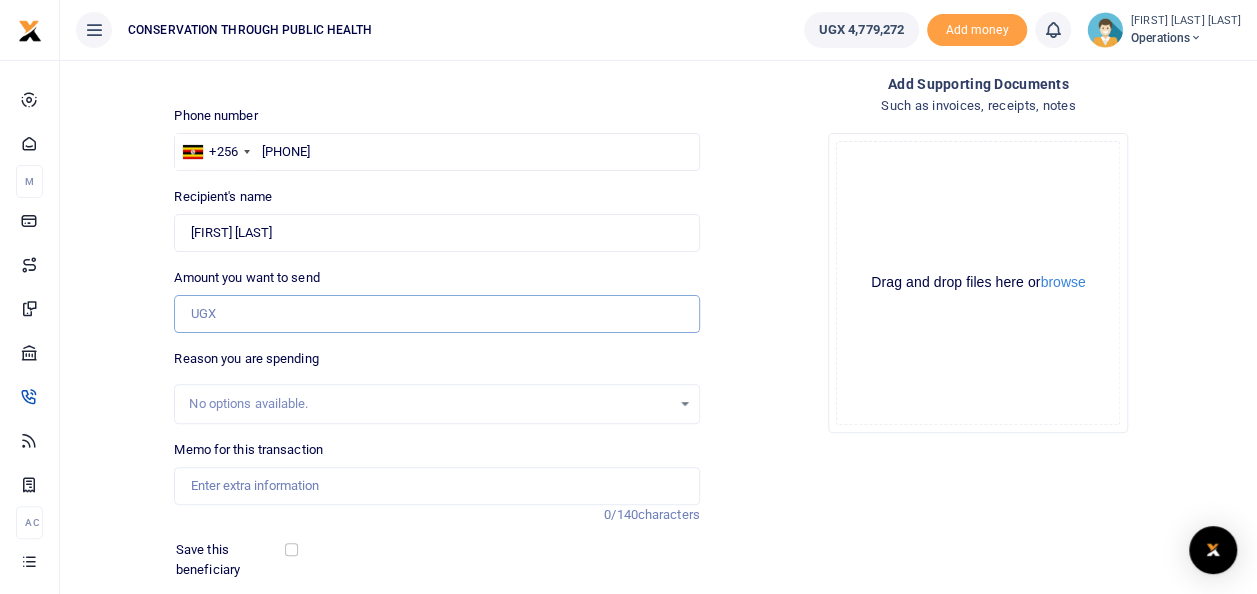click on "Amount you want to send" at bounding box center [436, 314] 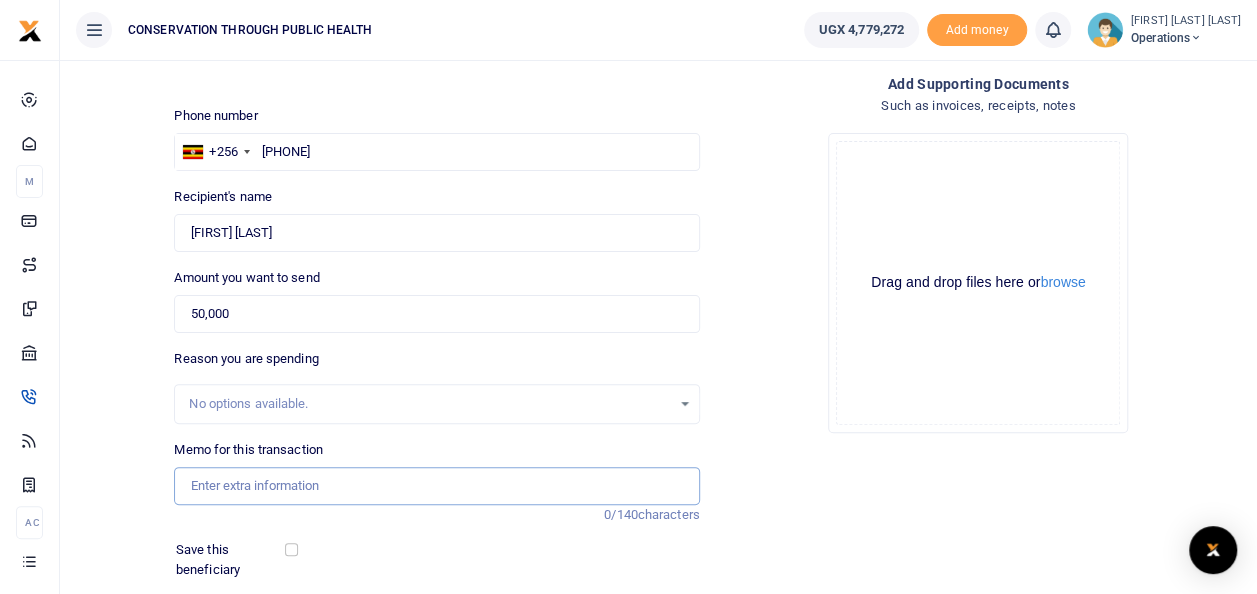 type on "staff airtime for July 25" 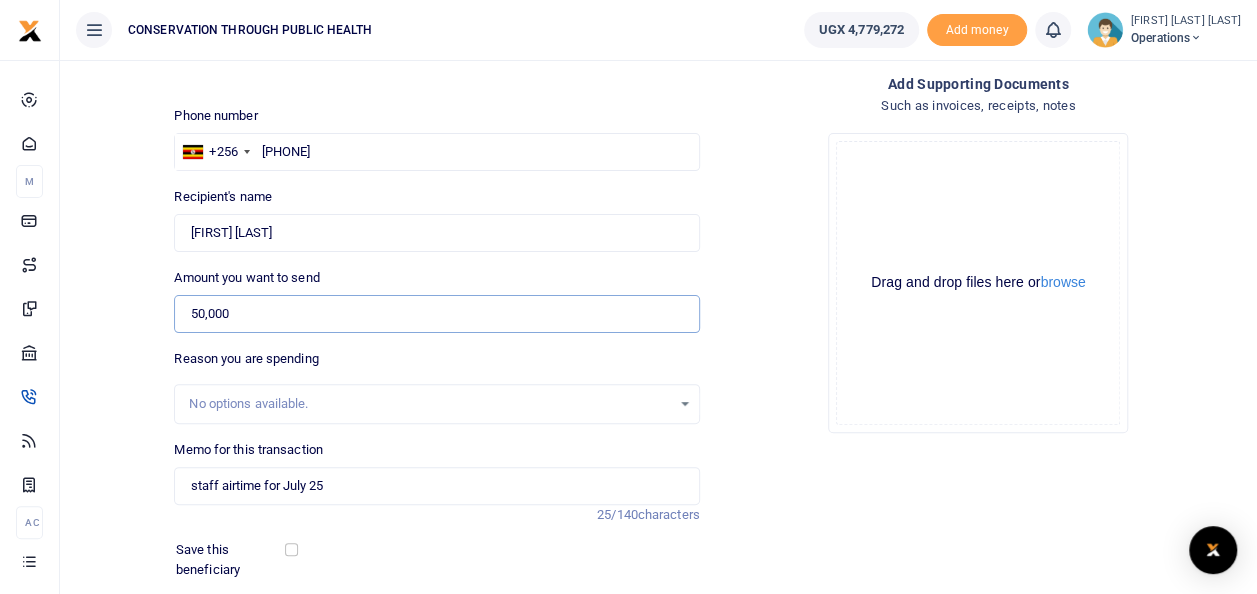 click on "50,000" at bounding box center [436, 314] 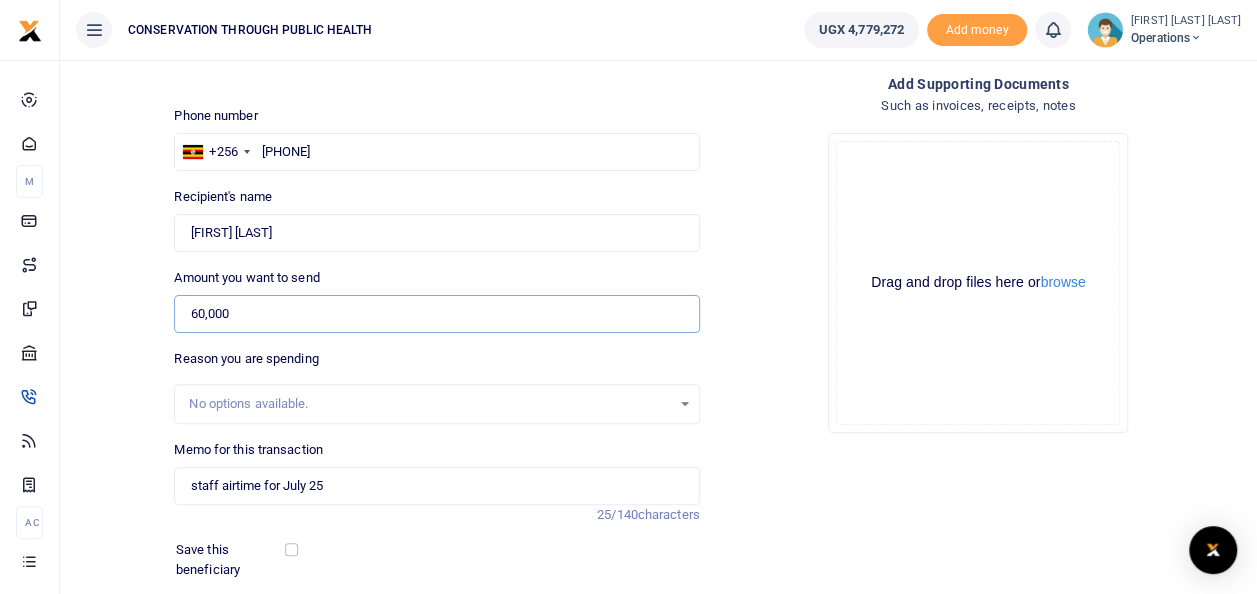 scroll, scrollTop: 224, scrollLeft: 0, axis: vertical 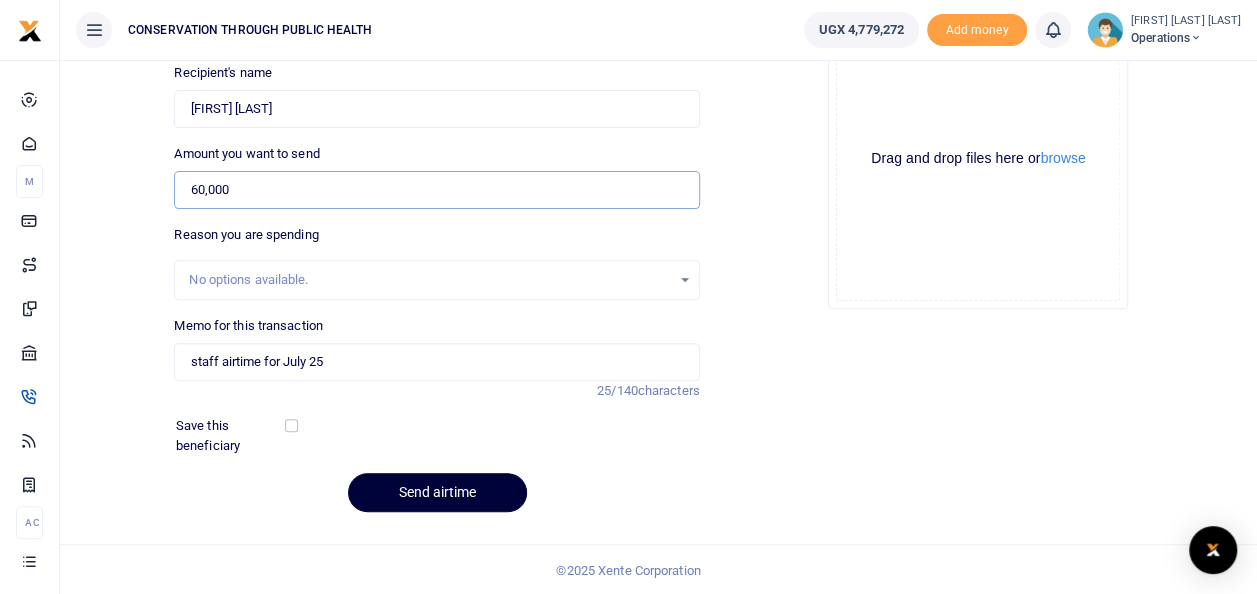 type on "60,000" 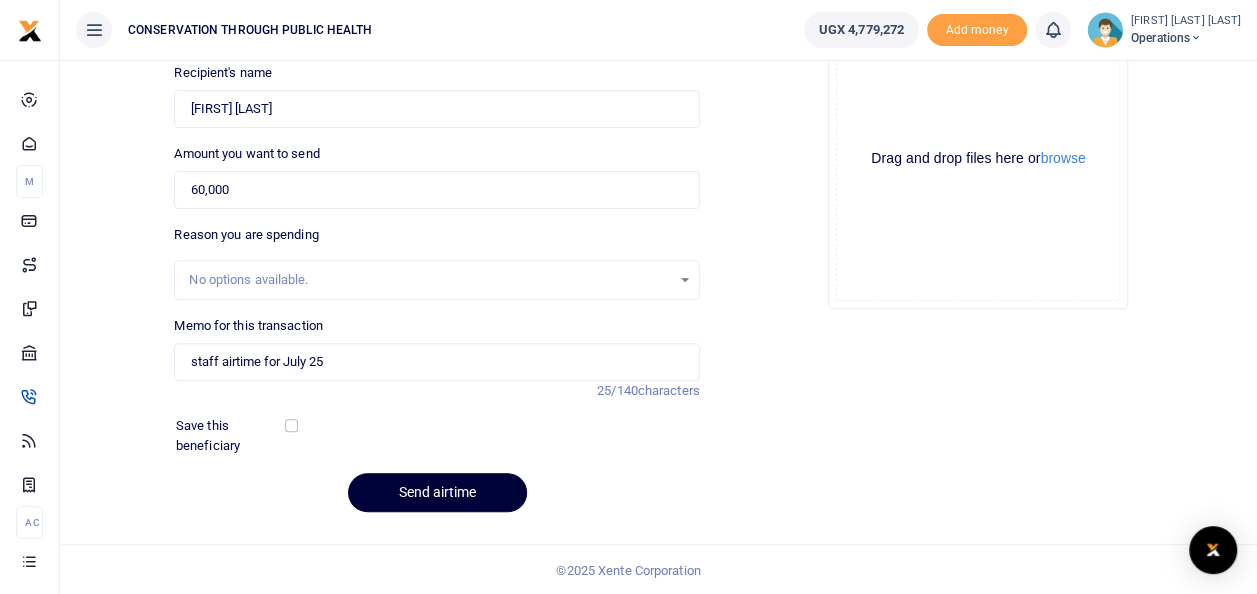 click on "Send airtime" at bounding box center (437, 492) 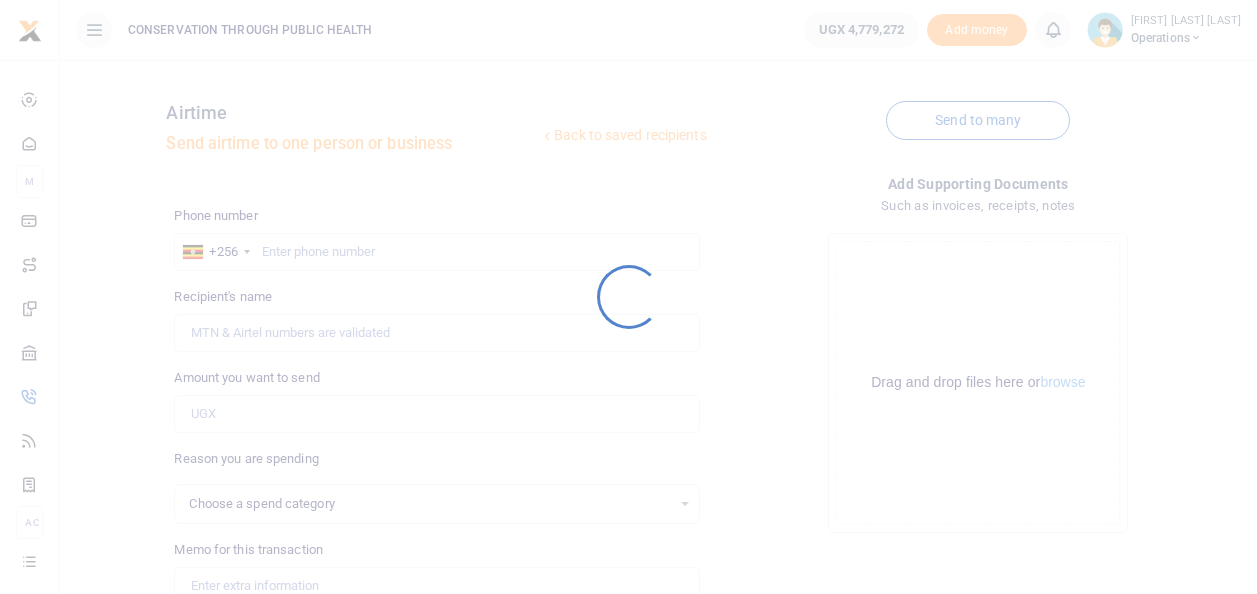 scroll, scrollTop: 224, scrollLeft: 0, axis: vertical 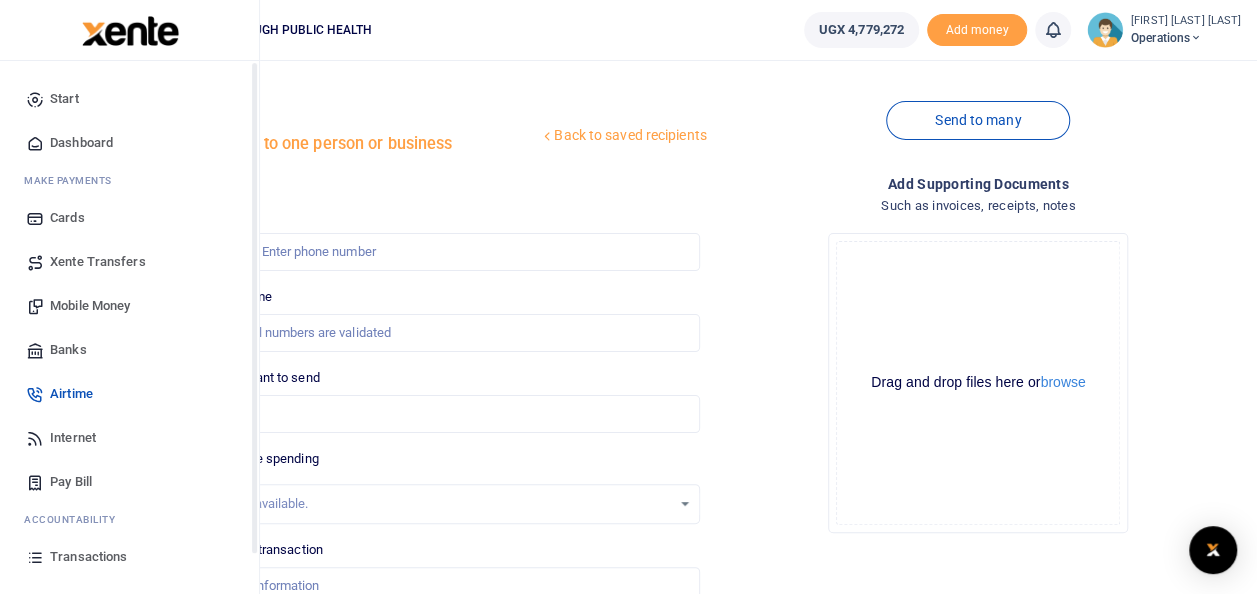 click at bounding box center [35, 143] 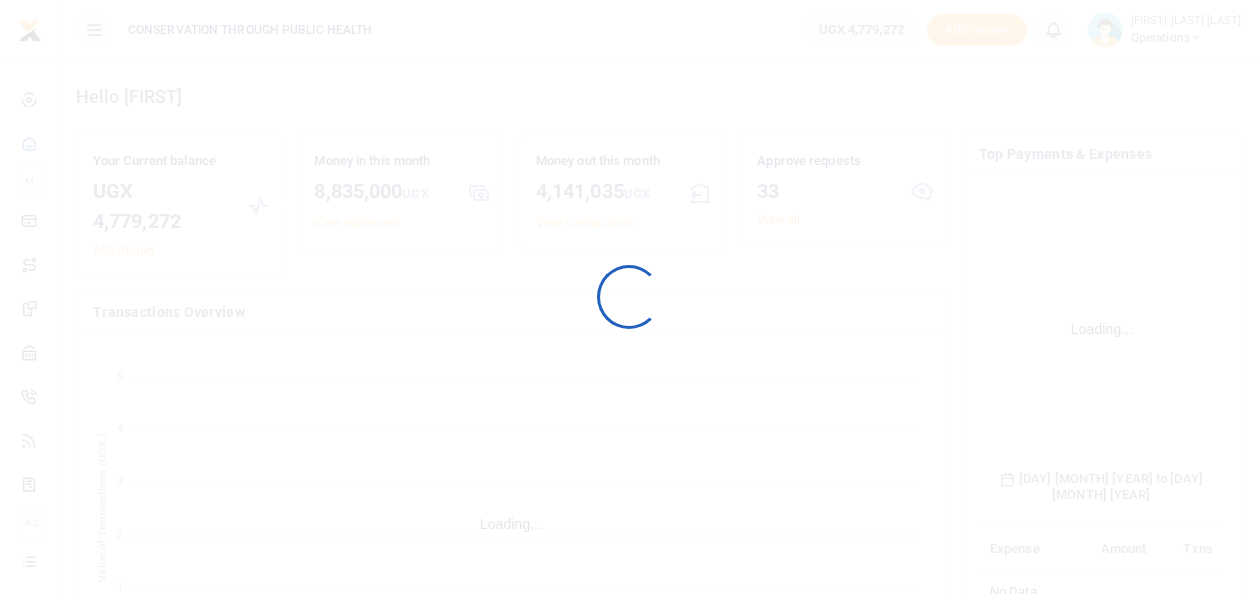 scroll, scrollTop: 0, scrollLeft: 0, axis: both 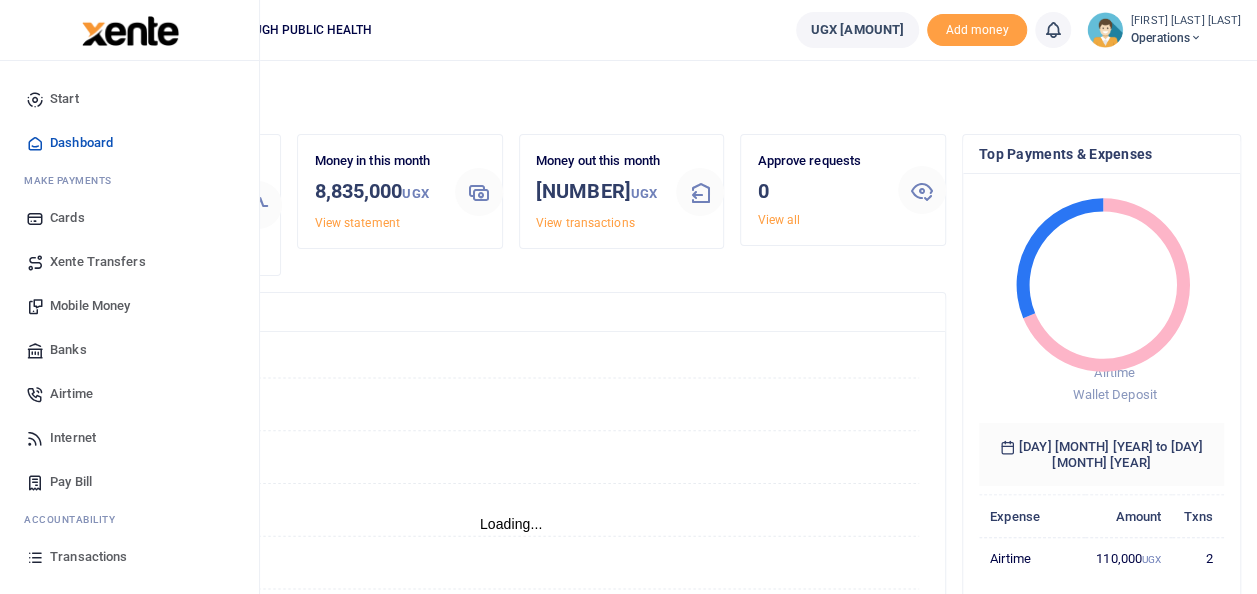 click on "Mobile Money" at bounding box center [90, 306] 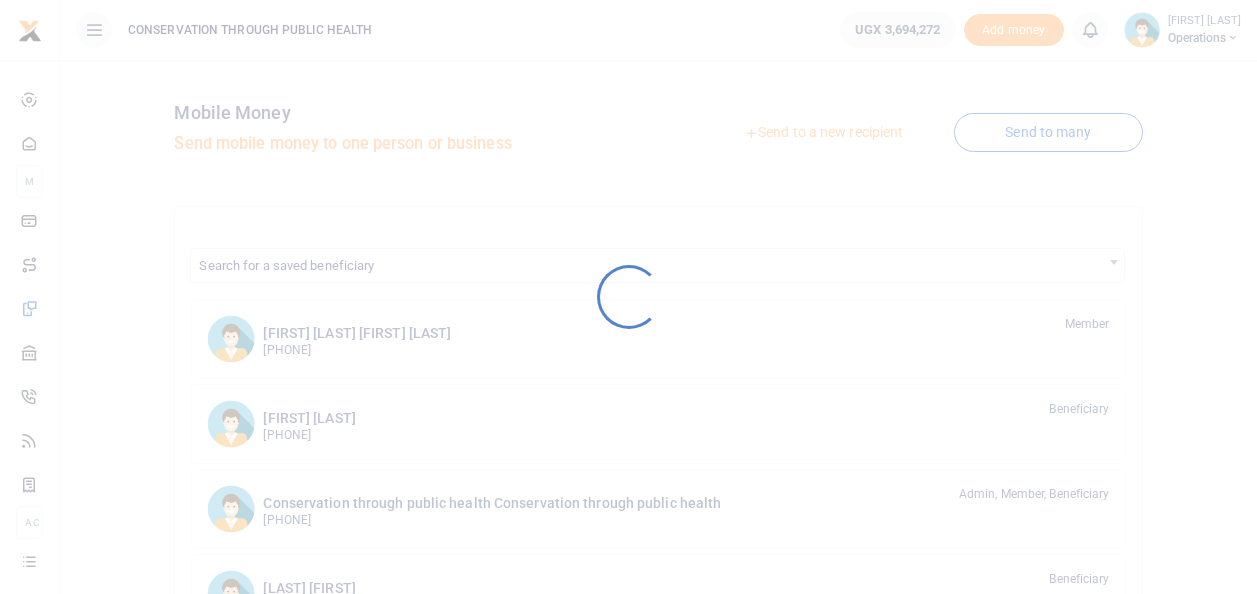 scroll, scrollTop: 0, scrollLeft: 0, axis: both 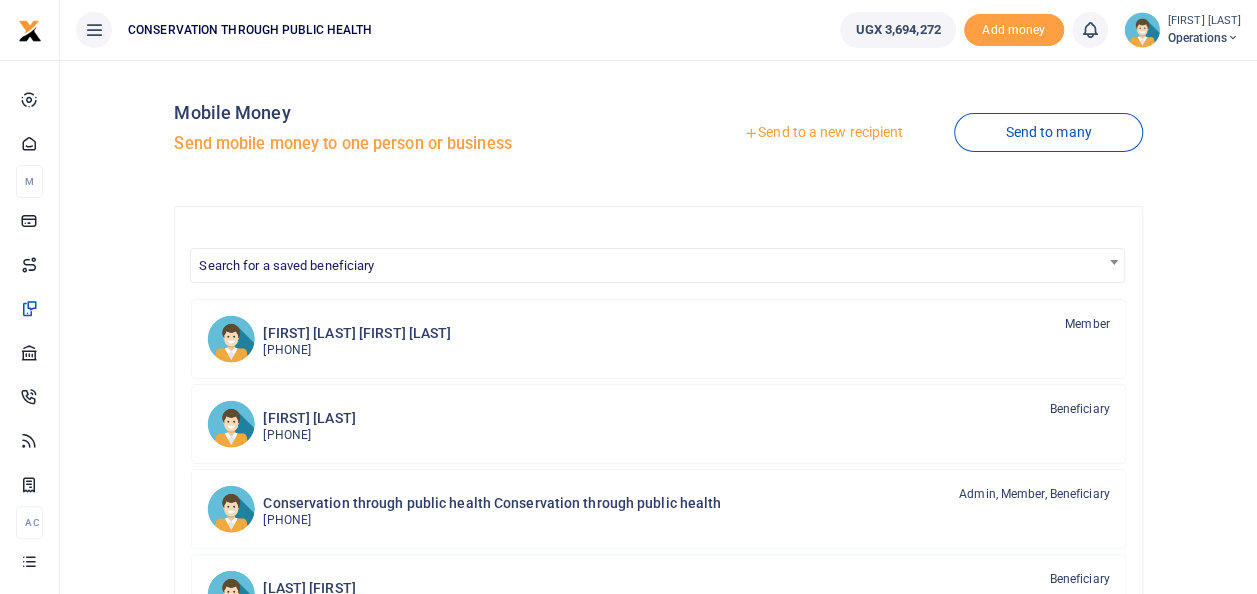 click on "Send to a new recipient" at bounding box center (823, 133) 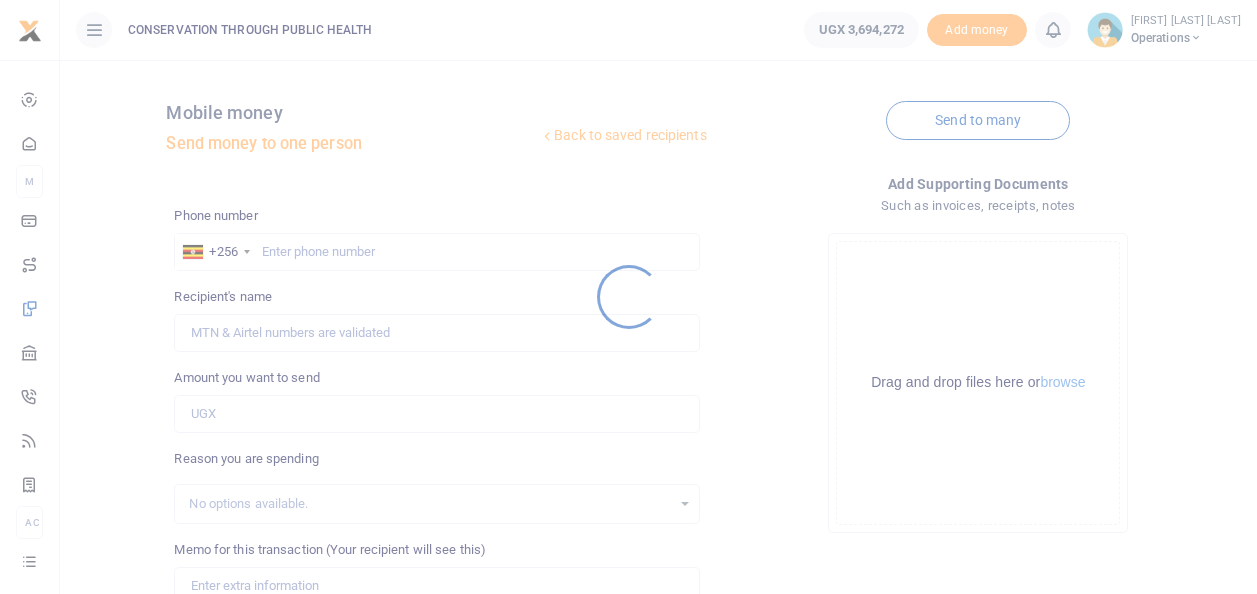 scroll, scrollTop: 0, scrollLeft: 0, axis: both 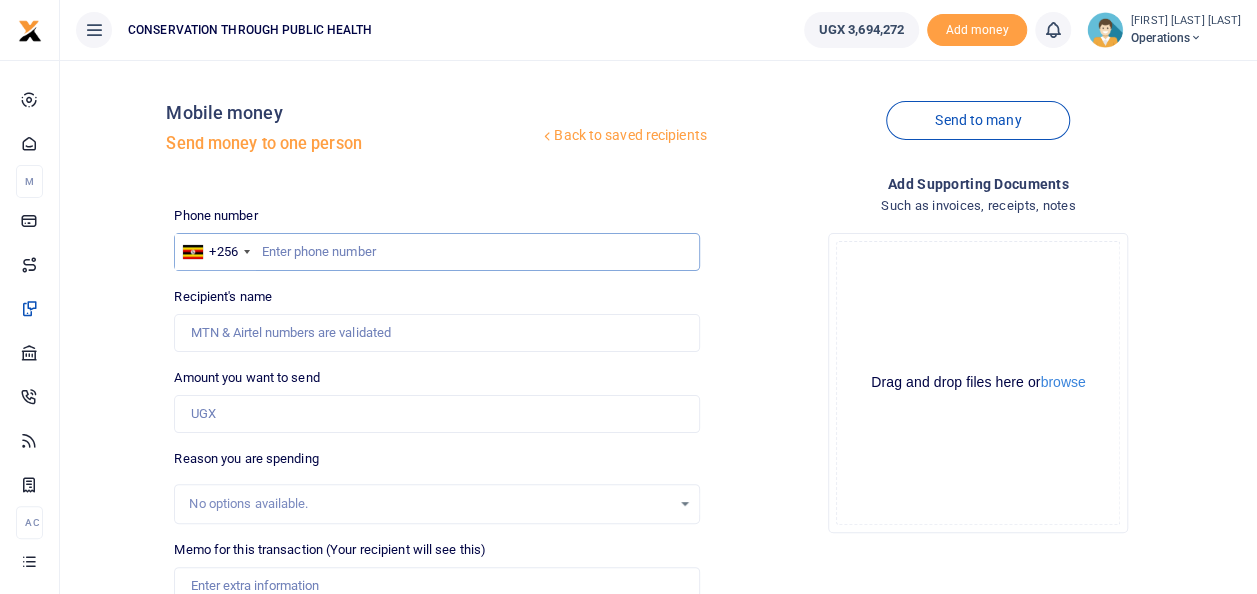 click at bounding box center [436, 252] 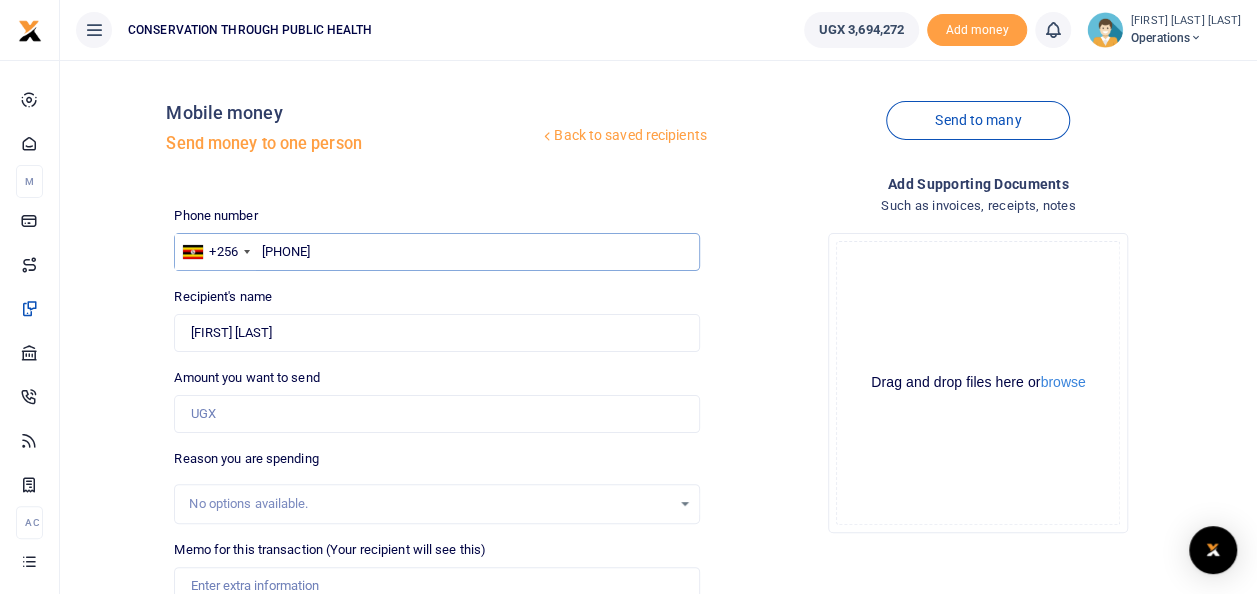 type on "774070250" 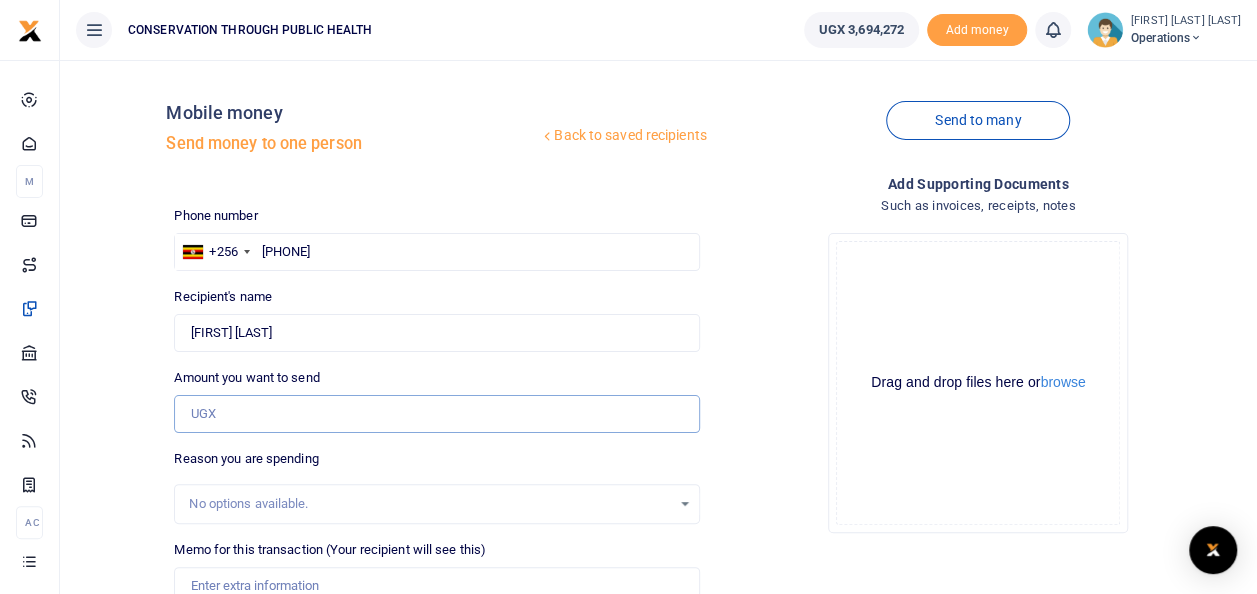 click on "Amount you want to send" at bounding box center [436, 414] 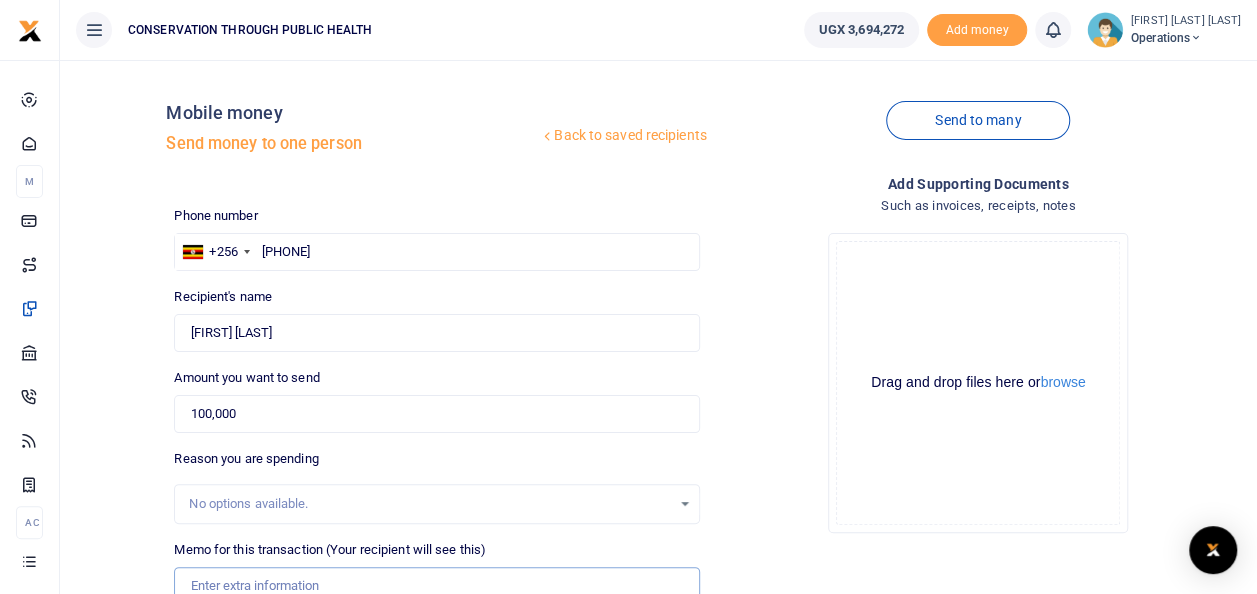click on "Memo for this transaction (Your recipient will see this)" at bounding box center (436, 586) 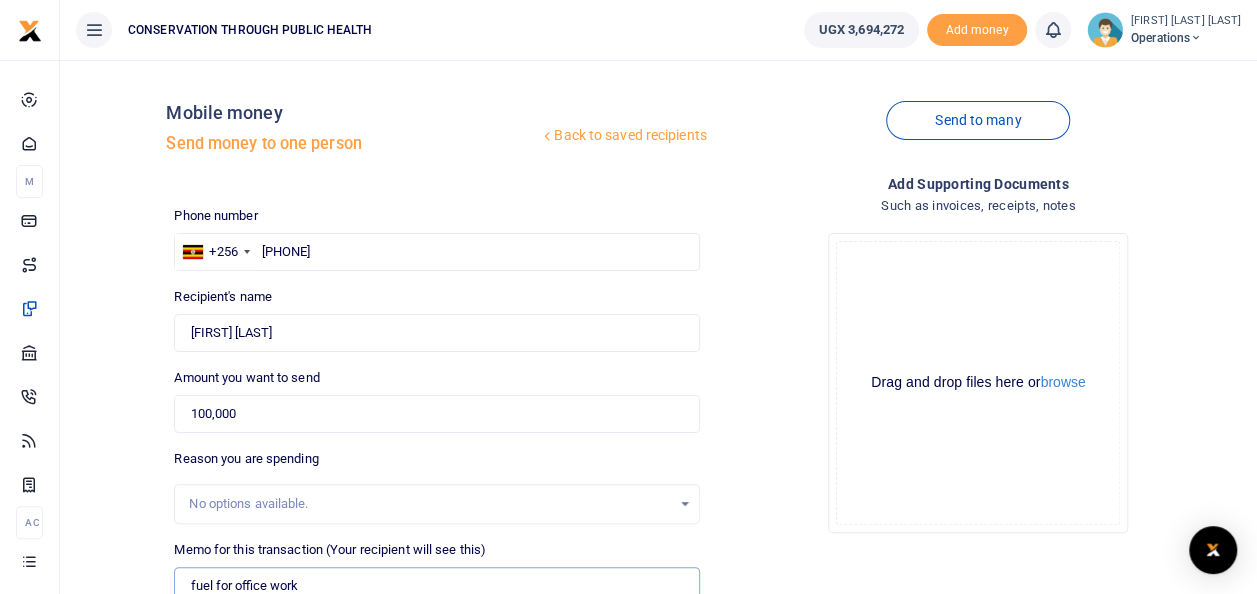 scroll, scrollTop: 290, scrollLeft: 0, axis: vertical 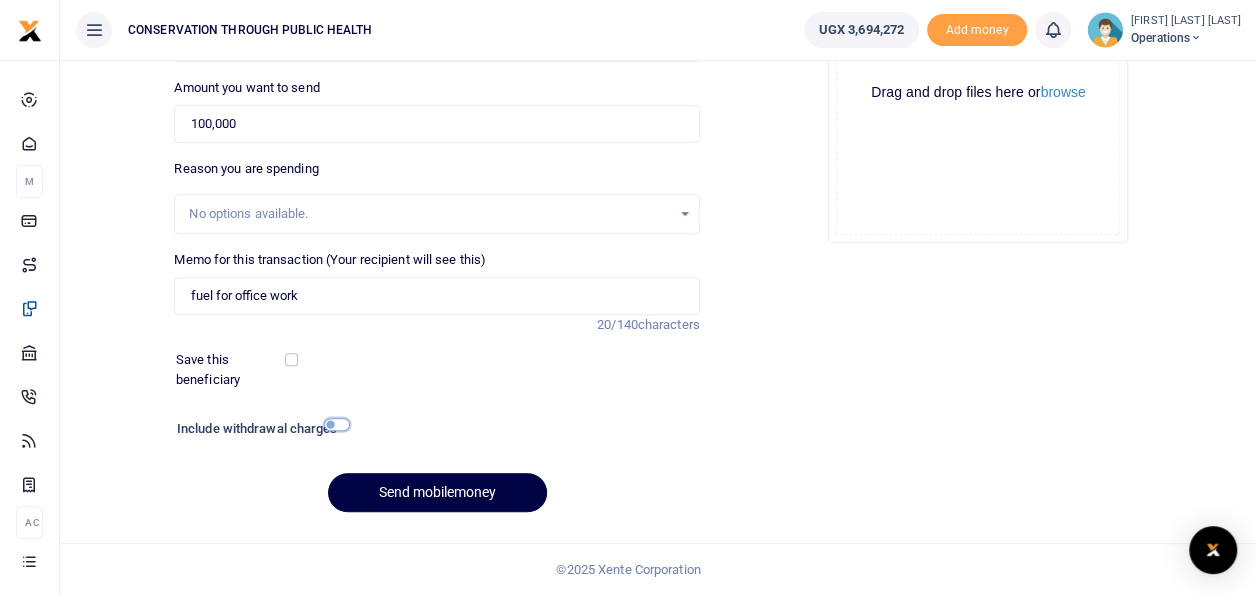 click at bounding box center [337, 424] 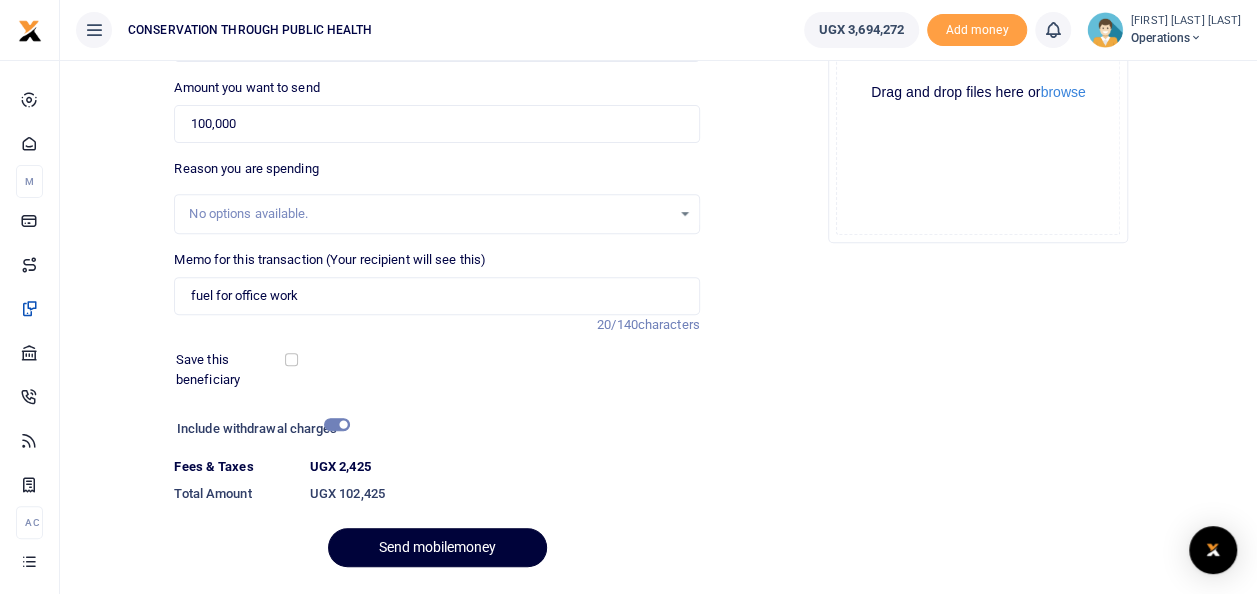 click on "Send mobilemoney" at bounding box center [437, 547] 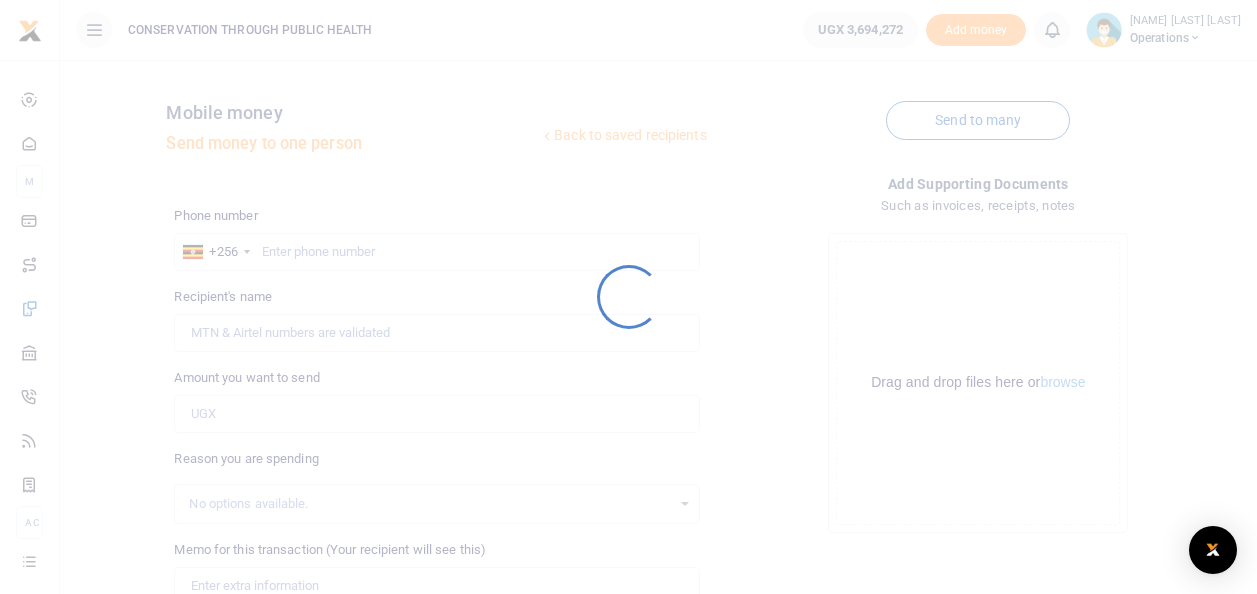 scroll, scrollTop: 288, scrollLeft: 0, axis: vertical 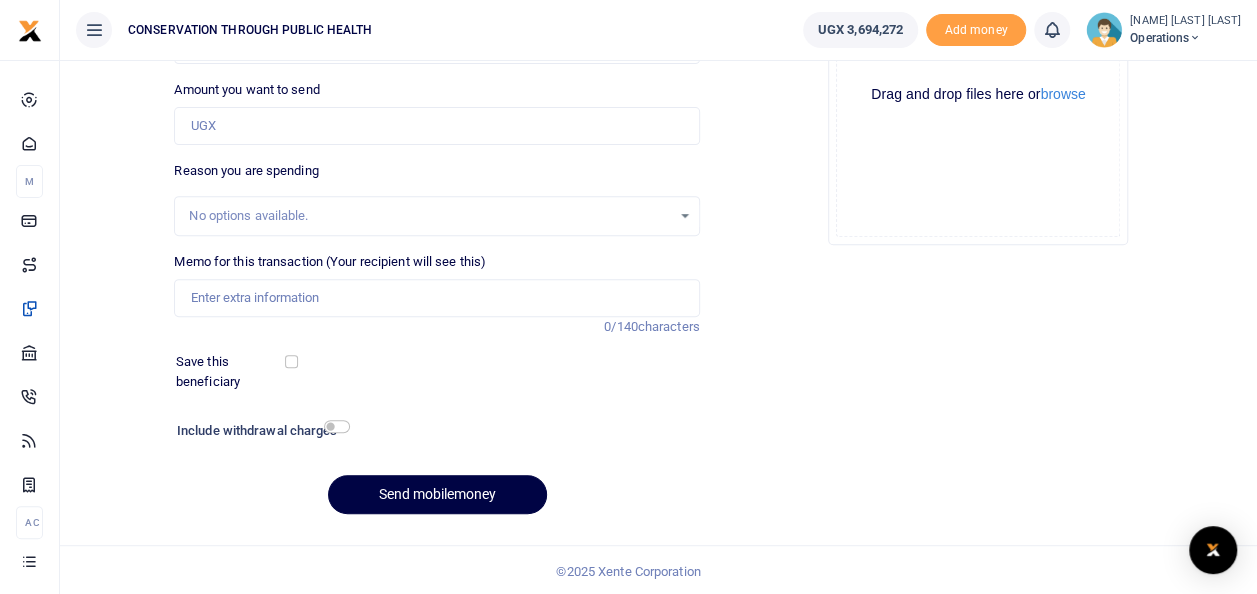 click on "Phone number
[COUNTRY_CODE] [COUNTRY] +[COUNTRY_CODE]
Phone is required.
Recipient's name
Name is required.
Amount you want to send
Amount is required." at bounding box center (436, 224) 